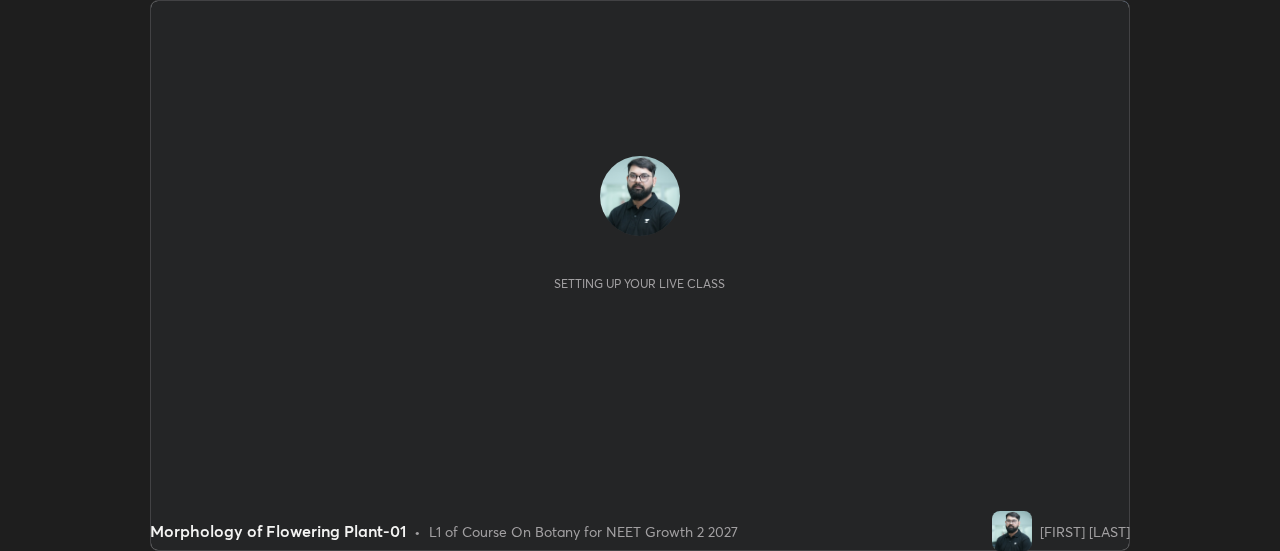 scroll, scrollTop: 0, scrollLeft: 0, axis: both 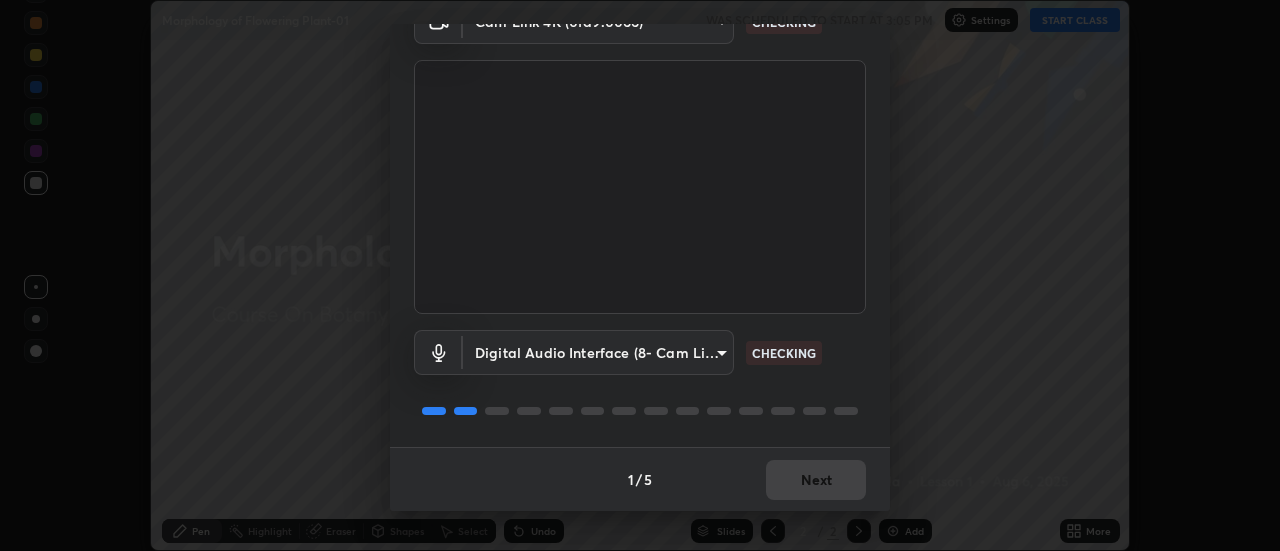 click on "Erase all Morphology of Flowering Plant-01 WAS SCHEDULED TO START AT  3:05 PM Settings START CLASS Setting up your live class Morphology of Flowering Plant-01 • L1 of Course On Botany for NEET Growth 2 2027 [FIRST] [LAST] Pen Highlight Eraser Shapes Select Undo Slides 2 / 2 Add More Enable hand raising Enable raise hand to speak to learners. Once enabled, chat will be turned off temporarily. Enable x   No doubts shared Encourage your learners to ask a doubt for better clarity Report an issue Reason for reporting Buffering Chat not working Audio - Video sync issue Educator video quality low ​ Attach an image Report Media settings Cam Link 4K (0fd9:0066) 28859c64a8e3d58139daa62c4cbb3a58b4059ef2bfed964700f789928c4fc7db CHECKING Digital Audio Interface (8- Cam Link 4K) 19fc41b2d03f4cb0626925e42b77332b437aabee24038c1eaab894189780bdb7 CHECKING 1 / 5 Next" at bounding box center [640, 275] 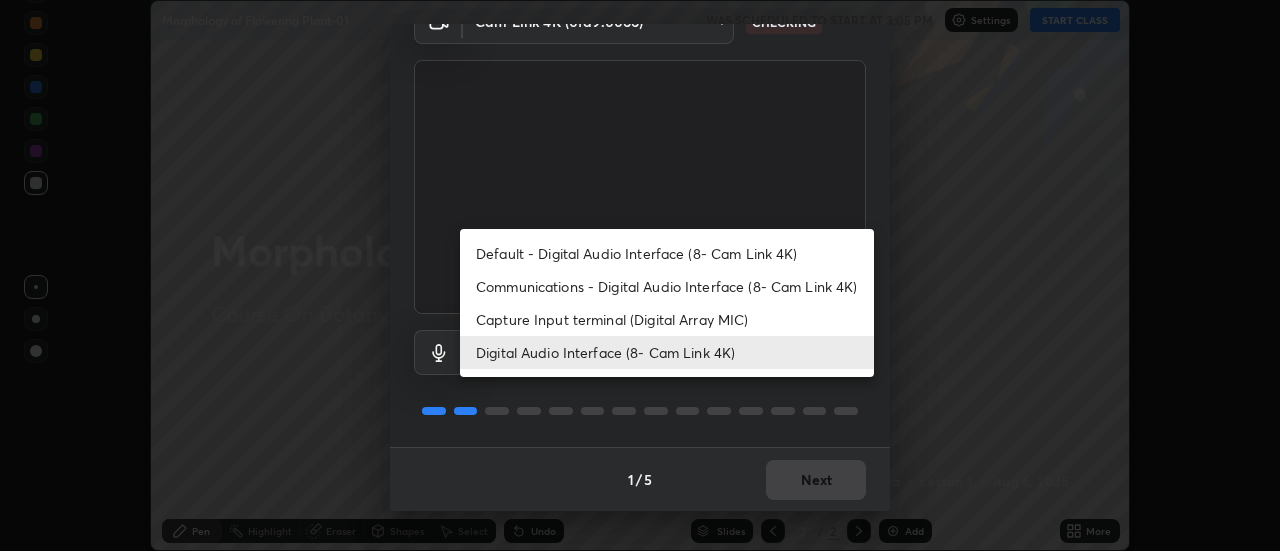 click on "Capture Input terminal (Digital Array MIC)" at bounding box center [667, 319] 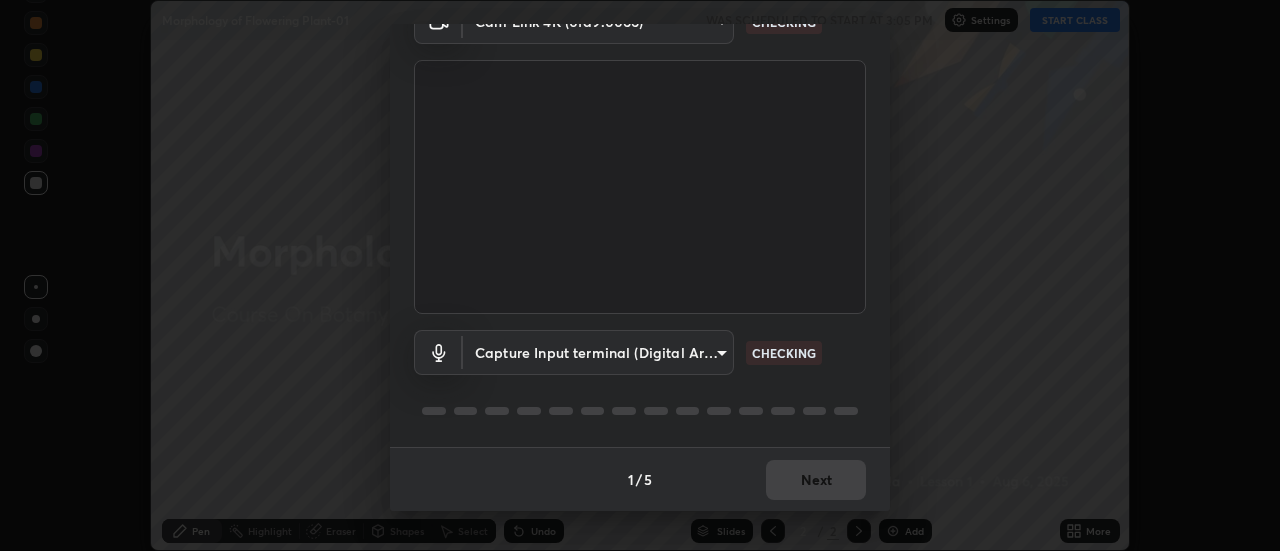 click on "Erase all Morphology of Flowering Plant-01 WAS SCHEDULED TO START AT 3:05 PM Settings START CLASS Setting up your live class Morphology of Flowering Plant-01 • L1 of Course On Botany for NEET Growth 2 2027 [FIRST] [LAST] Pen Highlight Eraser Shapes Select Undo Slides 2 / 2 Add More Enable hand raising Enable raise hand to speak to learners. Once enabled, chat will be turned off temporarily. Enable x No doubts shared Encourage your learners to ask a doubt for better clarity Report an issue Reason for reporting Buffering Chat not working Audio - Video sync issue Educator video quality low Attach an image Report Media settings Cam Link 4K (0fd9:0066) [HASH] CHECKING Capture Input terminal (Digital Array MIC) [HASH] CHECKING 1 / 5 Next Default - Digital Audio Interface (8- Cam Link 4K) Communications - Digital Audio Interface (8- Cam Link 4K) Digital Audio Interface (8- Cam Link 4K)" at bounding box center (640, 275) 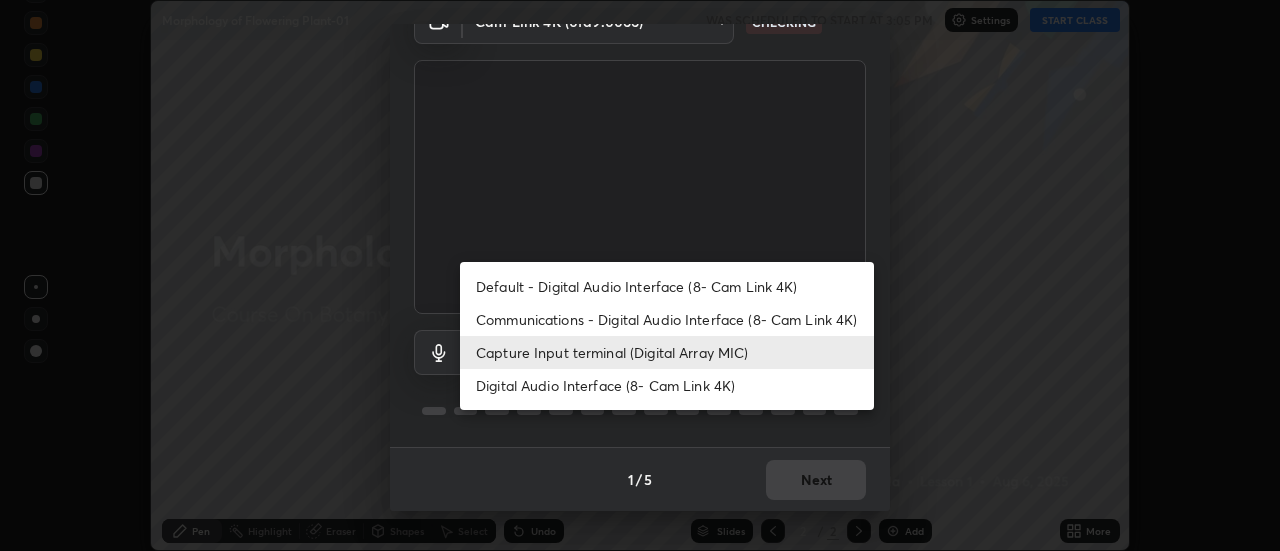 click on "Digital Audio Interface (8- Cam Link 4K)" at bounding box center [667, 385] 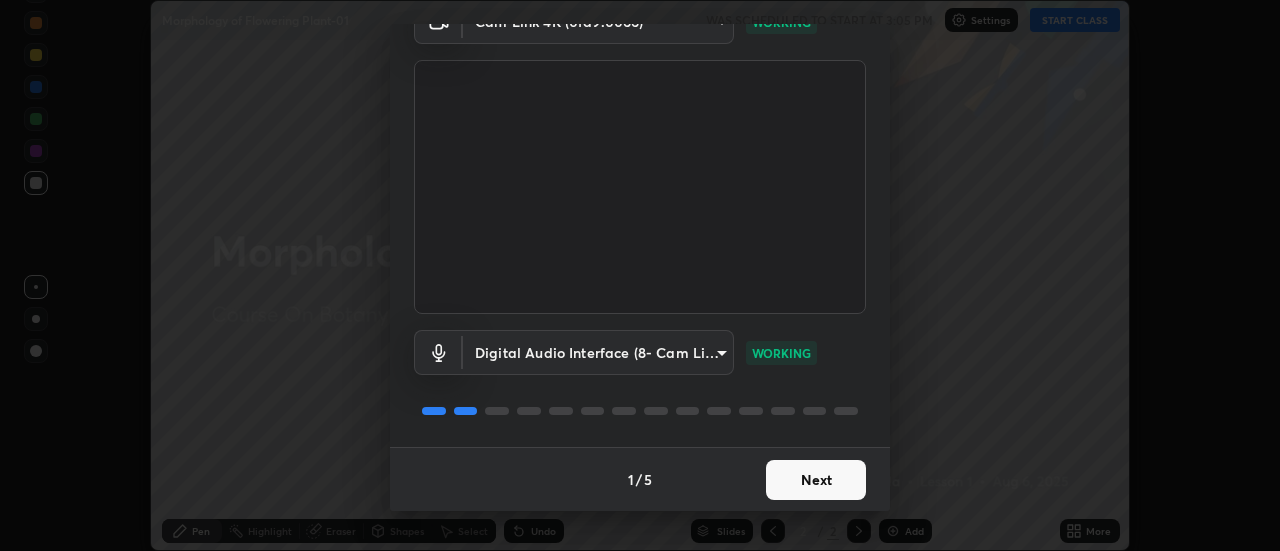 click on "Next" at bounding box center [816, 480] 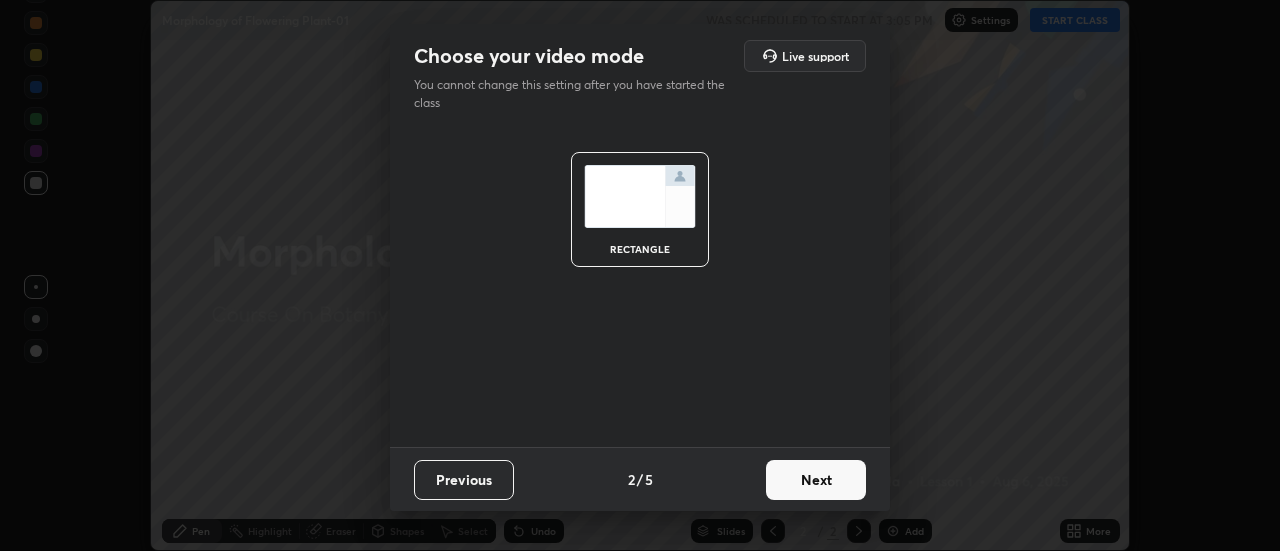 scroll, scrollTop: 0, scrollLeft: 0, axis: both 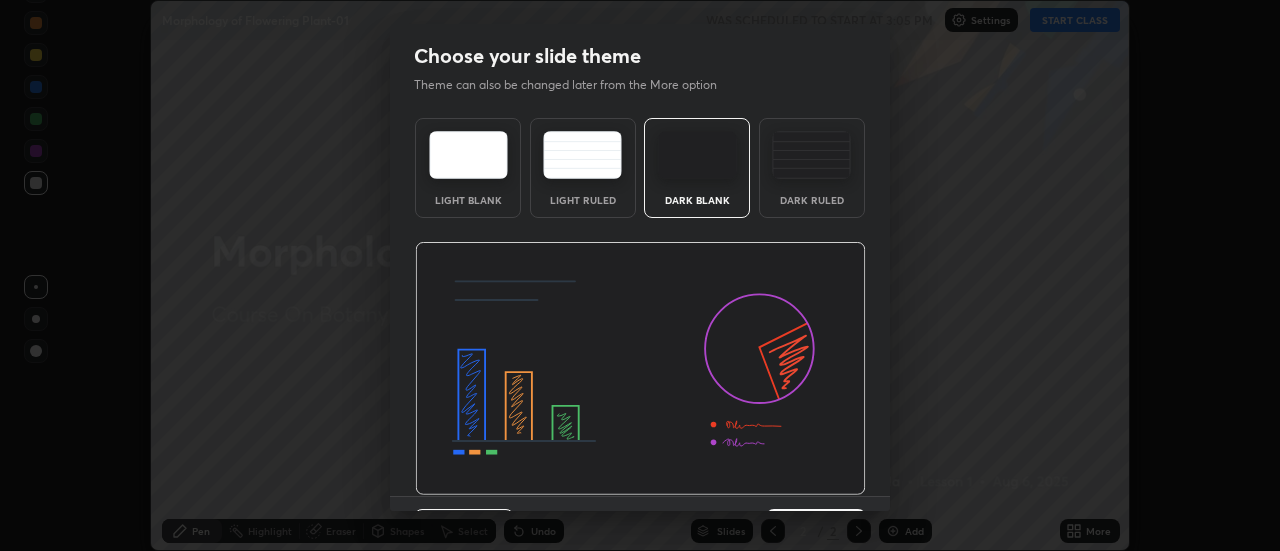 click at bounding box center [640, 369] 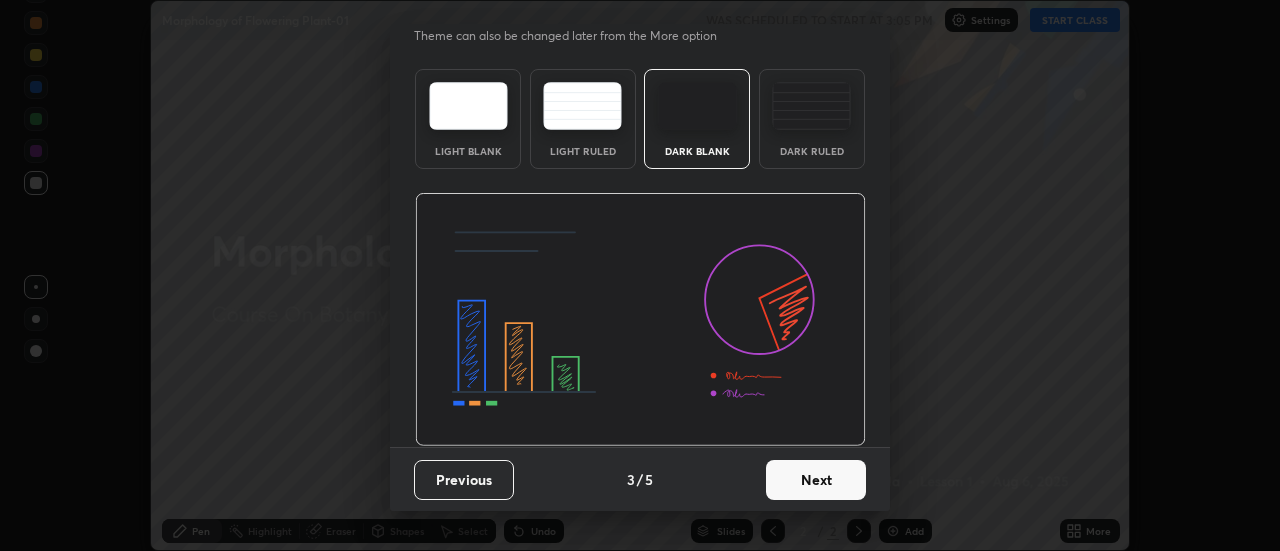 click on "Next" at bounding box center (816, 480) 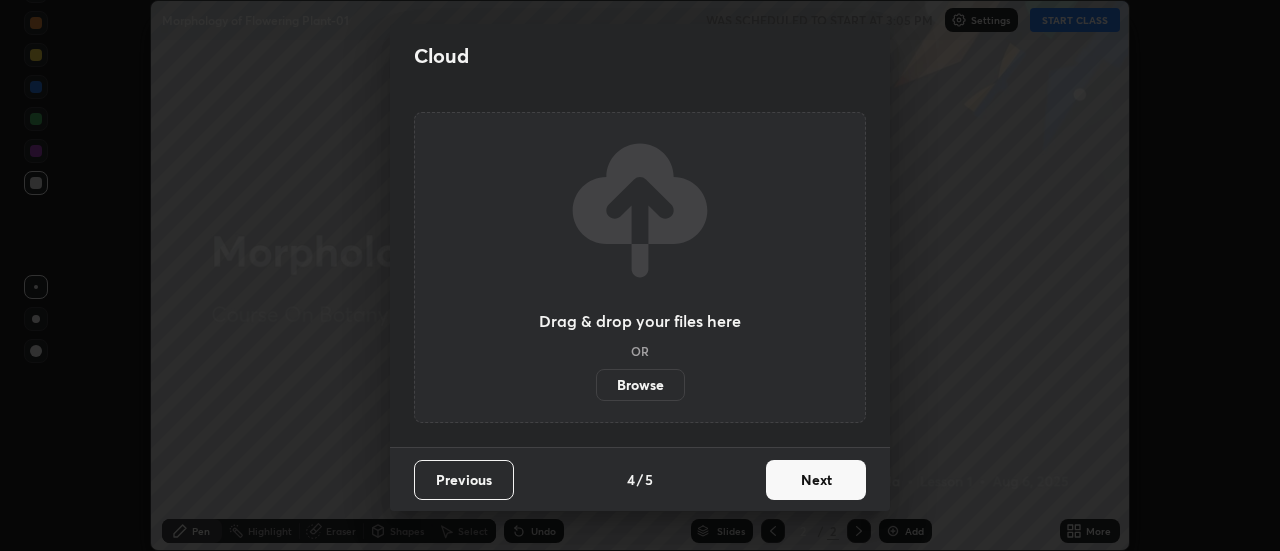 scroll, scrollTop: 0, scrollLeft: 0, axis: both 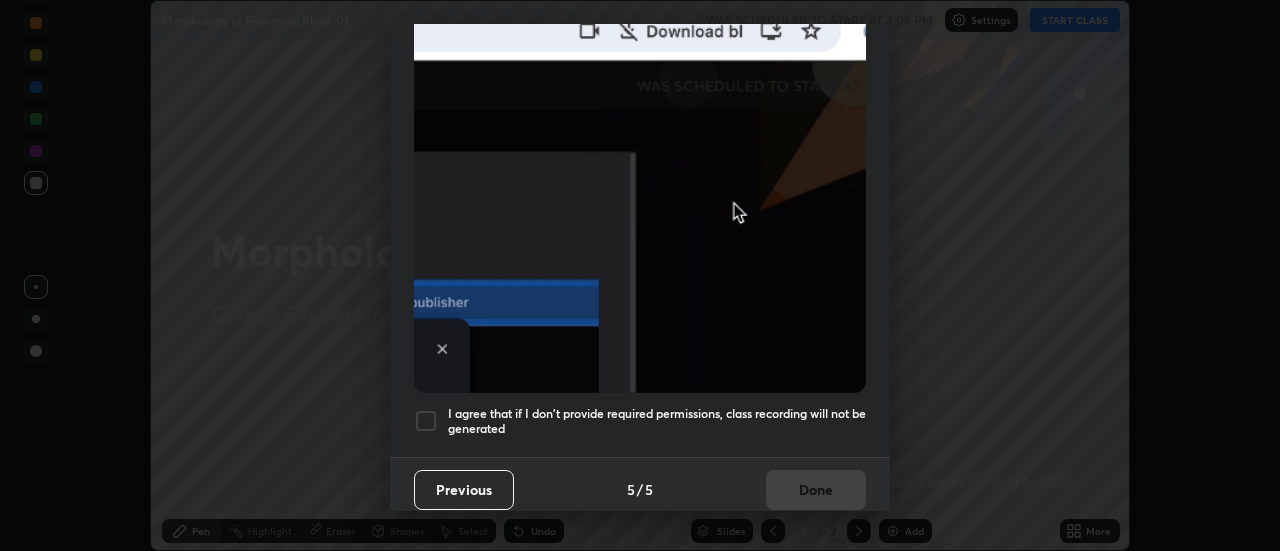 click on "I agree that if I don't provide required permissions, class recording will not be generated" at bounding box center (657, 421) 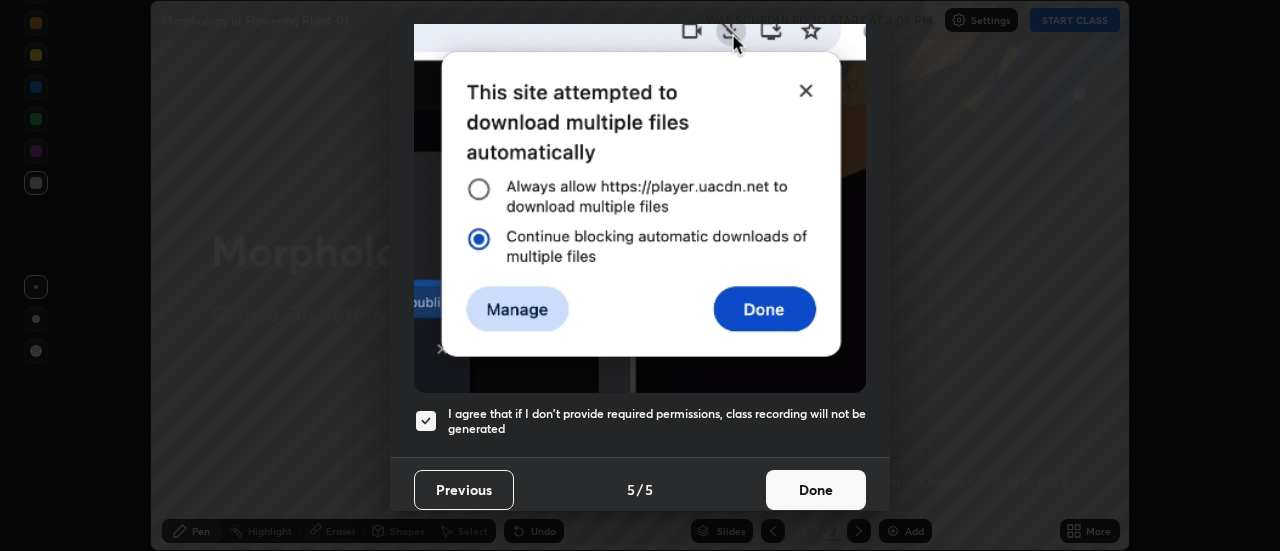 click on "Done" at bounding box center [816, 490] 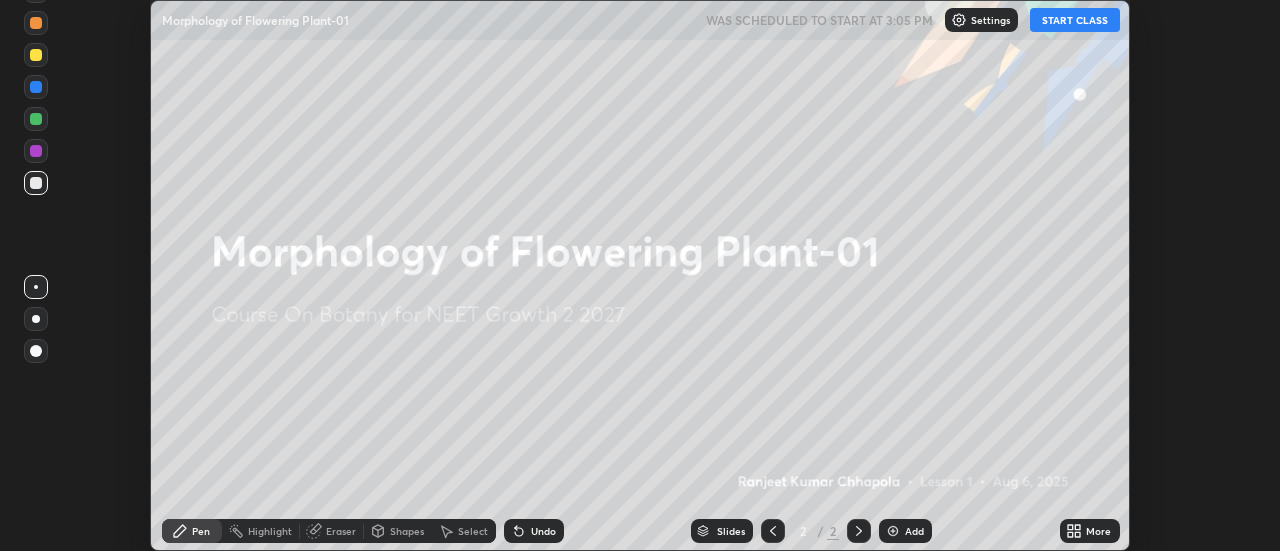 click 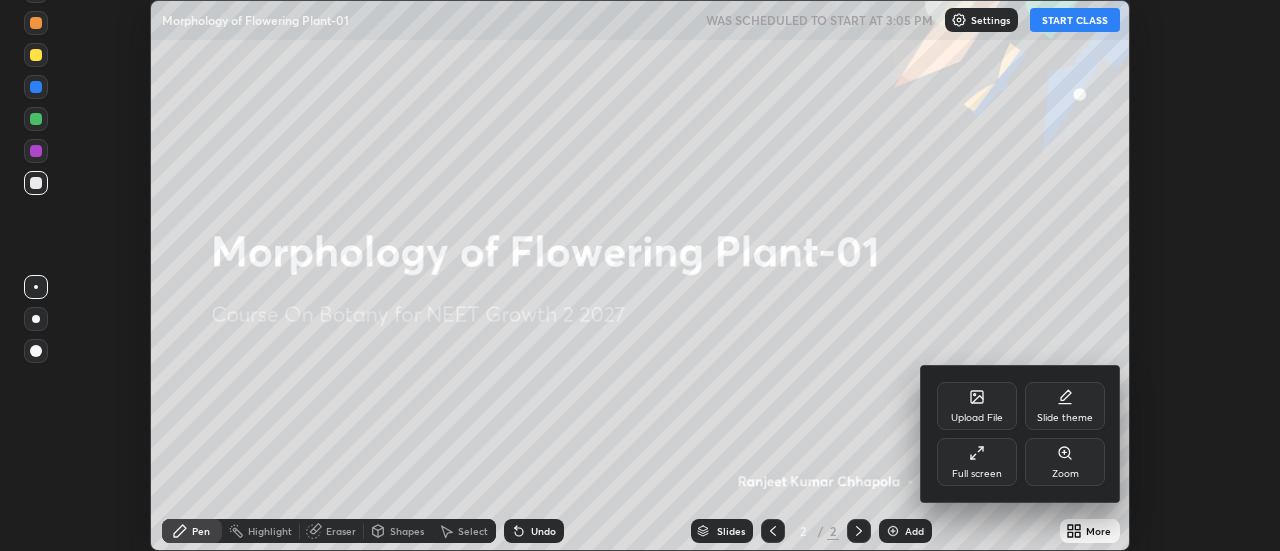 click on "Full screen" at bounding box center [977, 462] 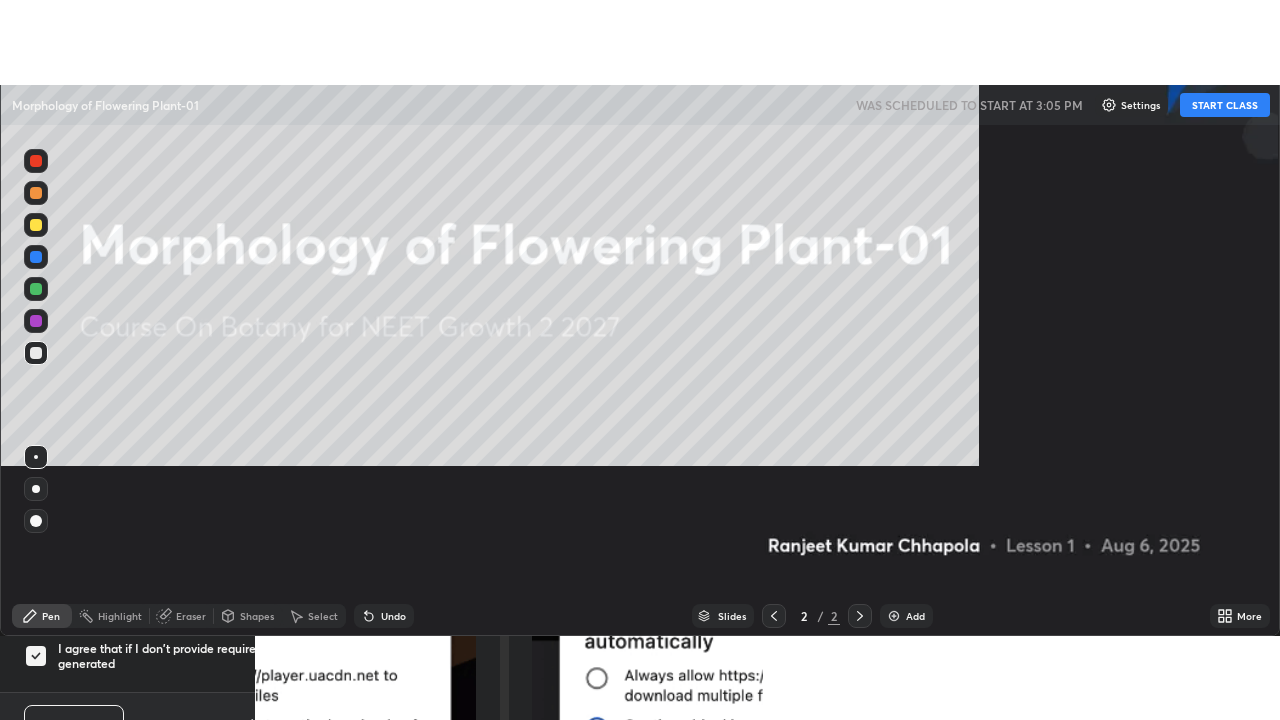 scroll, scrollTop: 99280, scrollLeft: 98720, axis: both 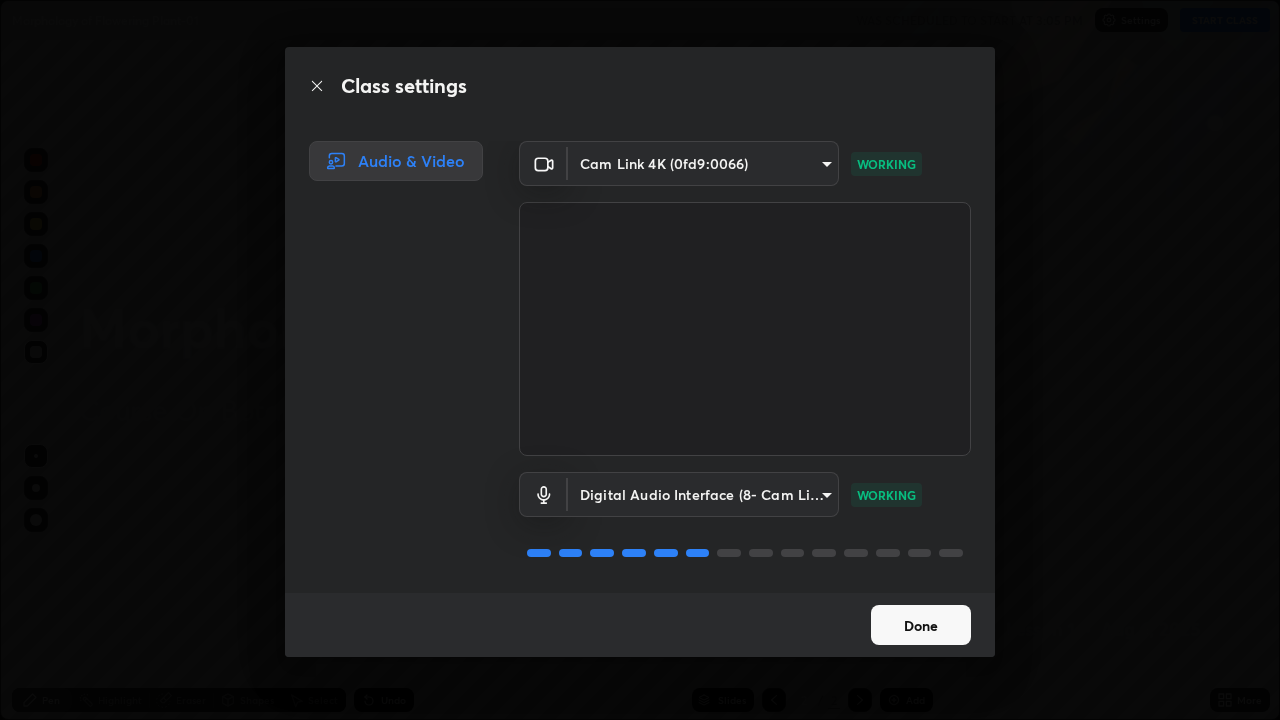 click on "Done" at bounding box center (921, 625) 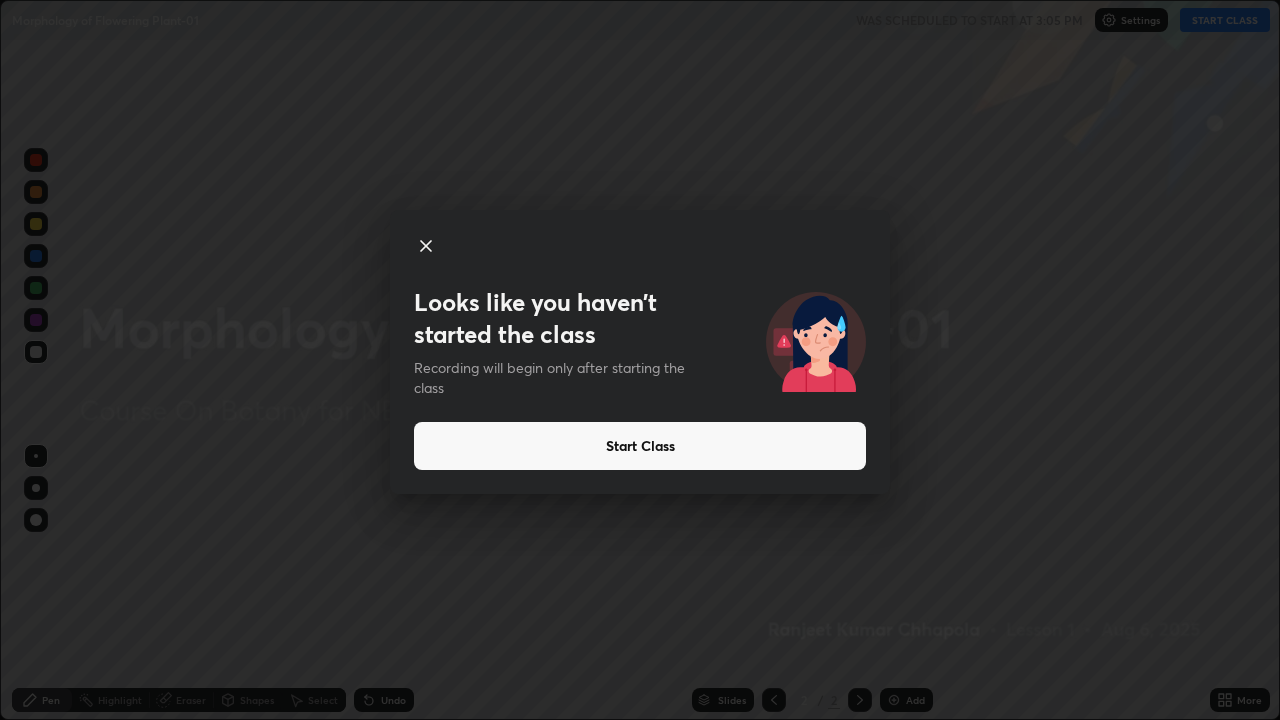 click on "Start Class" at bounding box center [640, 446] 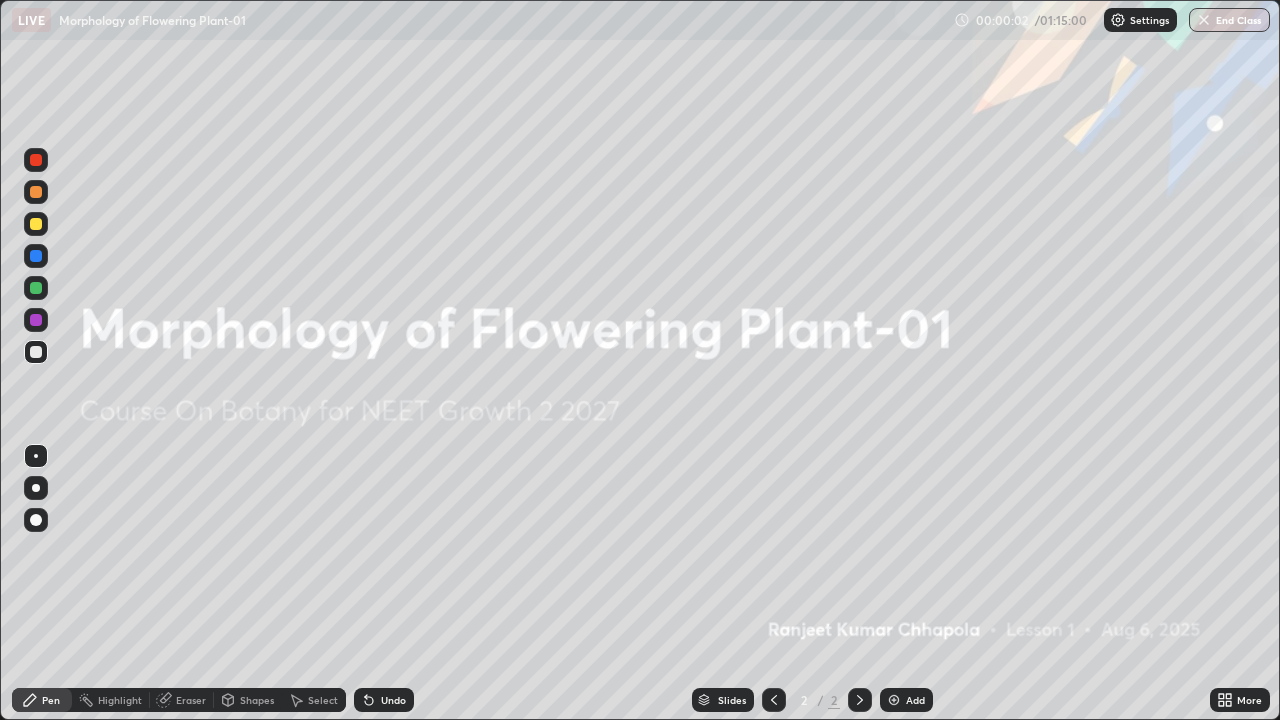 click 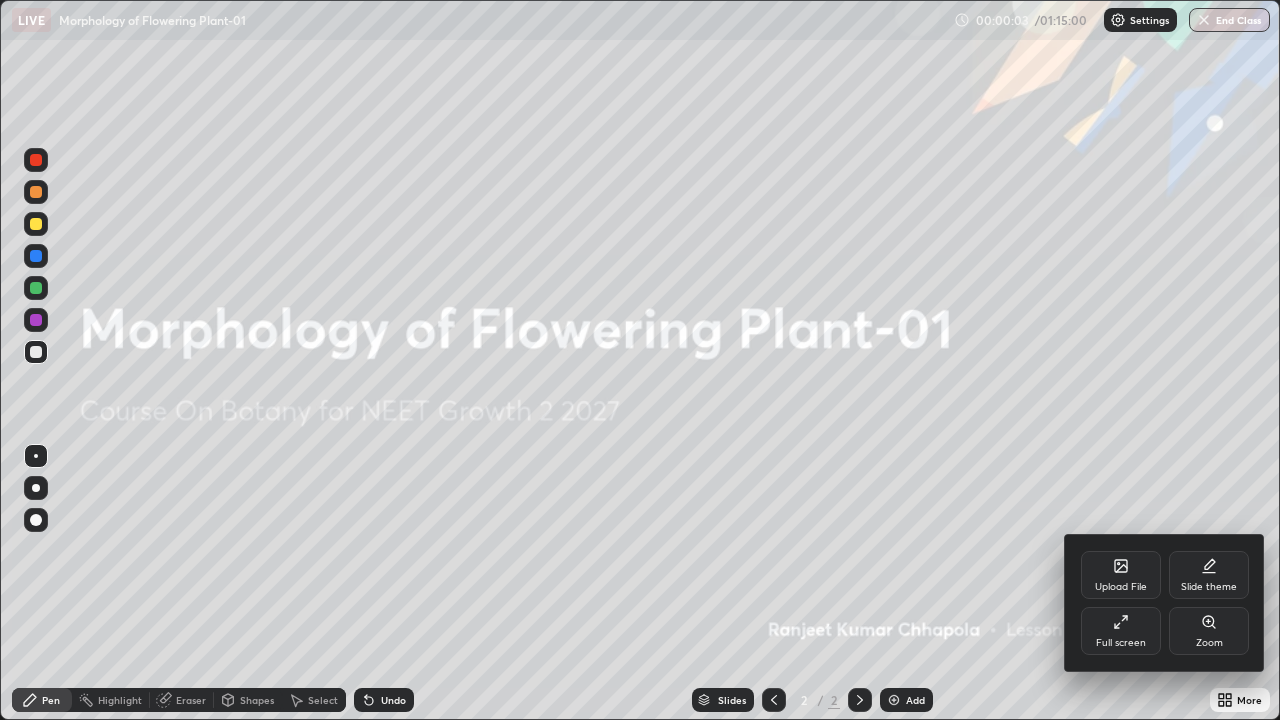 click on "Full screen" at bounding box center [1121, 631] 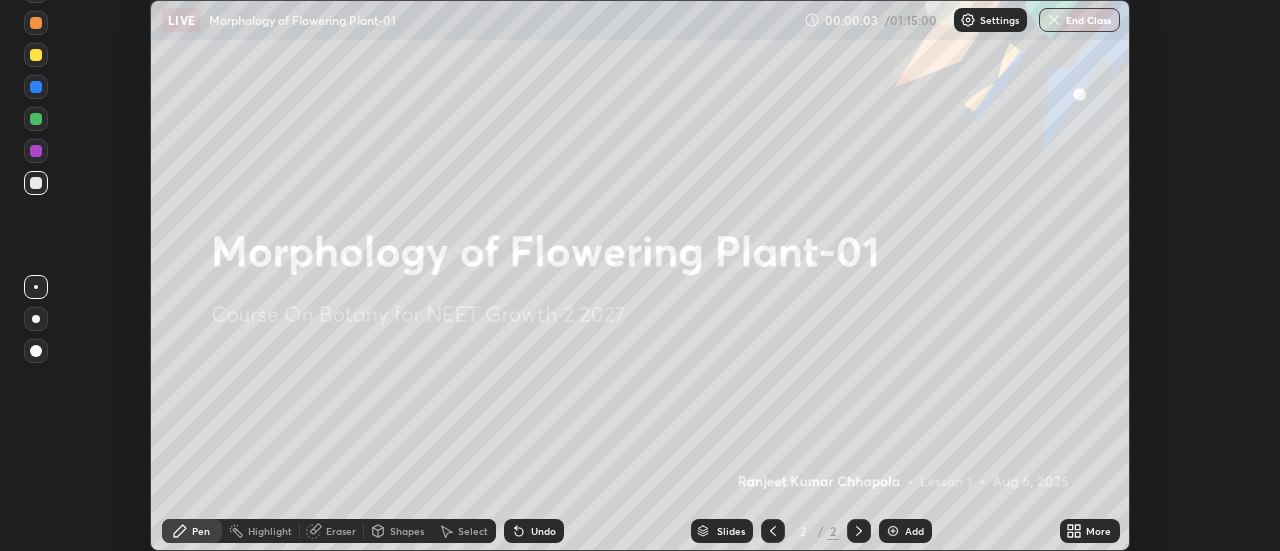 scroll, scrollTop: 551, scrollLeft: 1280, axis: both 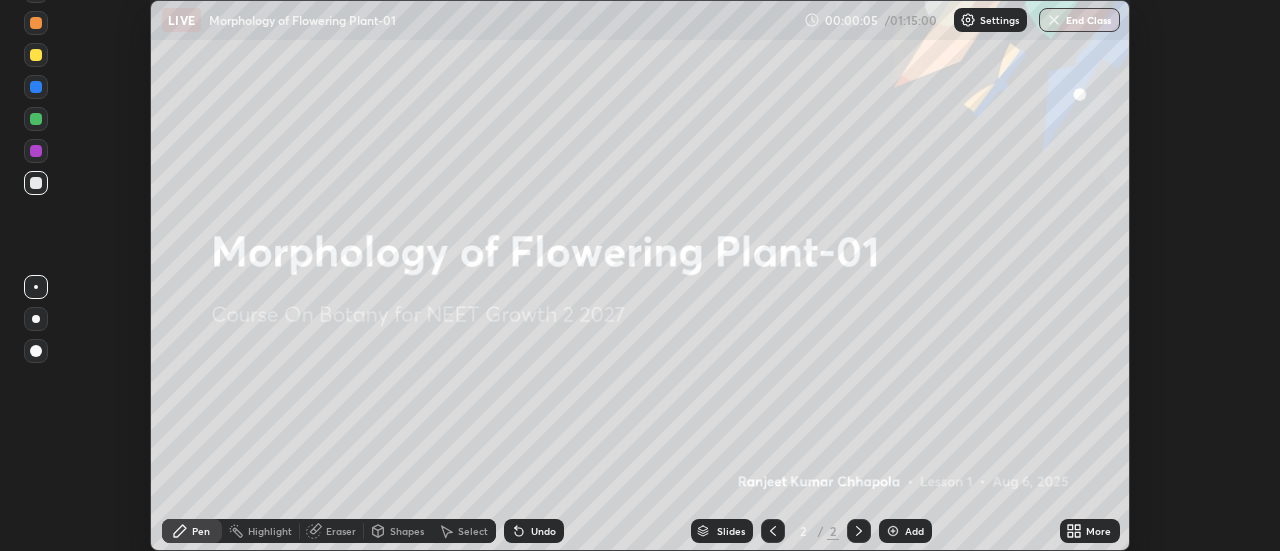 click 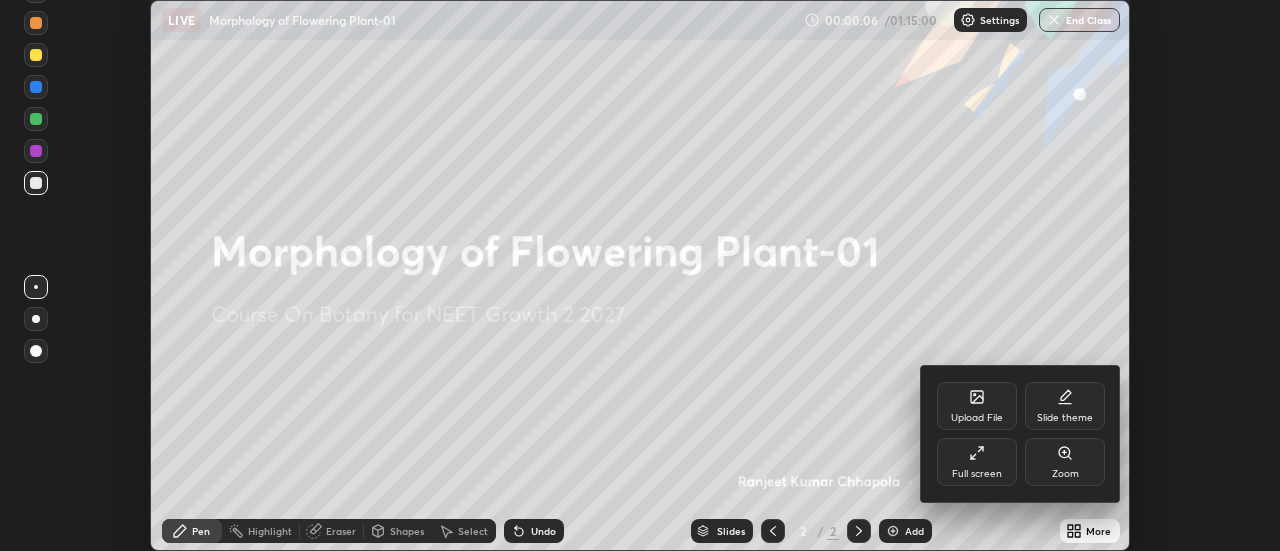 click on "Full screen" at bounding box center [977, 462] 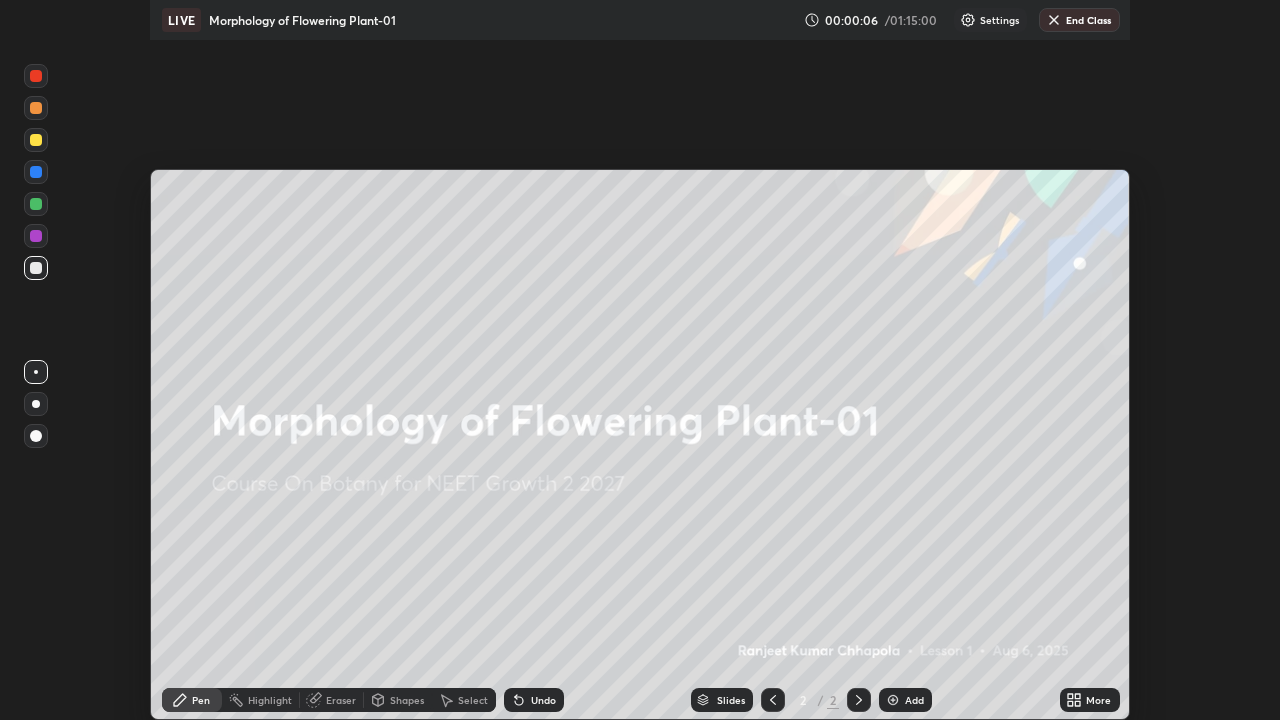 scroll, scrollTop: 99280, scrollLeft: 98720, axis: both 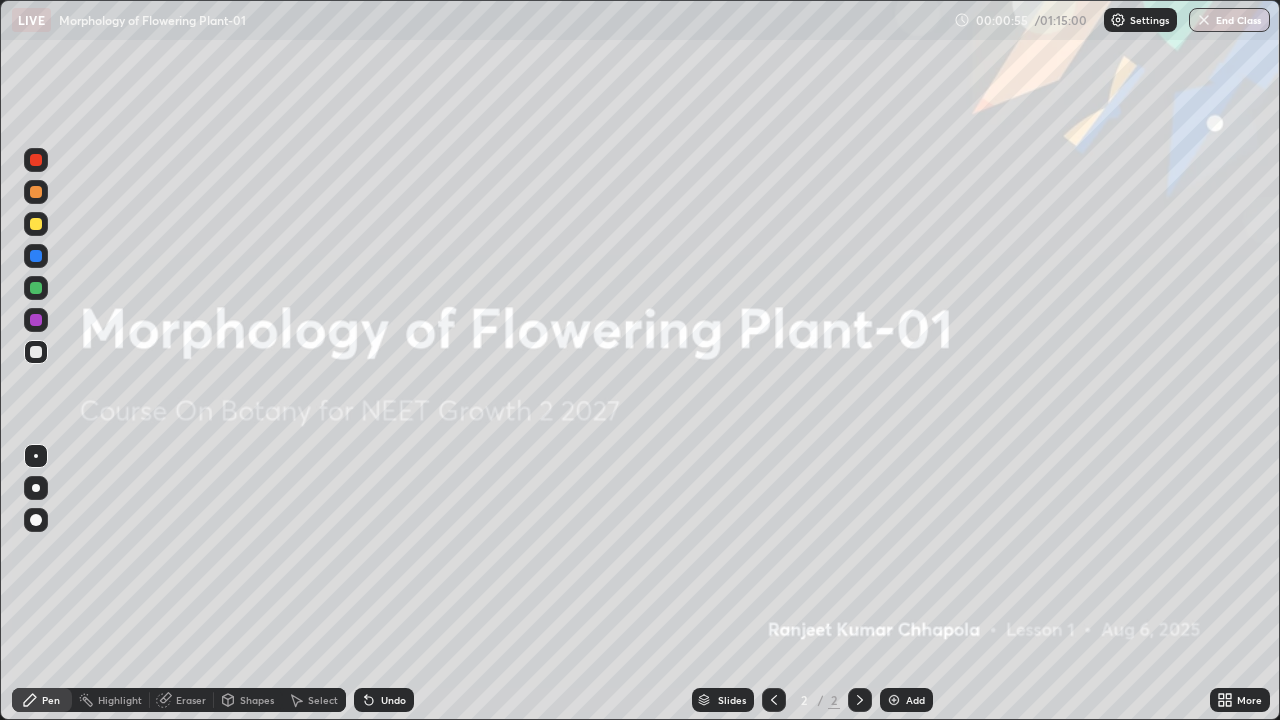 click 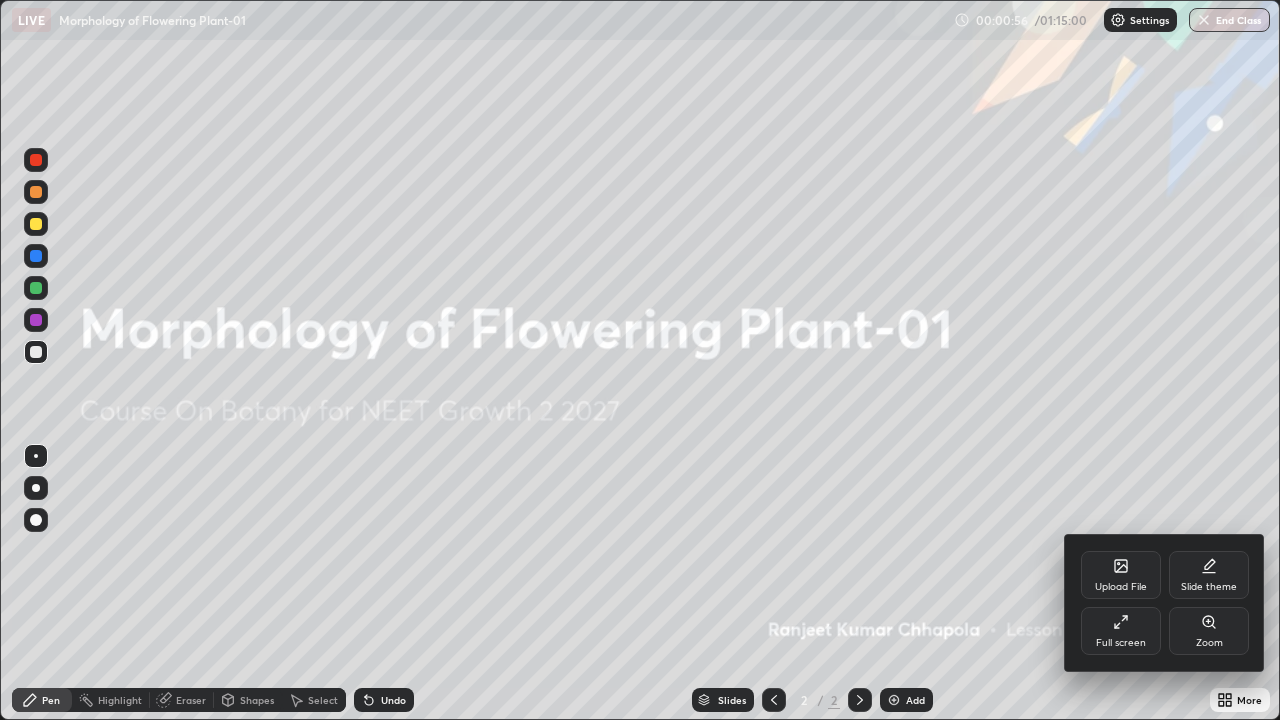 click at bounding box center (640, 360) 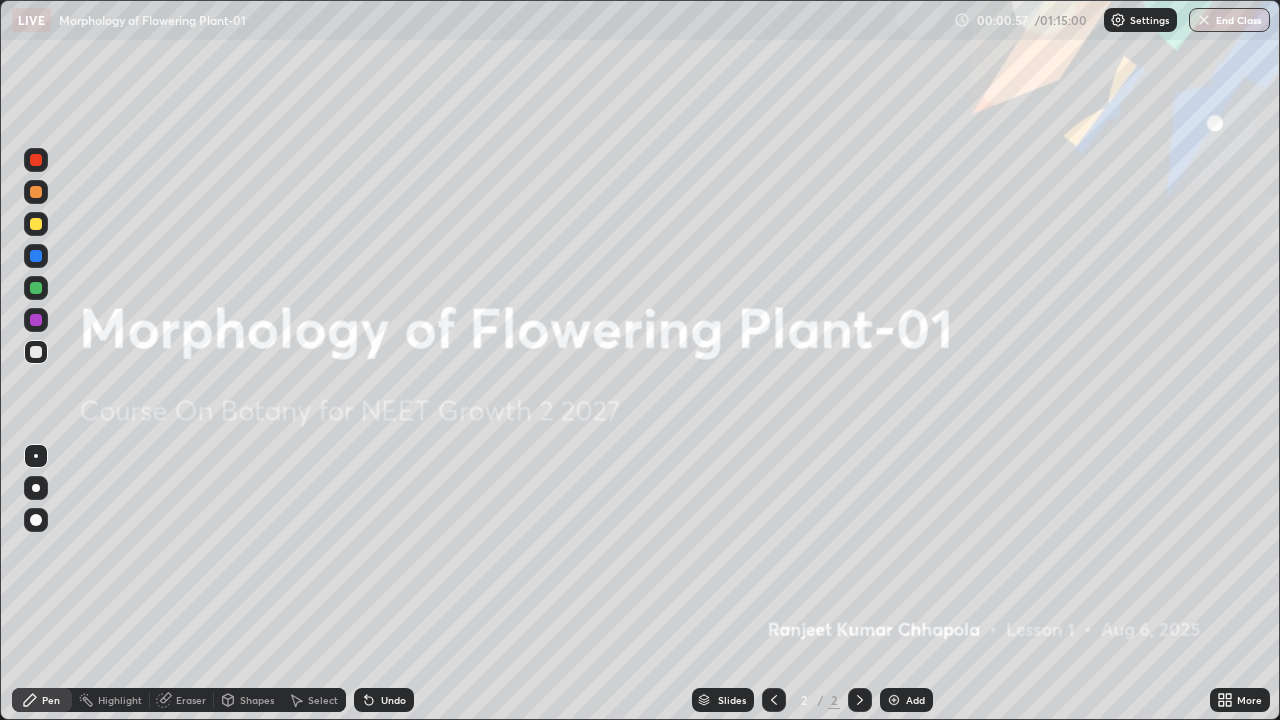click 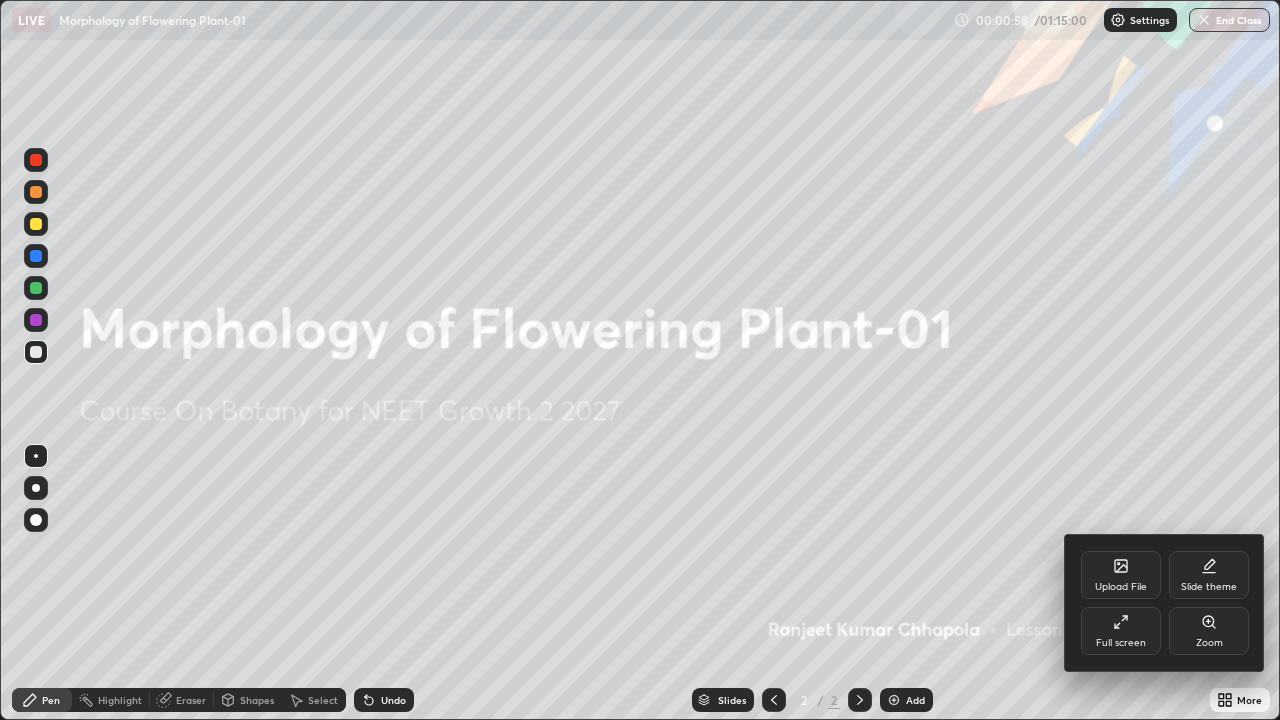 click on "Full screen" at bounding box center [1121, 631] 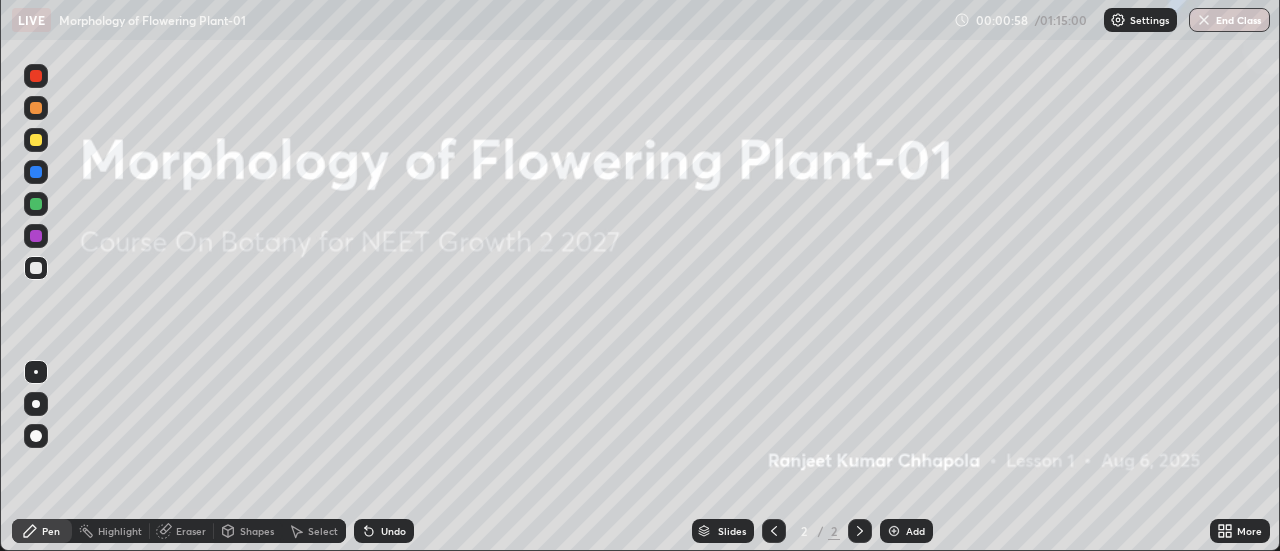 scroll, scrollTop: 551, scrollLeft: 1280, axis: both 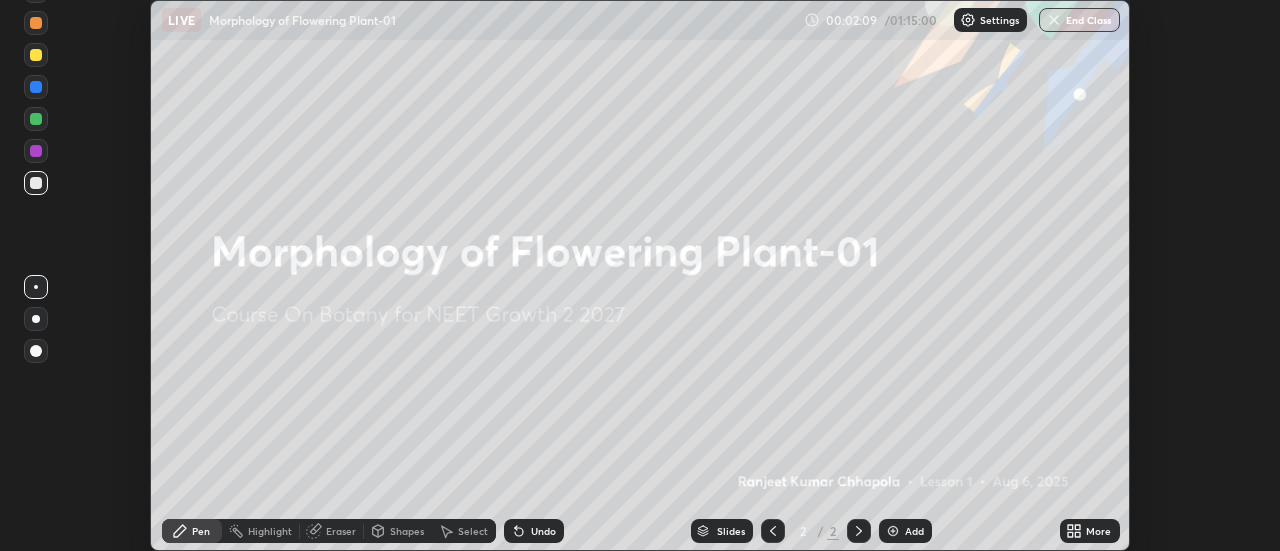 click 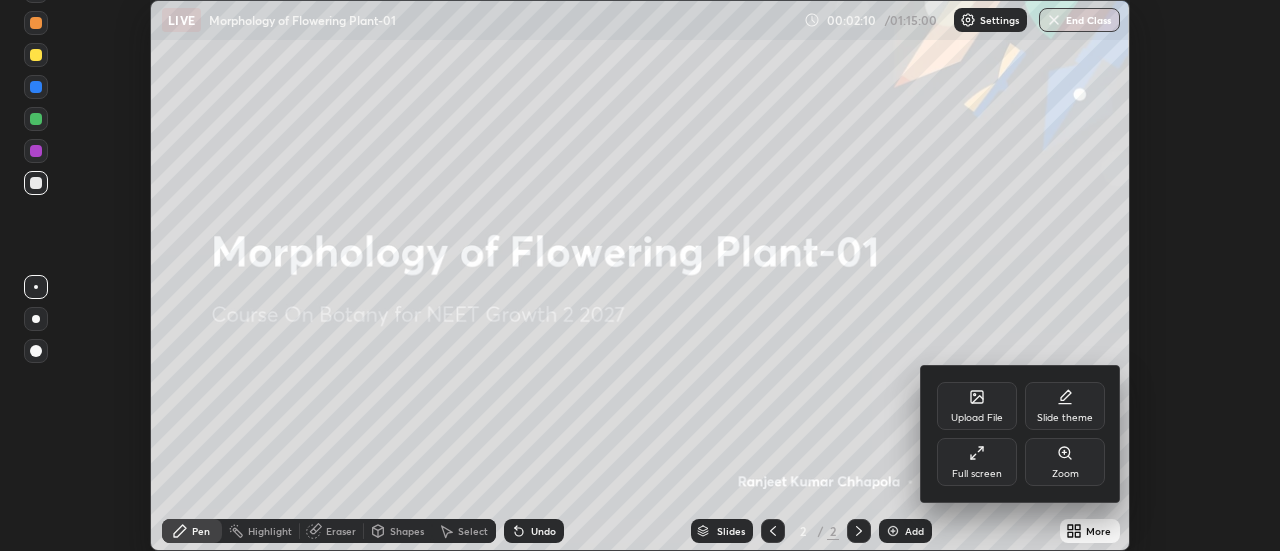 click on "Upload File" at bounding box center [977, 406] 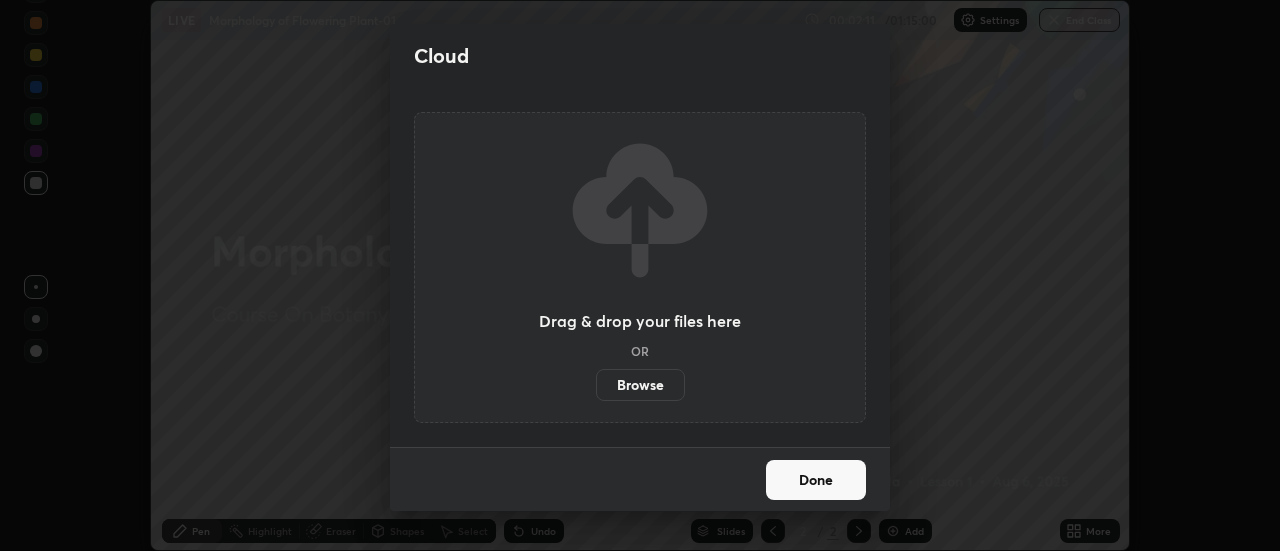 click on "Browse" at bounding box center (640, 385) 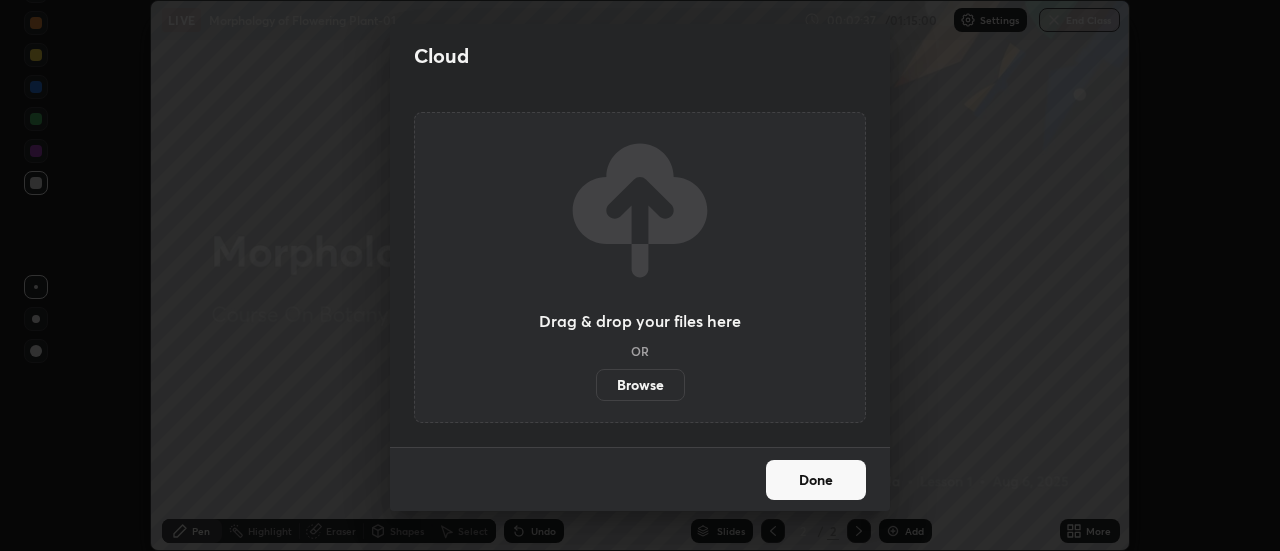 click on "Browse" at bounding box center (640, 385) 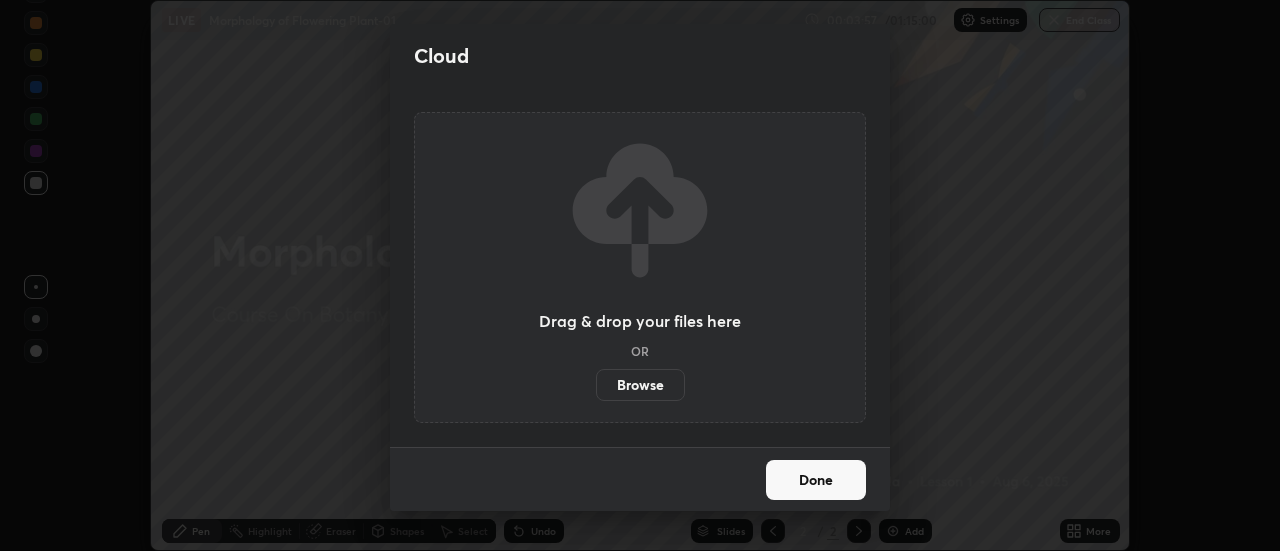 click on "Browse" at bounding box center (640, 385) 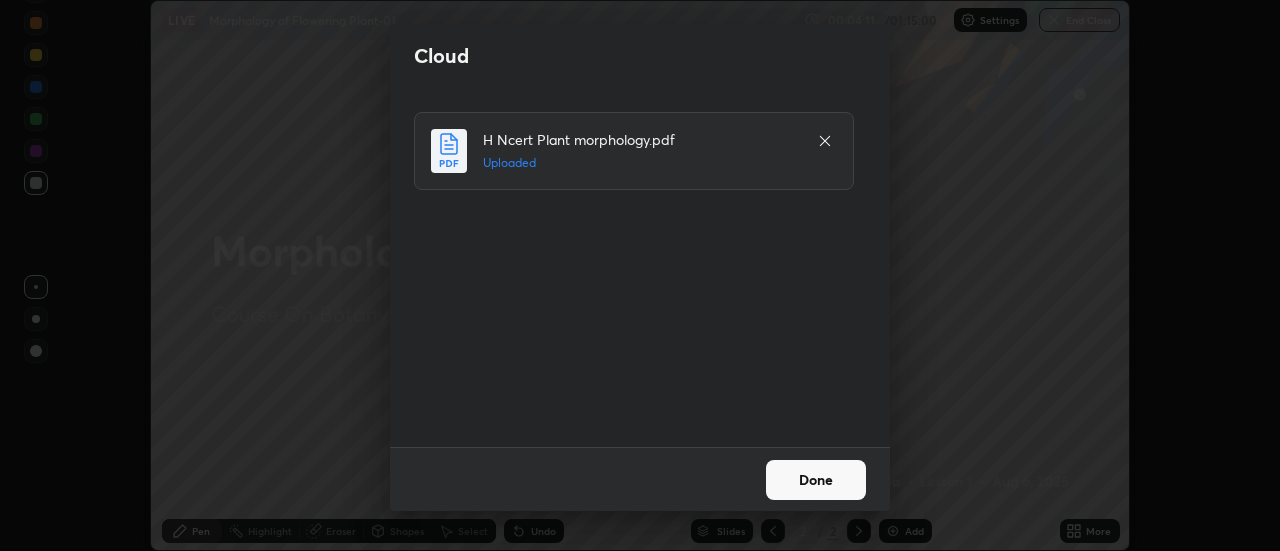 click on "Done" at bounding box center (816, 480) 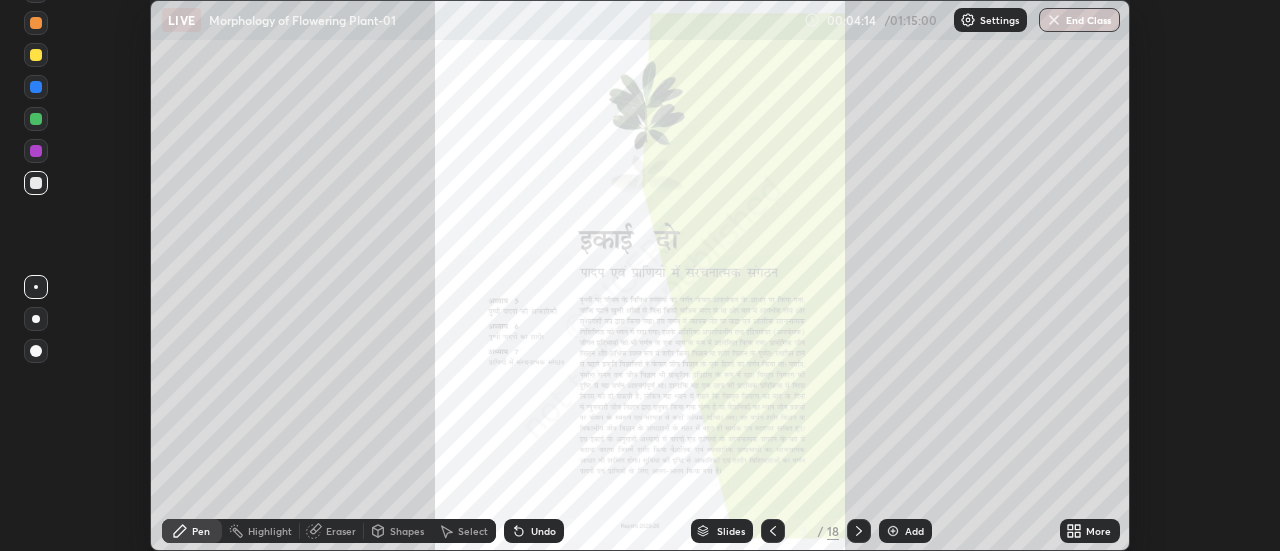 click 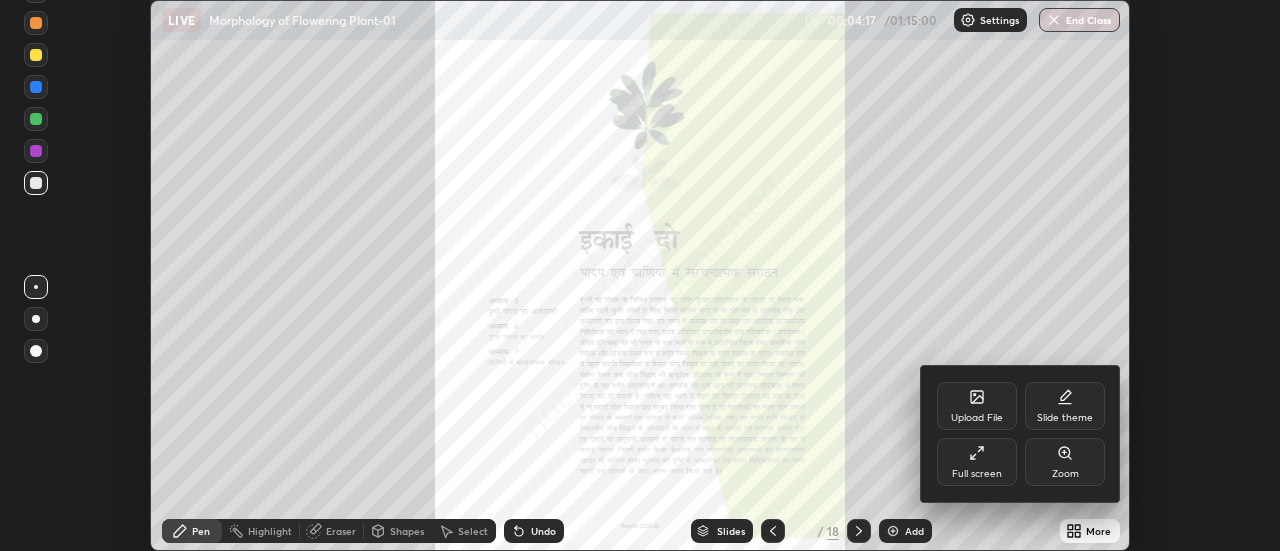 click on "Full screen" at bounding box center [977, 462] 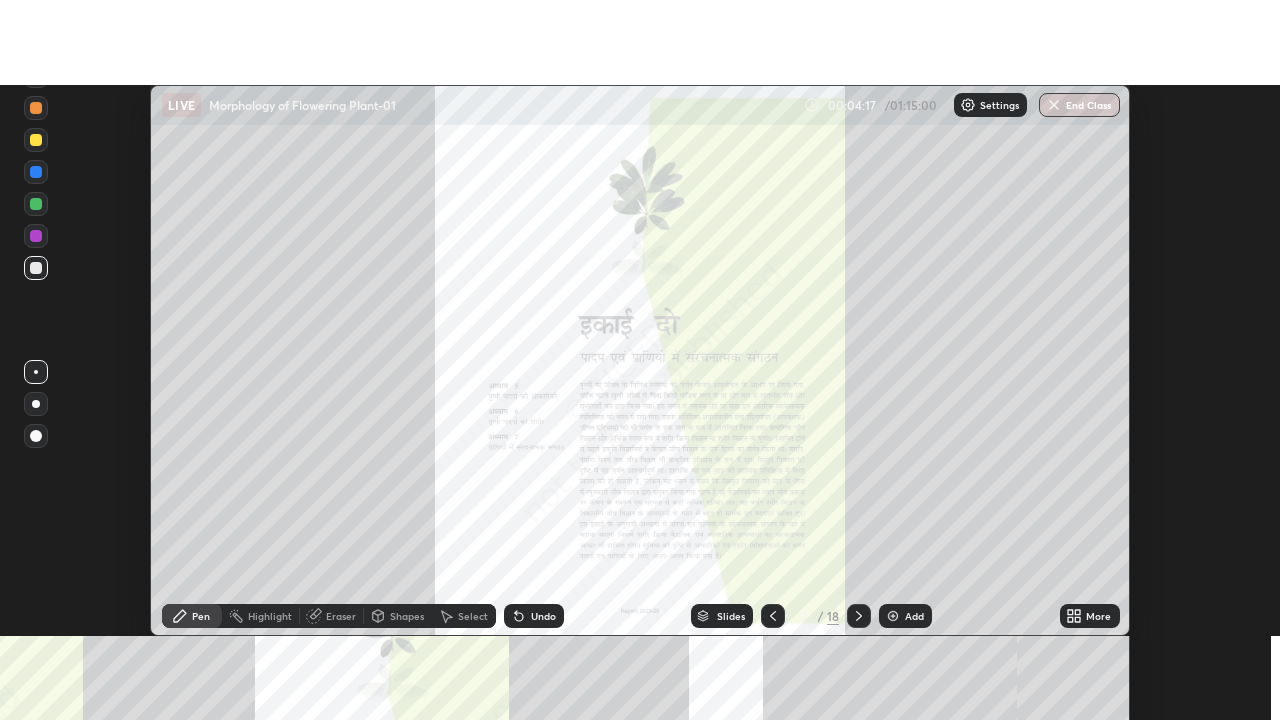 scroll, scrollTop: 99280, scrollLeft: 98720, axis: both 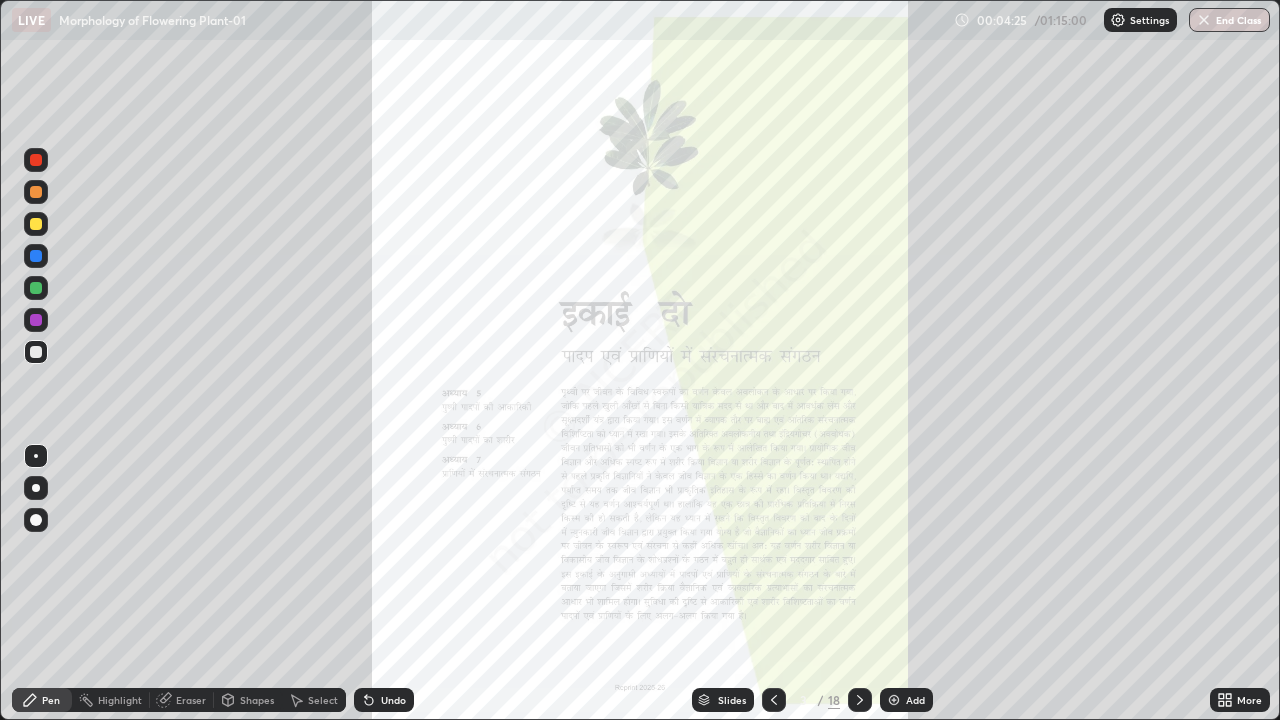 click 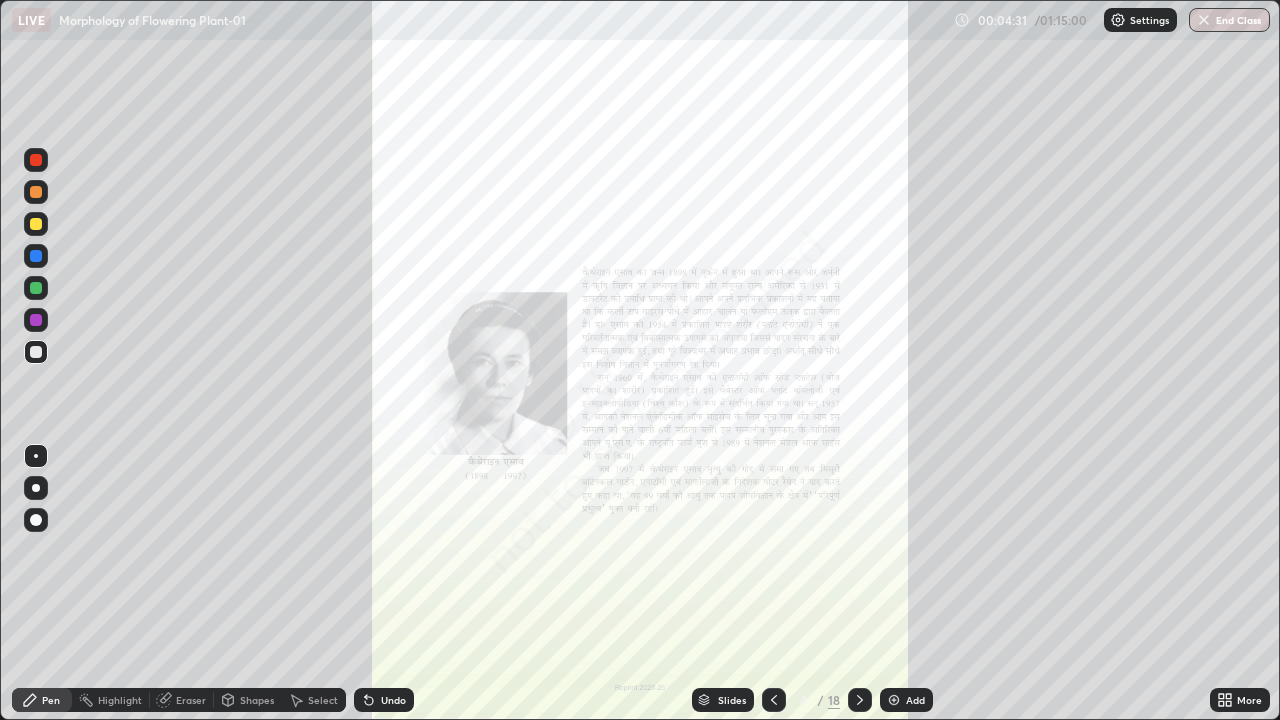 click at bounding box center [860, 700] 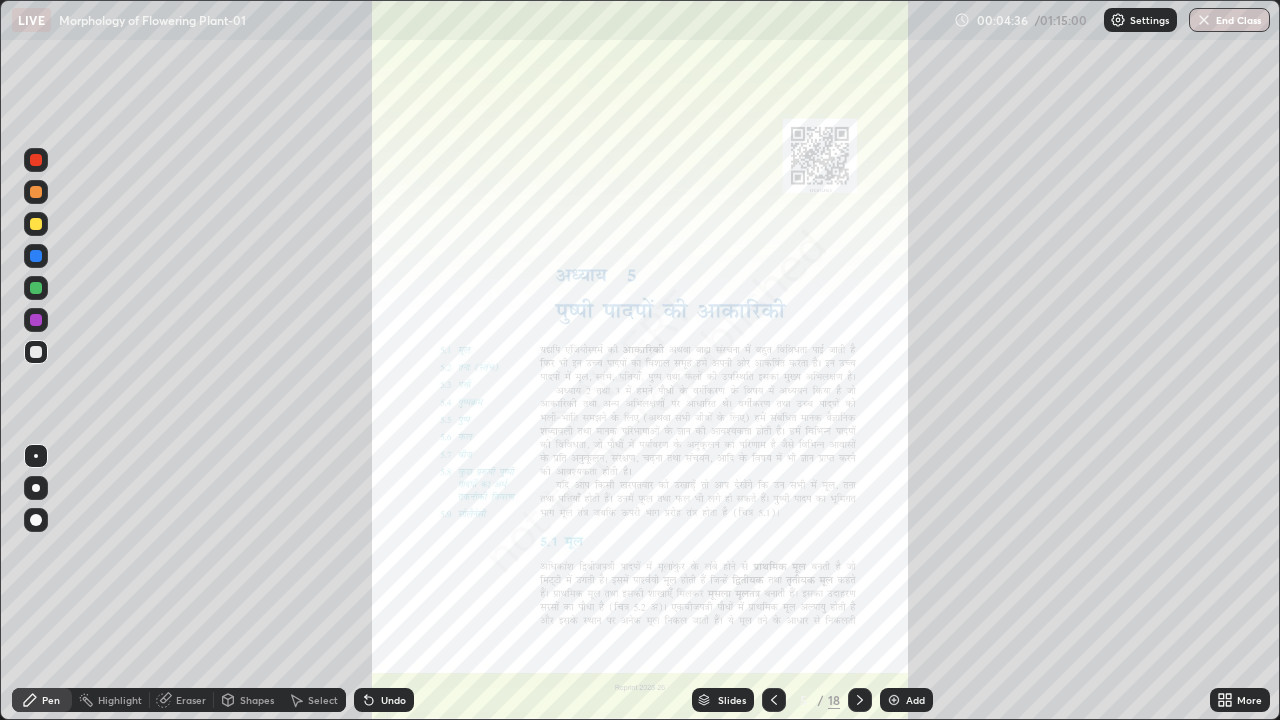 click 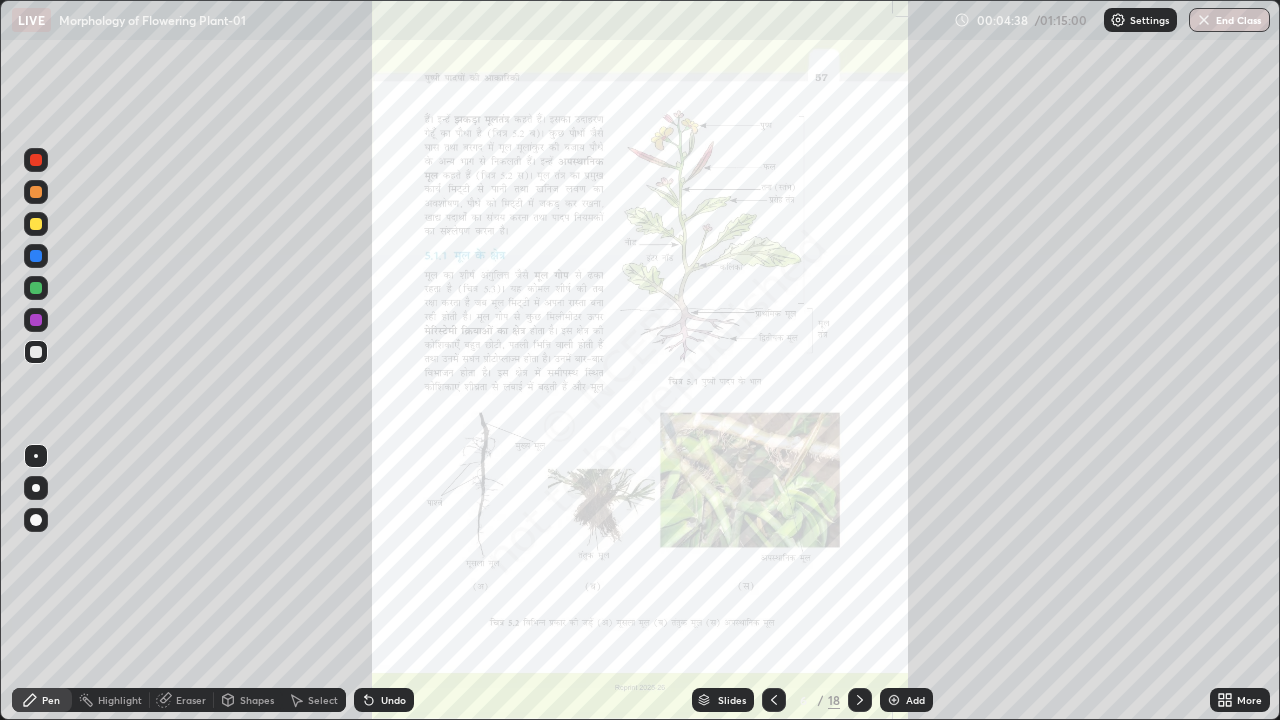 click 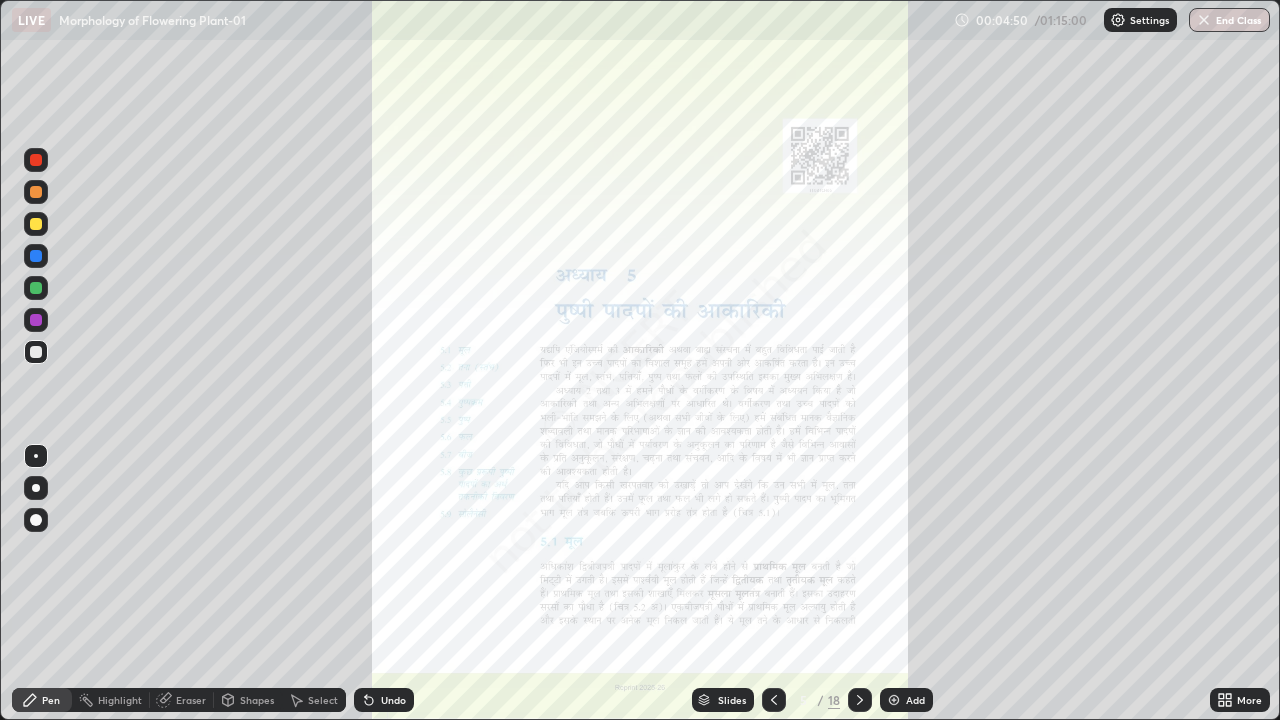 click on "Undo" at bounding box center [393, 700] 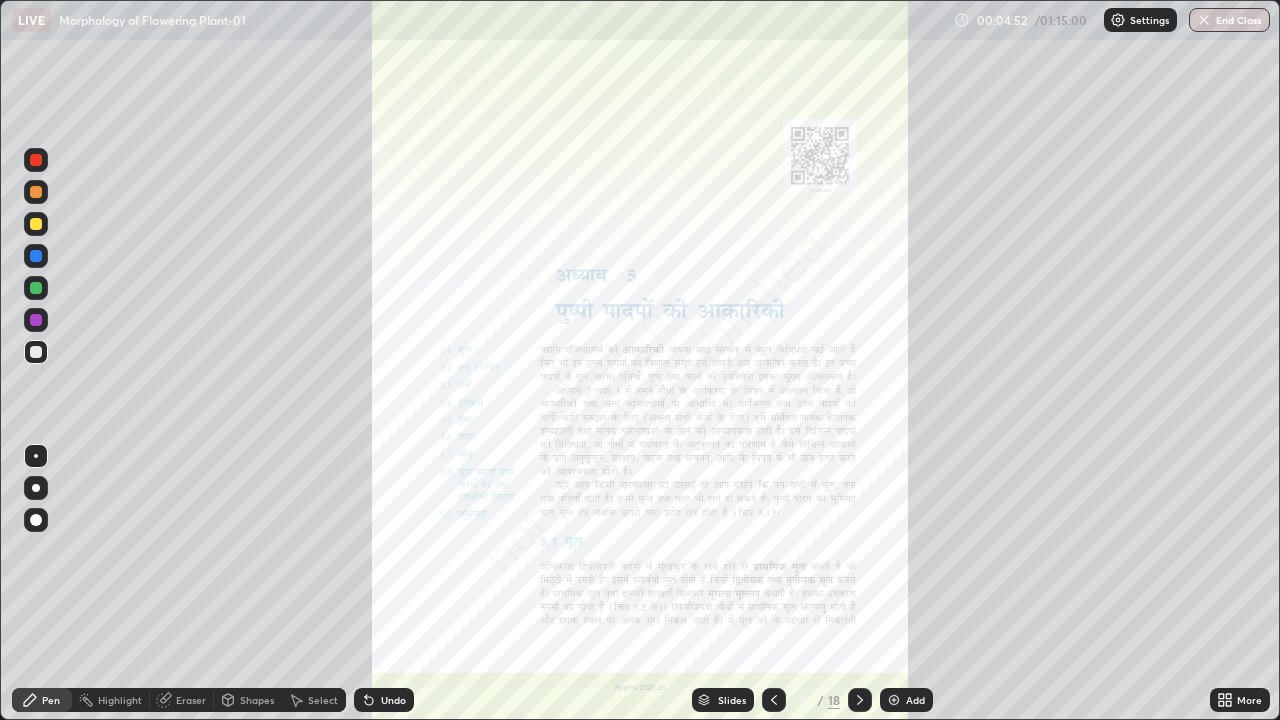 click at bounding box center [36, 160] 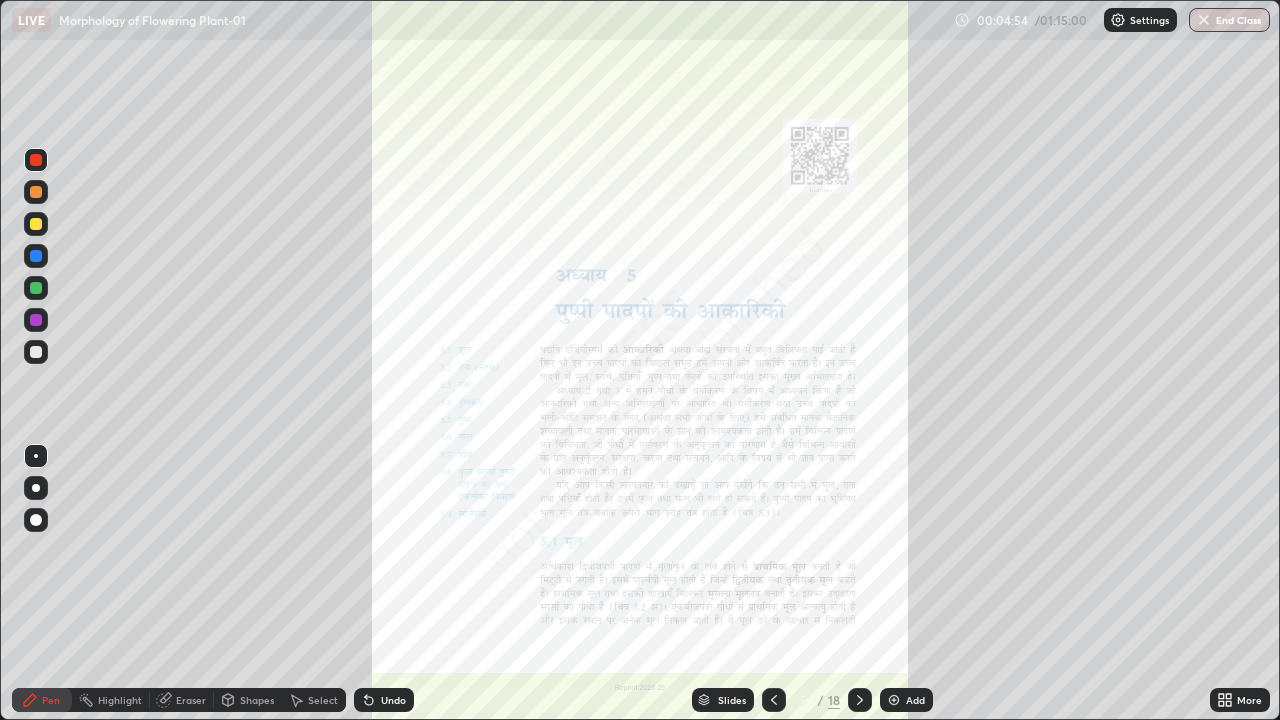click at bounding box center (36, 488) 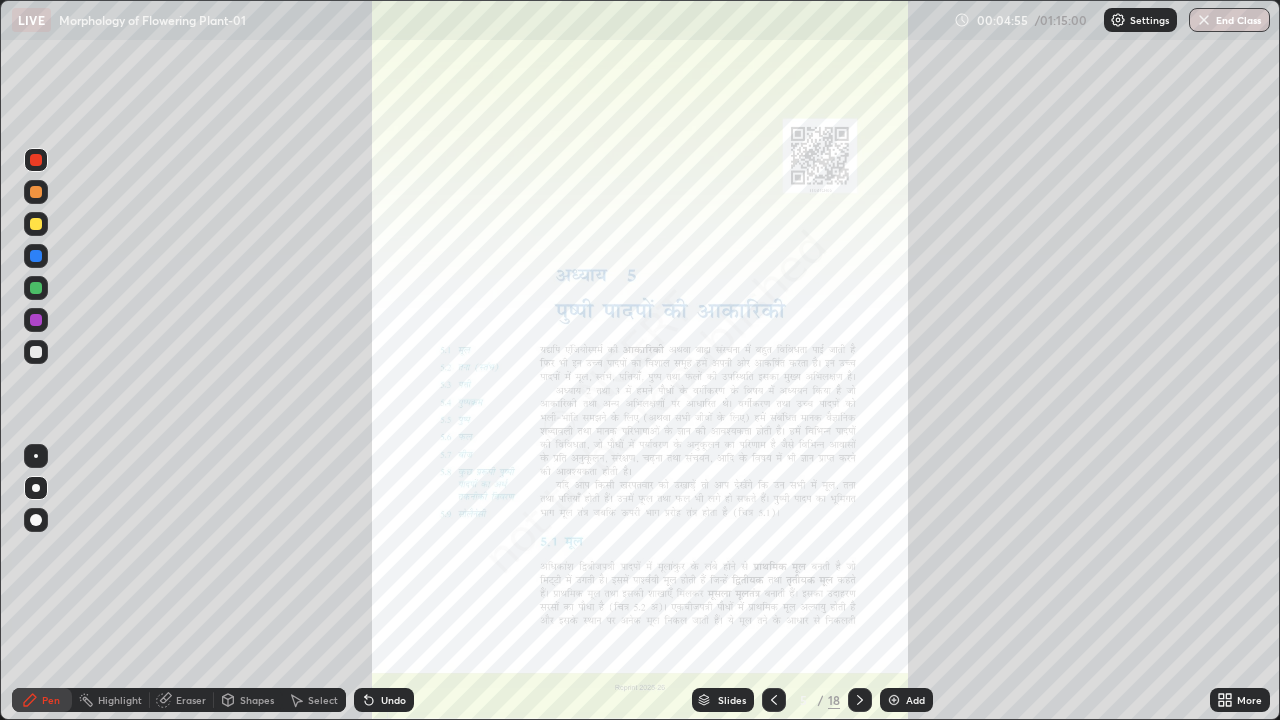 click on "Undo" at bounding box center (393, 700) 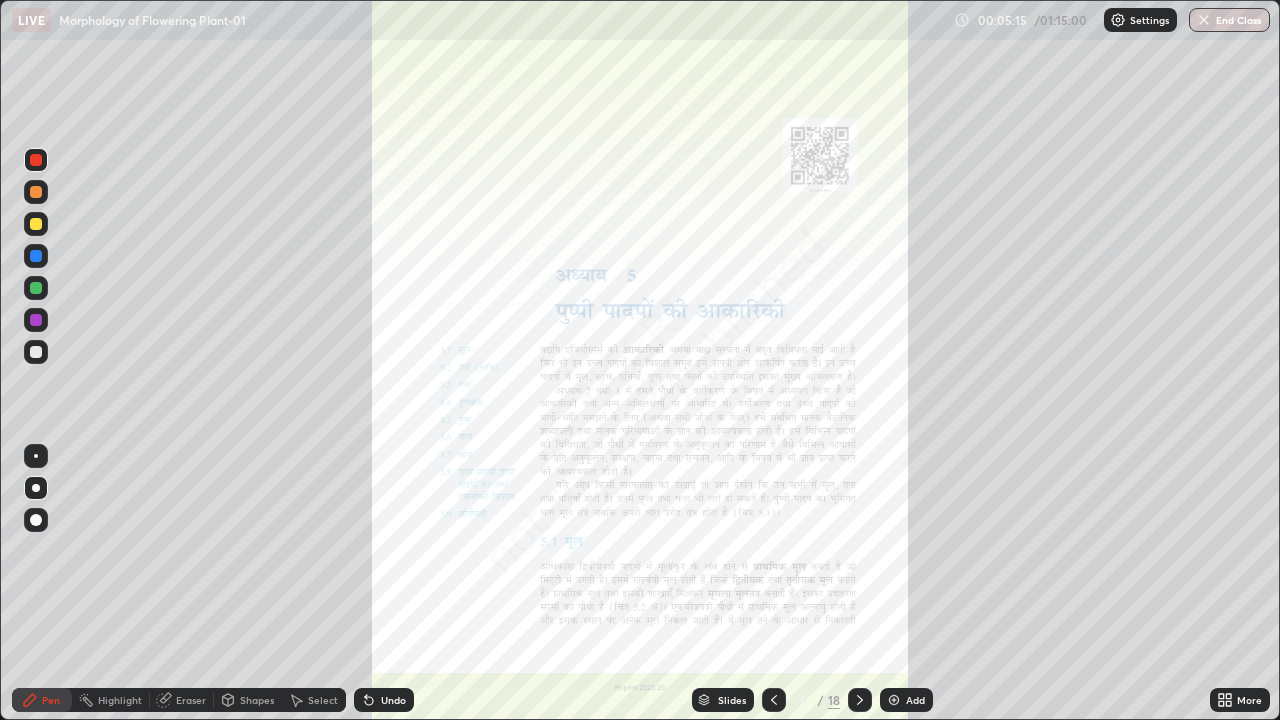 click on "Undo" at bounding box center (393, 700) 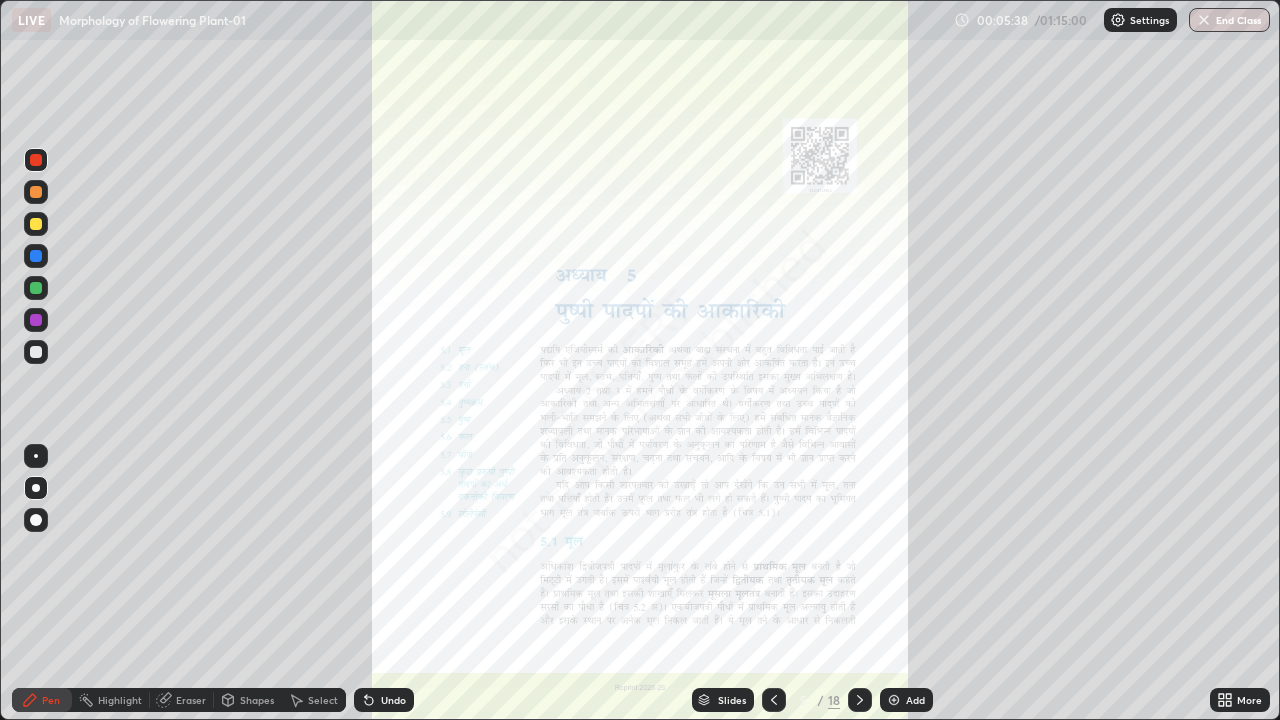 click on "Undo" at bounding box center [384, 700] 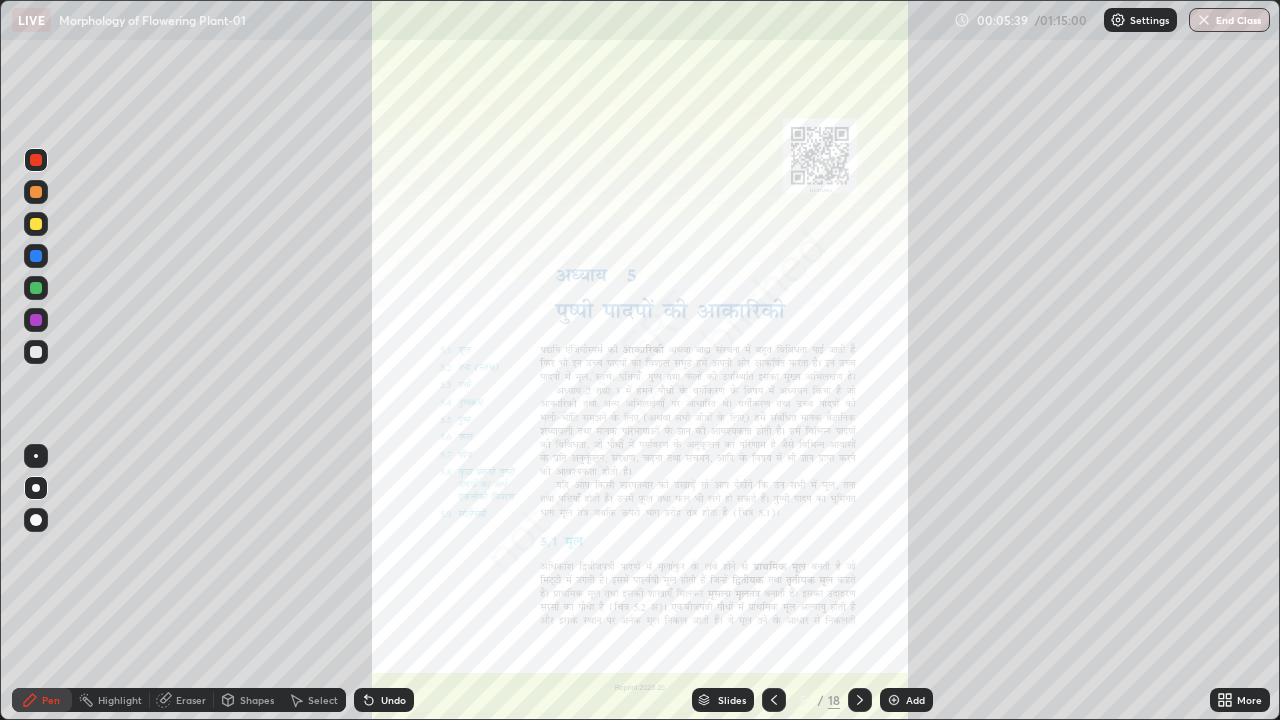click 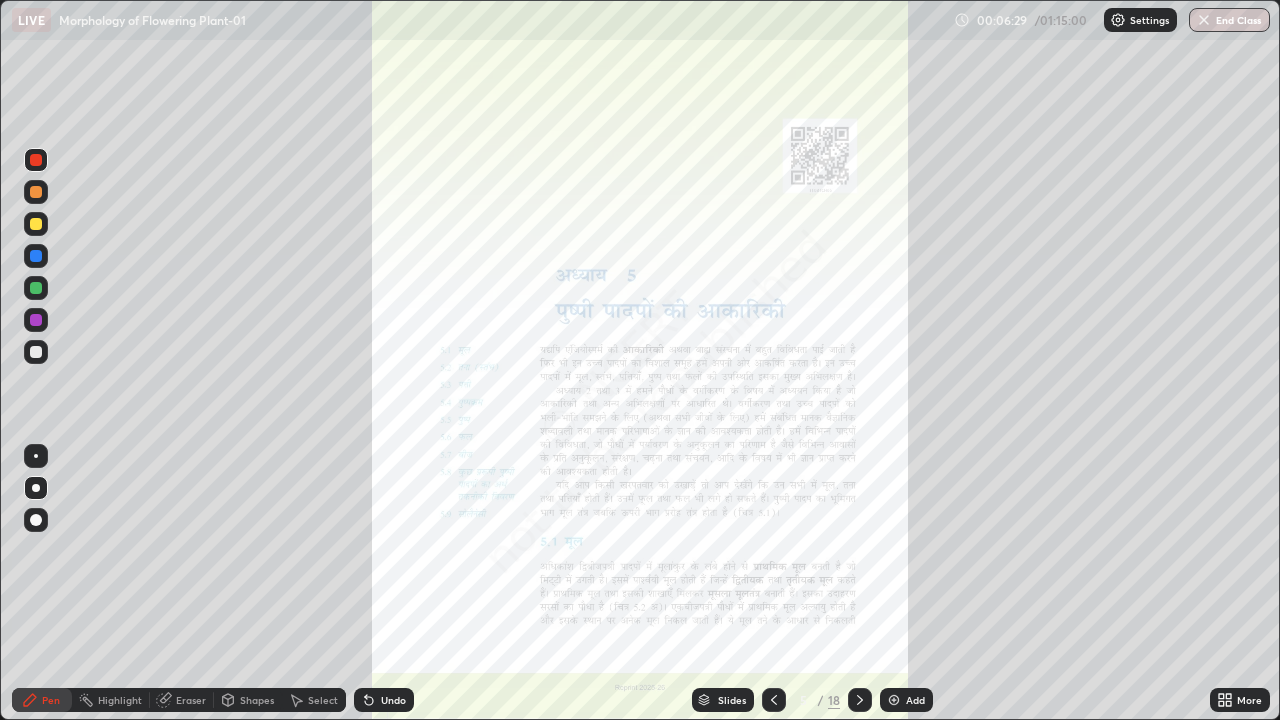 click 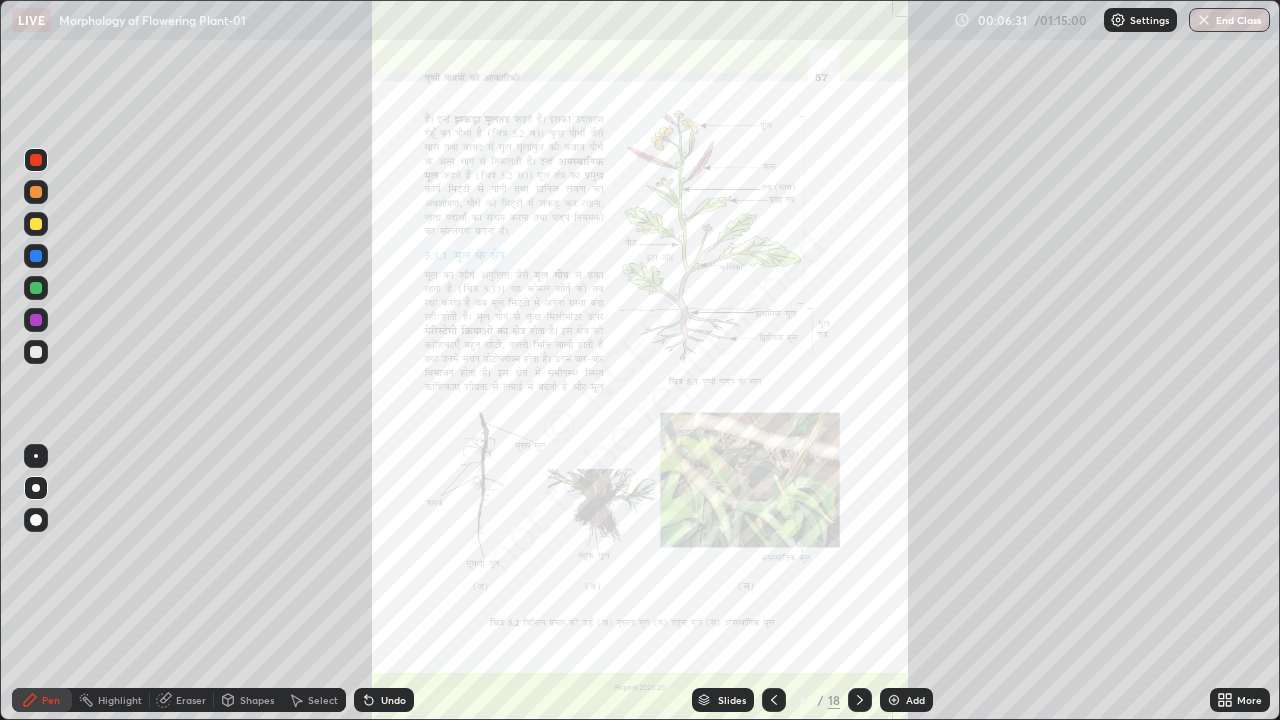 click 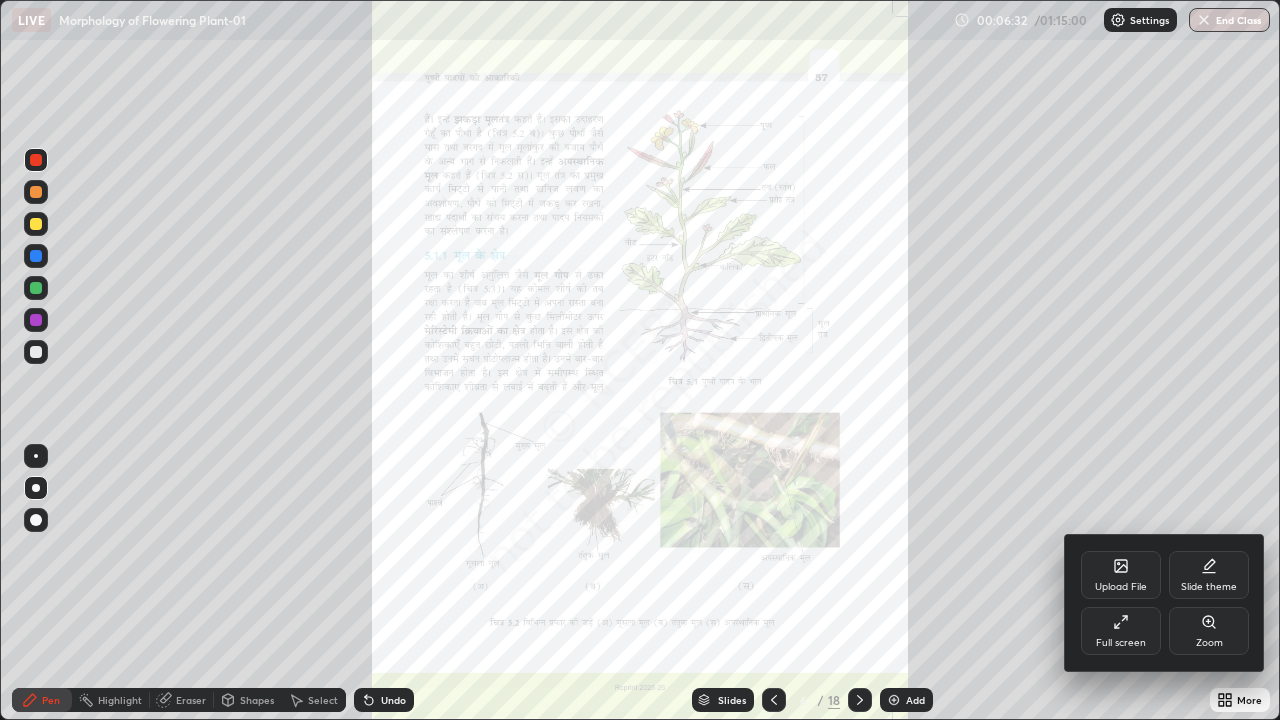 click 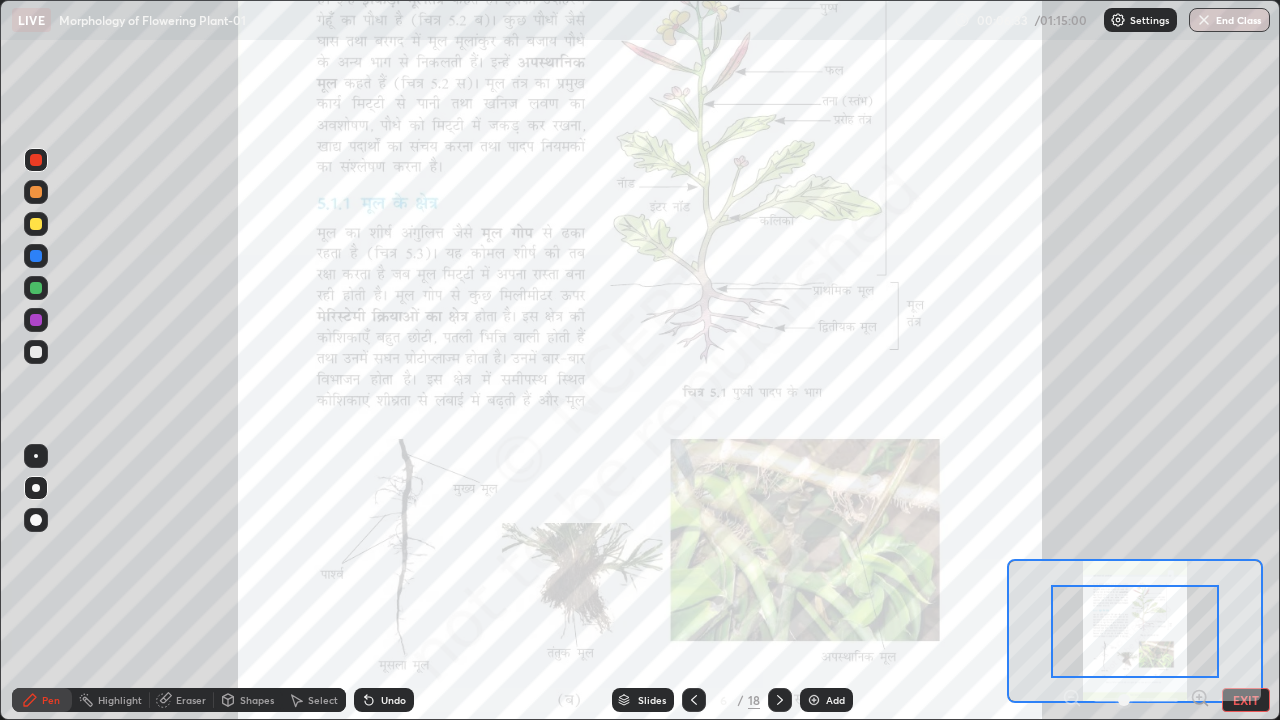 click 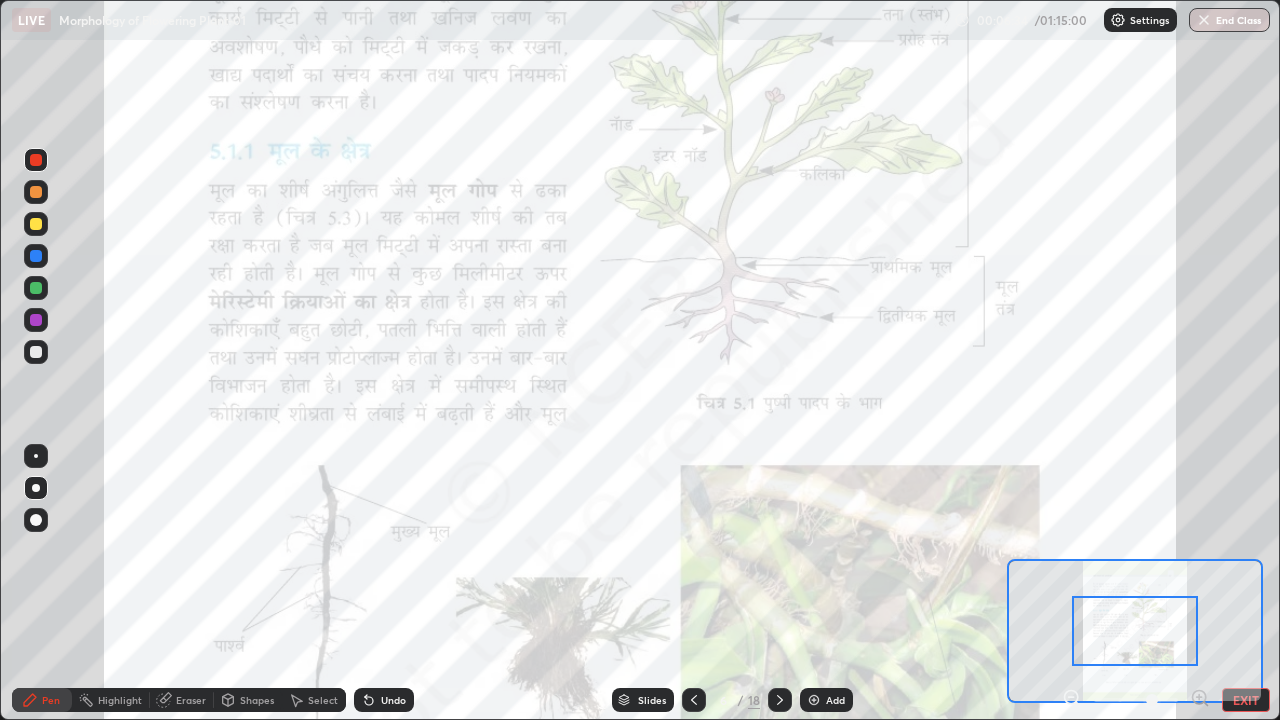 click 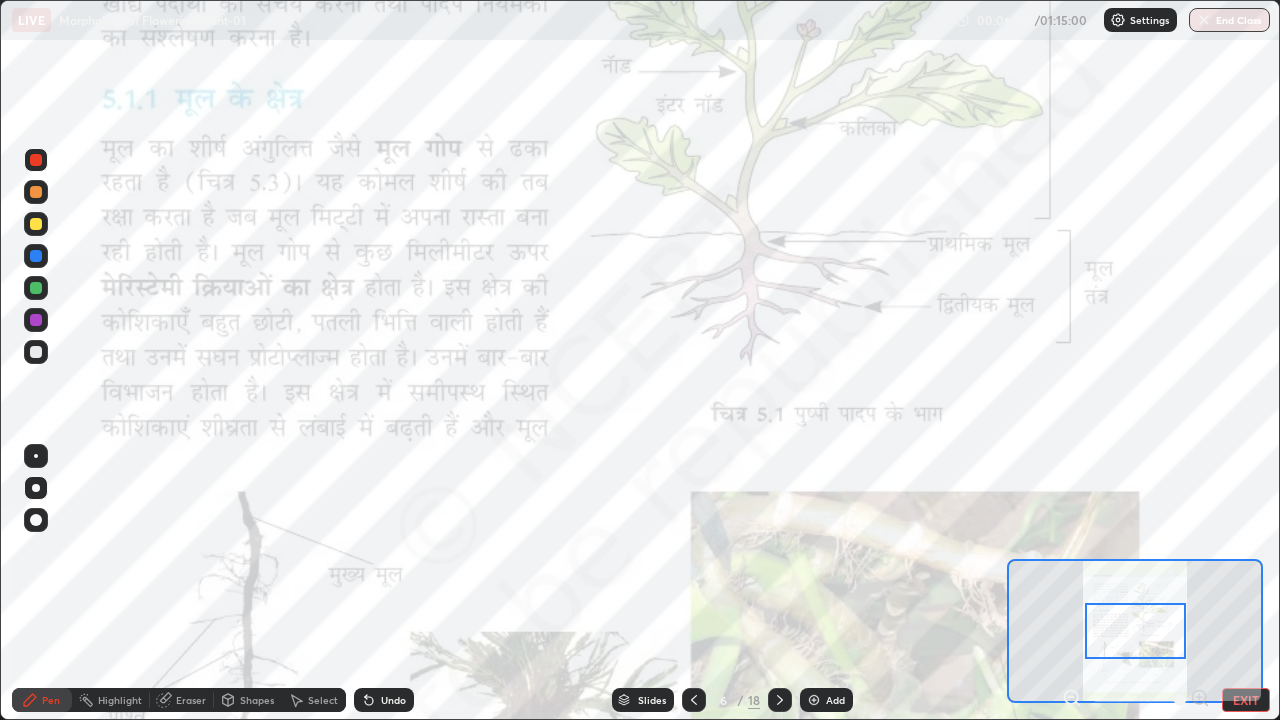 click on "Undo" at bounding box center [393, 700] 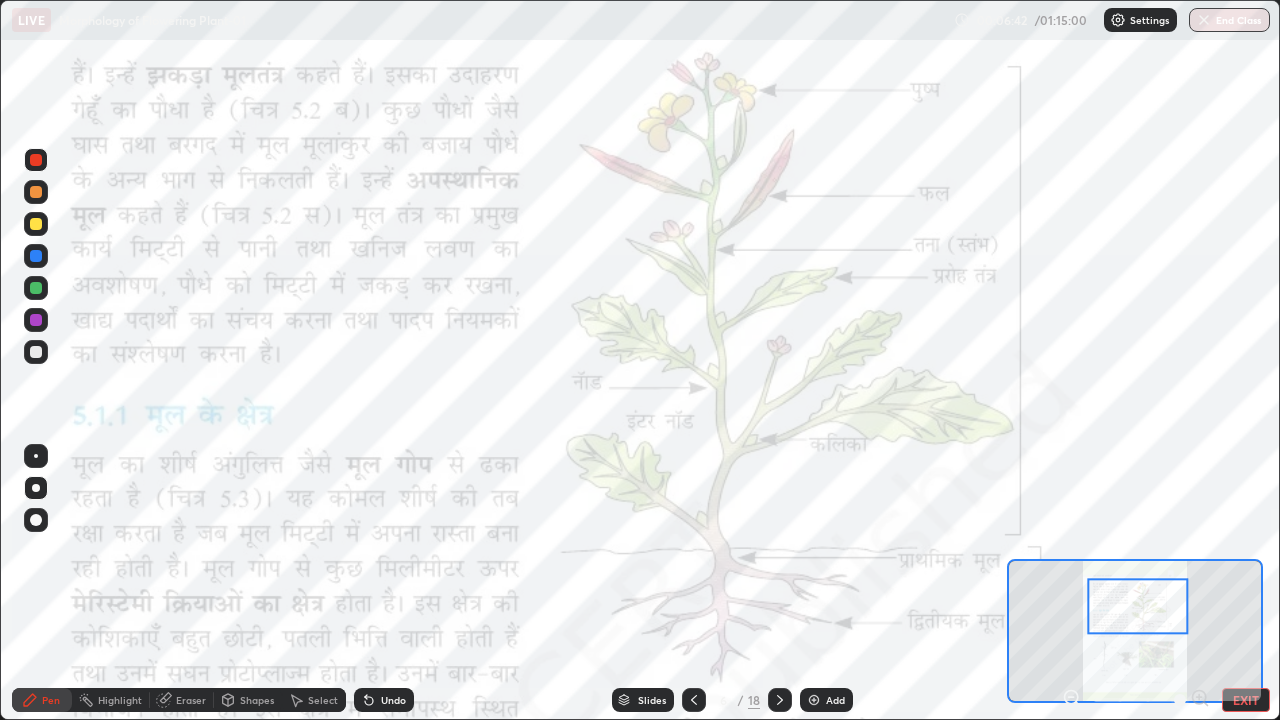 click 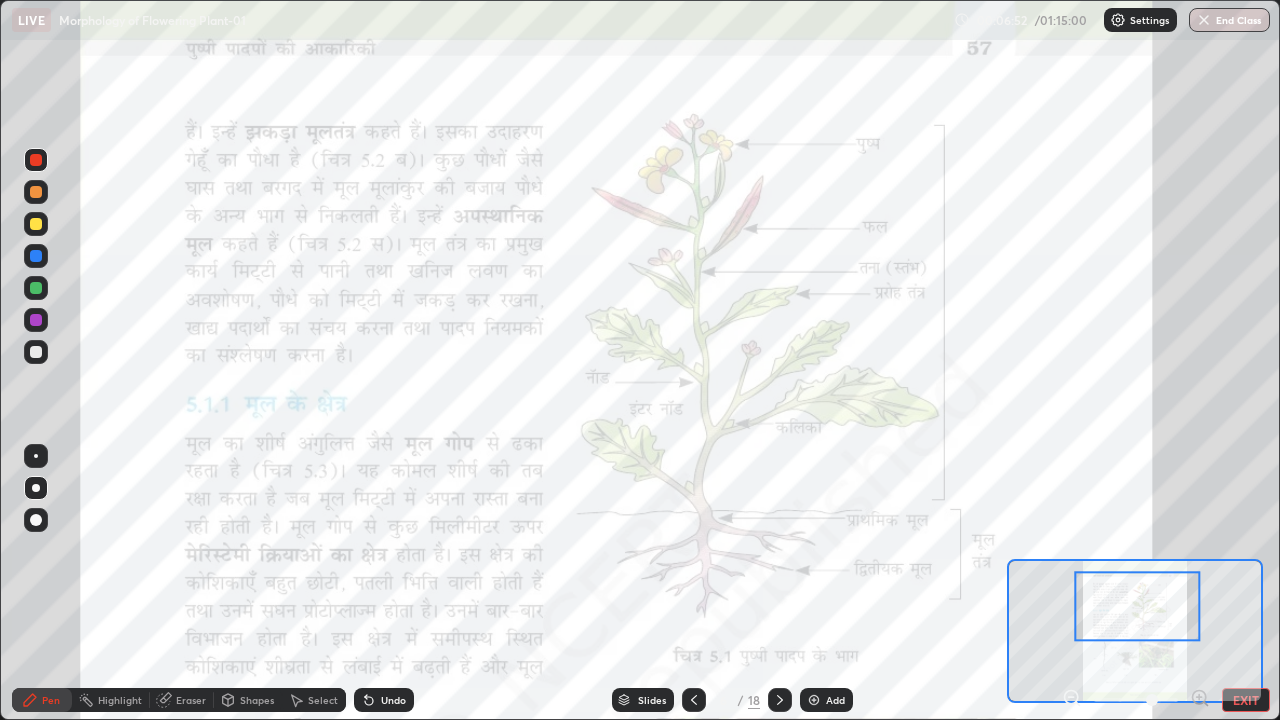 click on "Highlight" at bounding box center (120, 700) 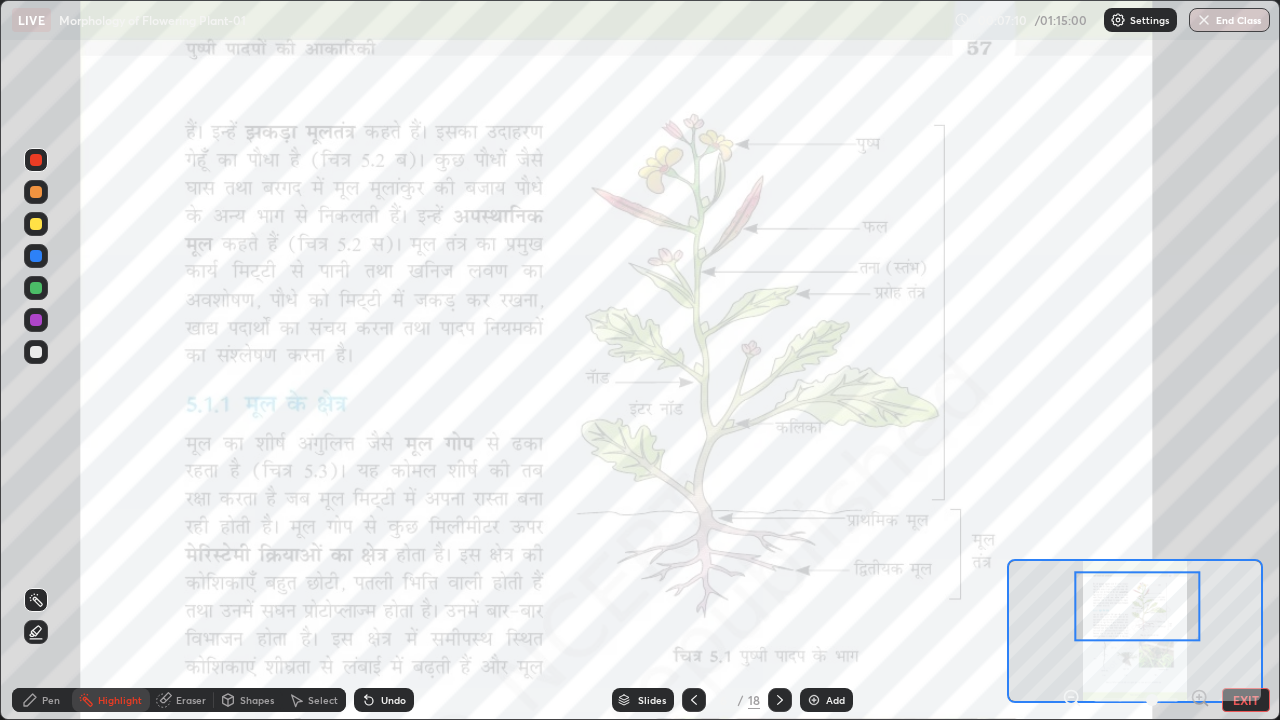 click at bounding box center [36, 352] 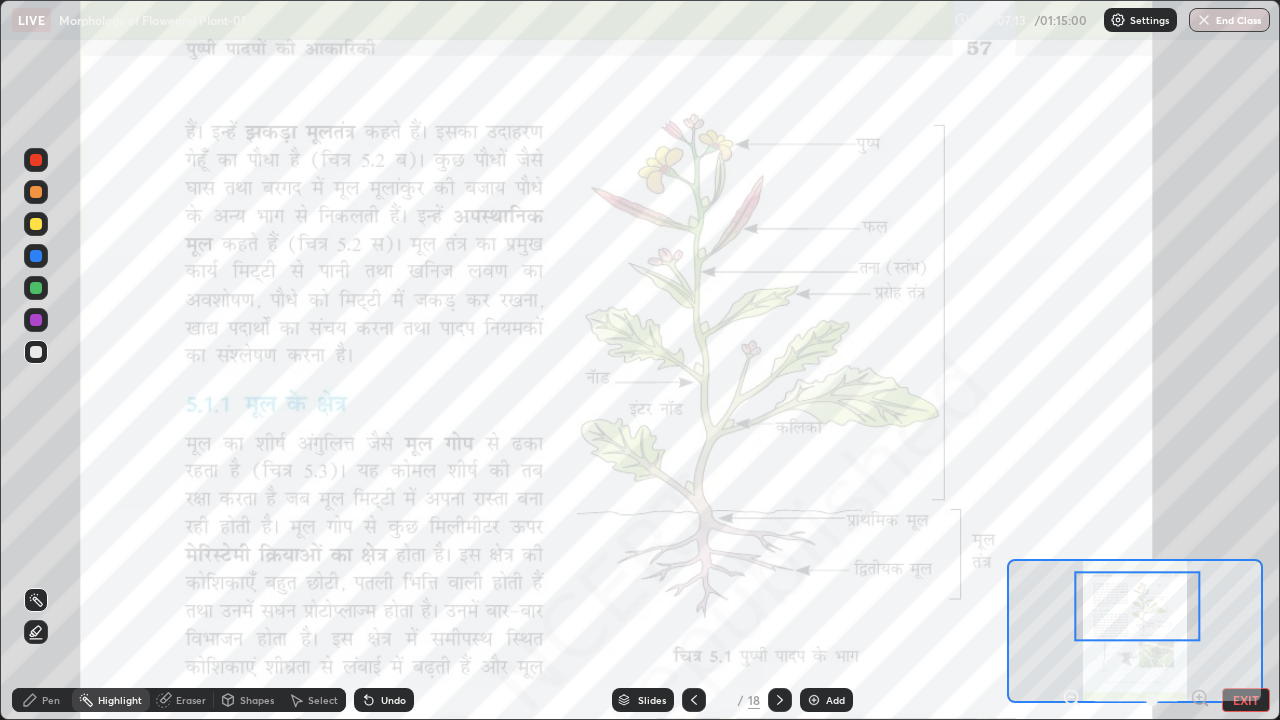 click on "Pen" at bounding box center (42, 700) 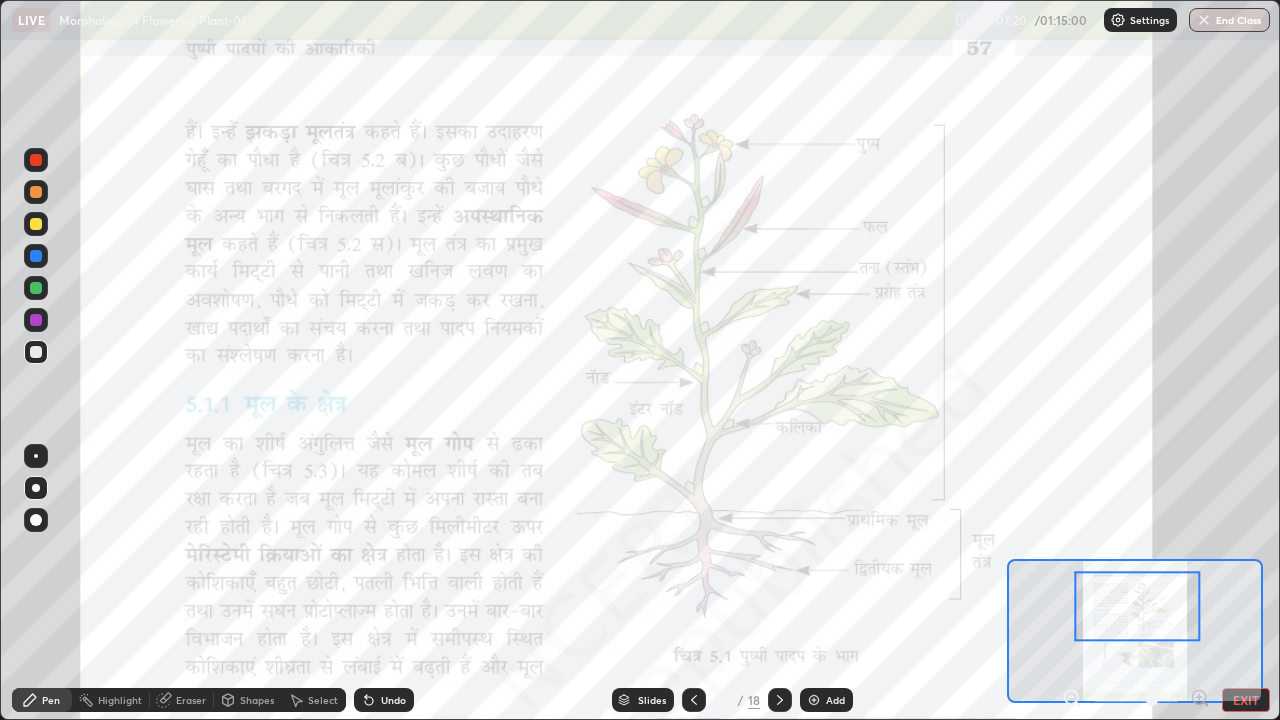 click at bounding box center [36, 320] 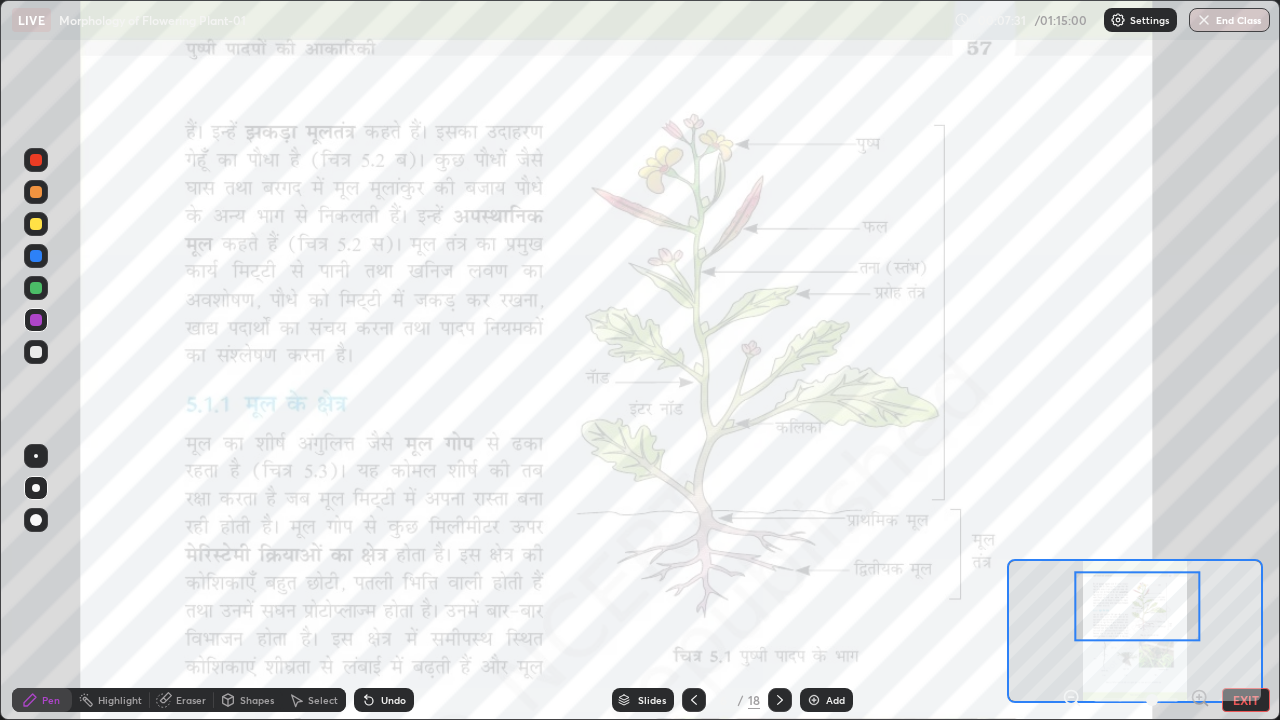 click on "Select" at bounding box center (323, 700) 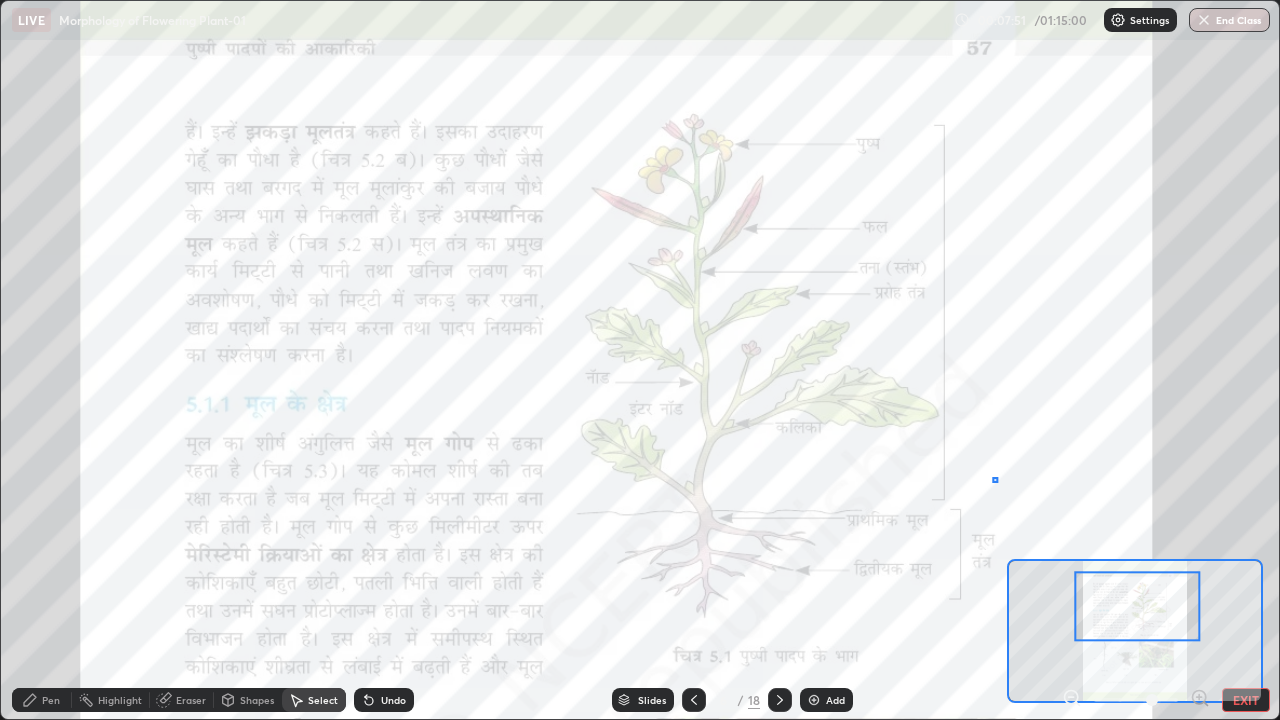 click on "0 ° Undo Copy Duplicate Duplicate to new slide Delete" at bounding box center [616, 613] 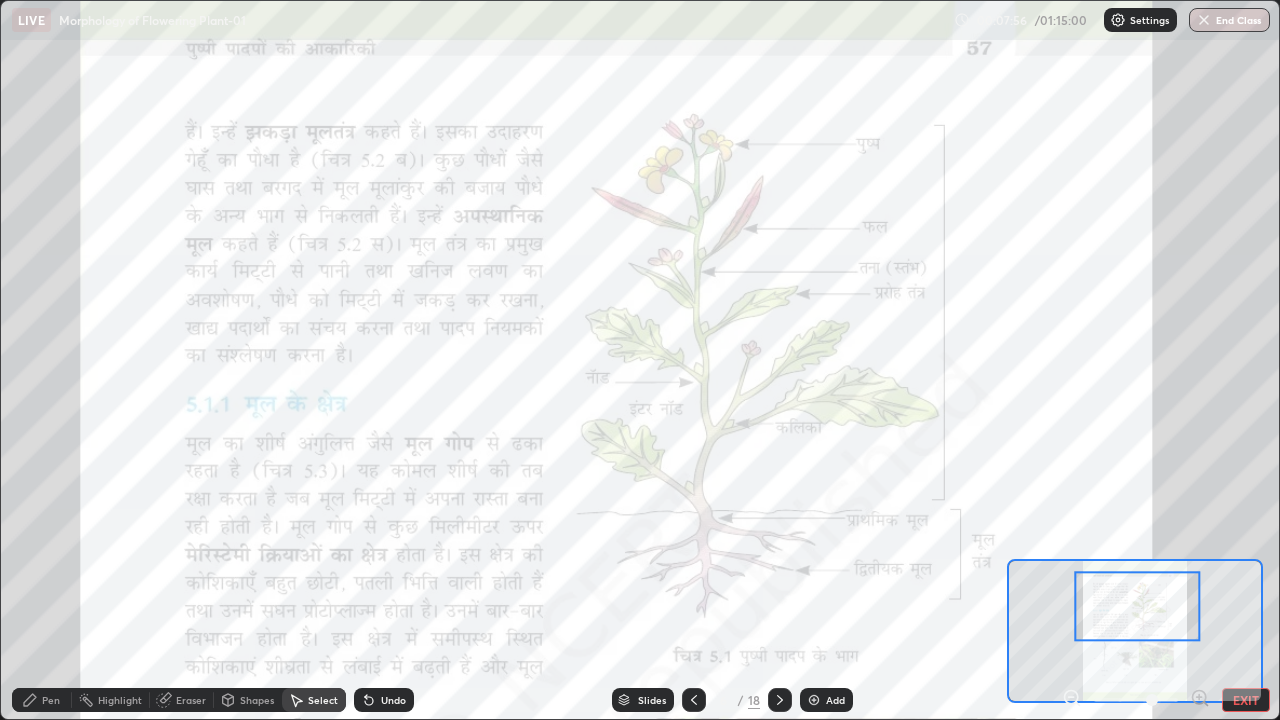 click on "Undo" at bounding box center [393, 700] 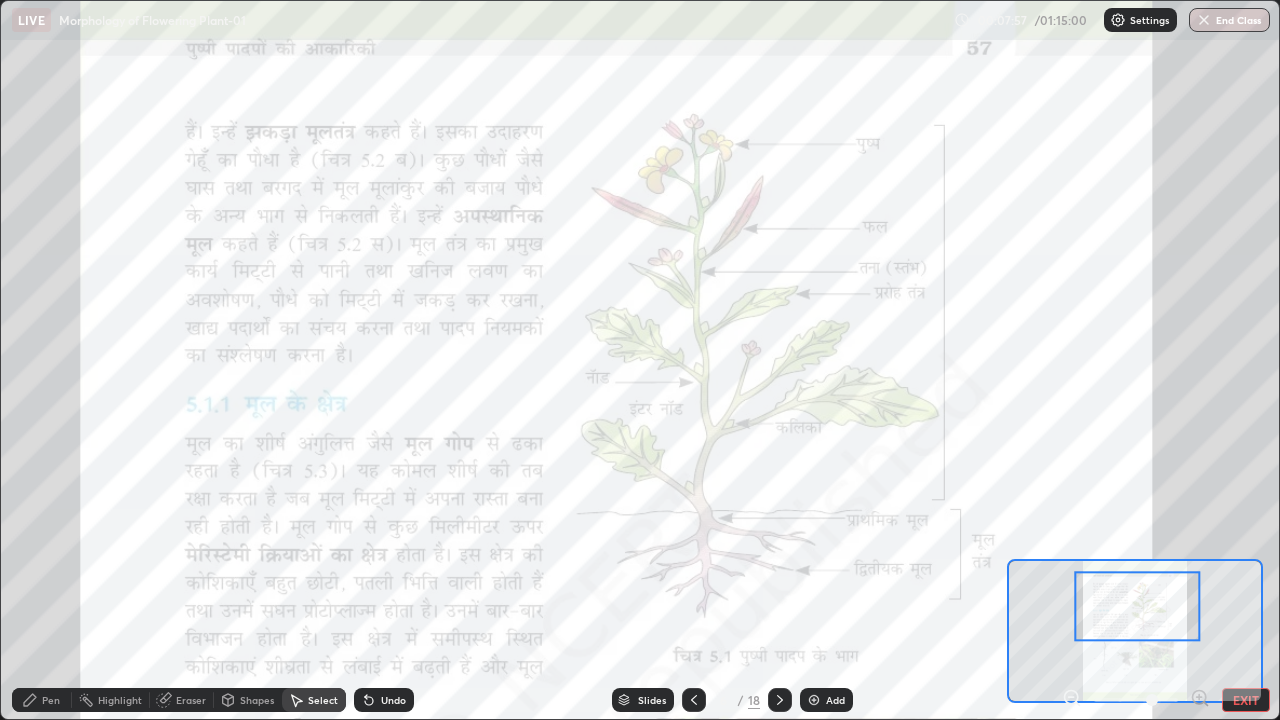 click on "Undo" at bounding box center (384, 700) 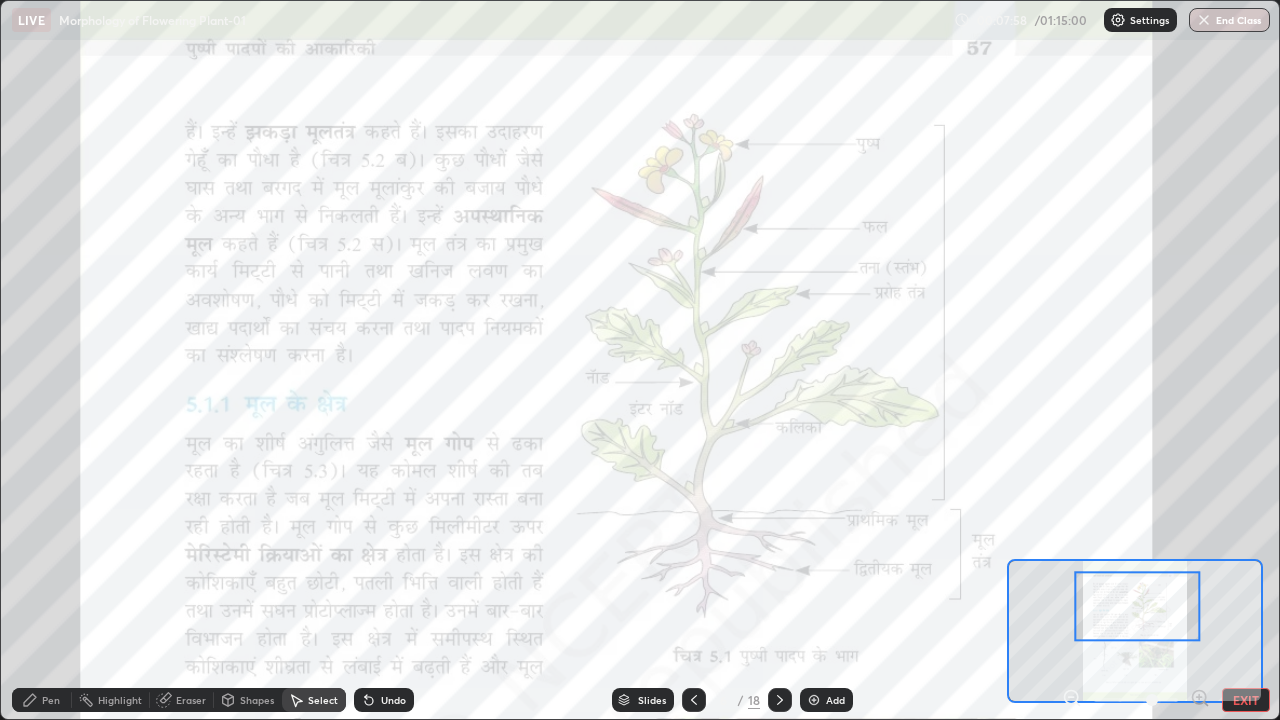 click on "Undo" at bounding box center (384, 700) 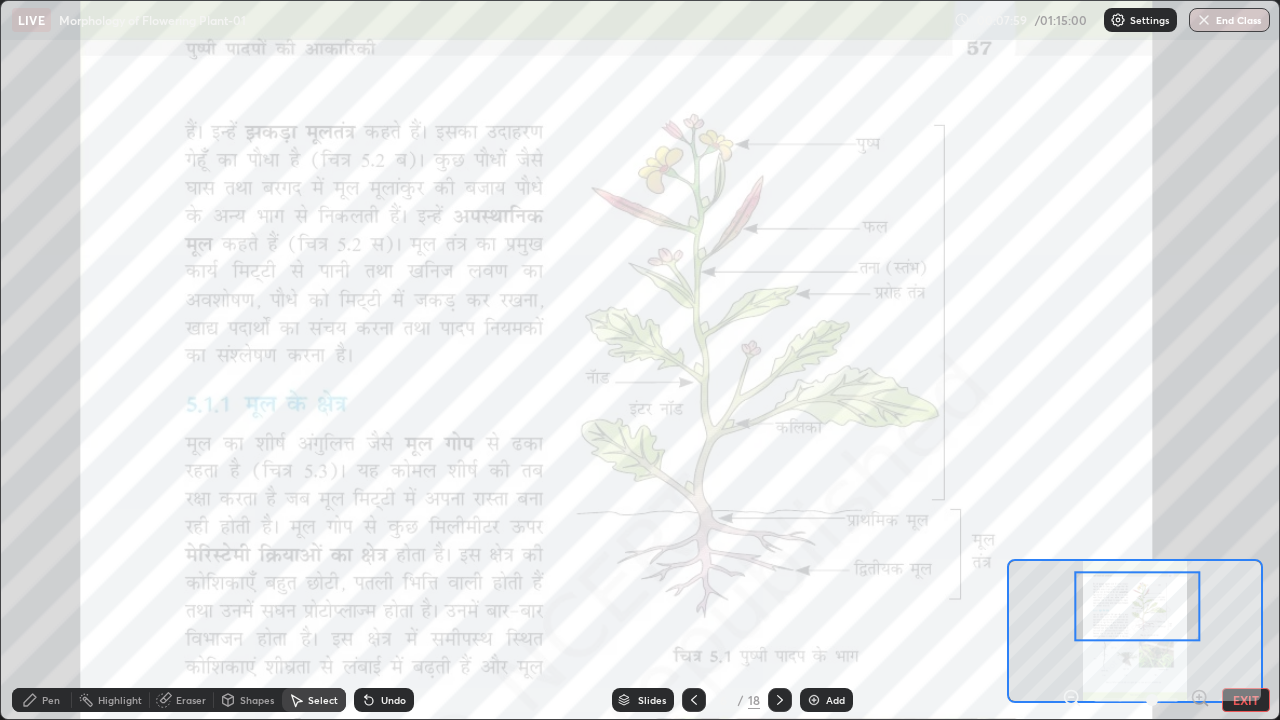 click on "Undo" at bounding box center [393, 700] 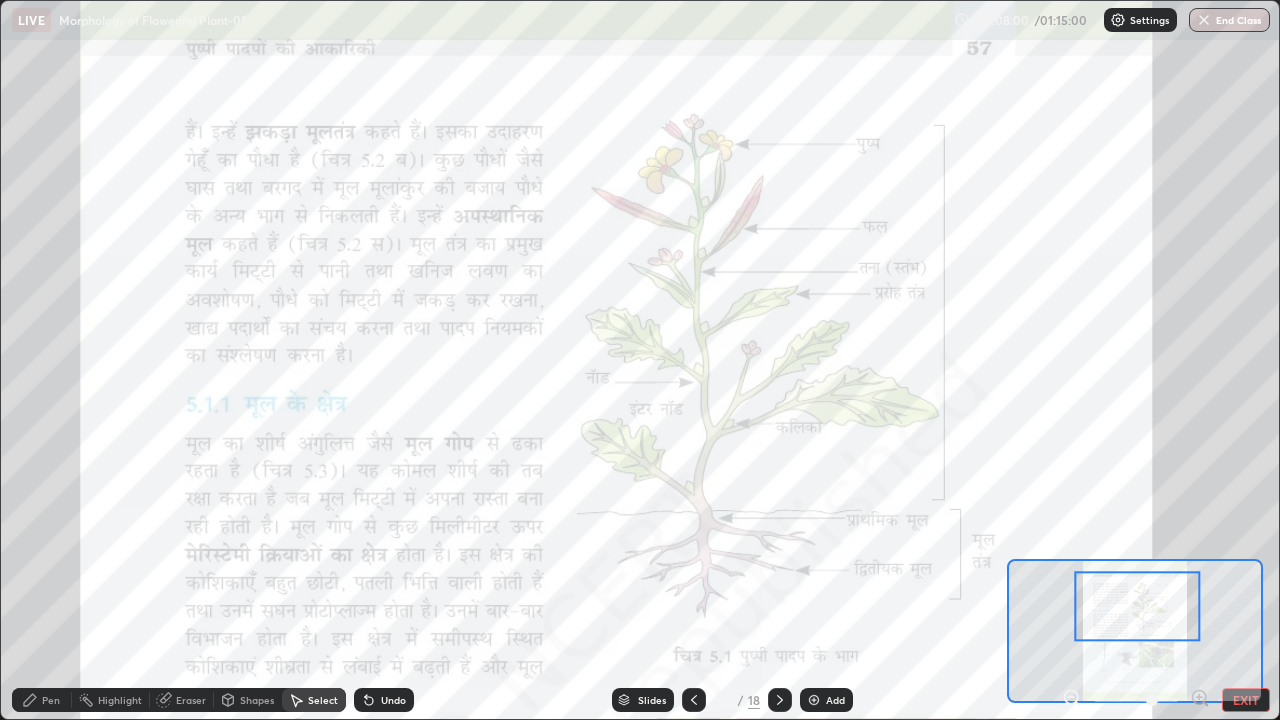 click on "Undo" at bounding box center (384, 700) 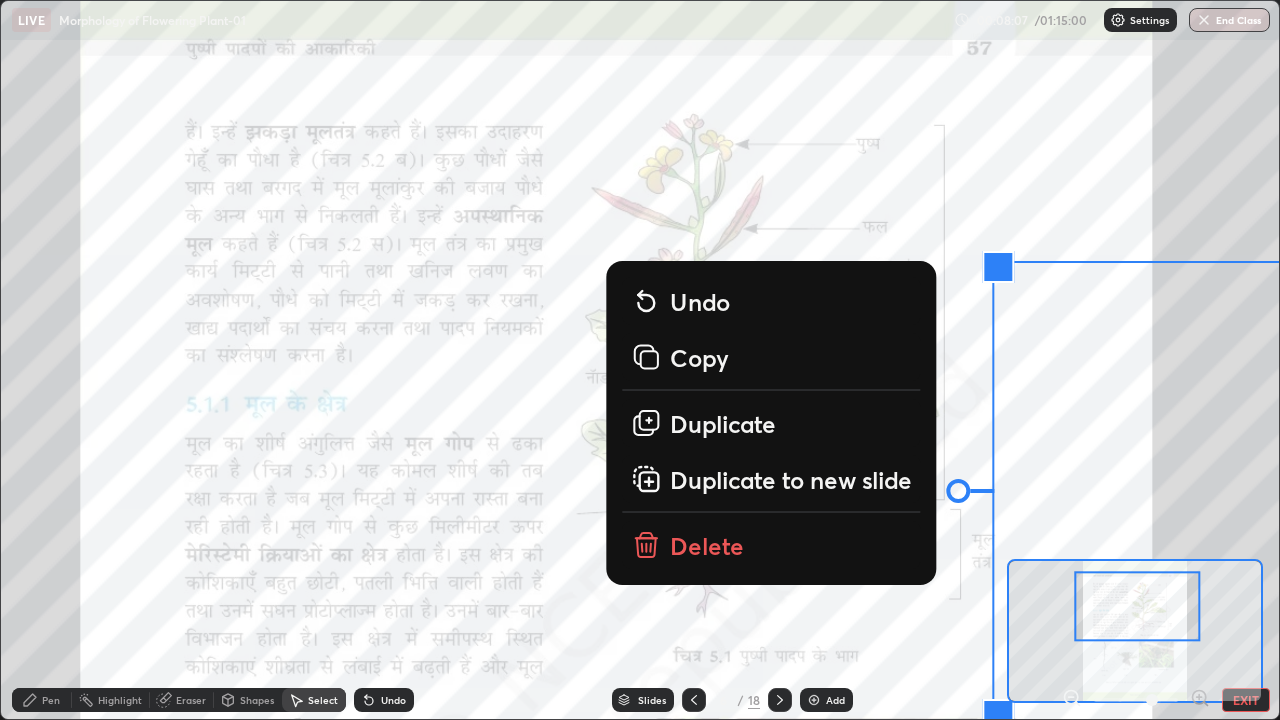 click on "Undo" at bounding box center [384, 700] 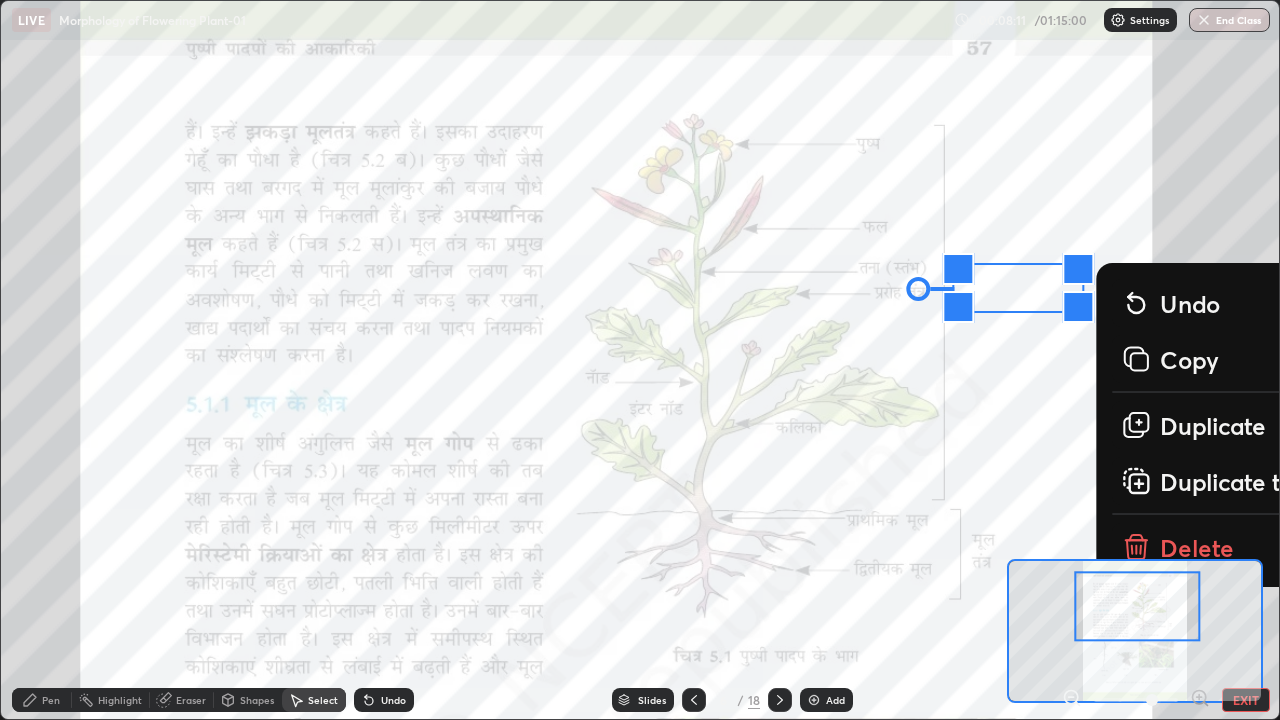 click on "0 ° Undo Copy Duplicate Duplicate to new slide Delete" at bounding box center [616, 613] 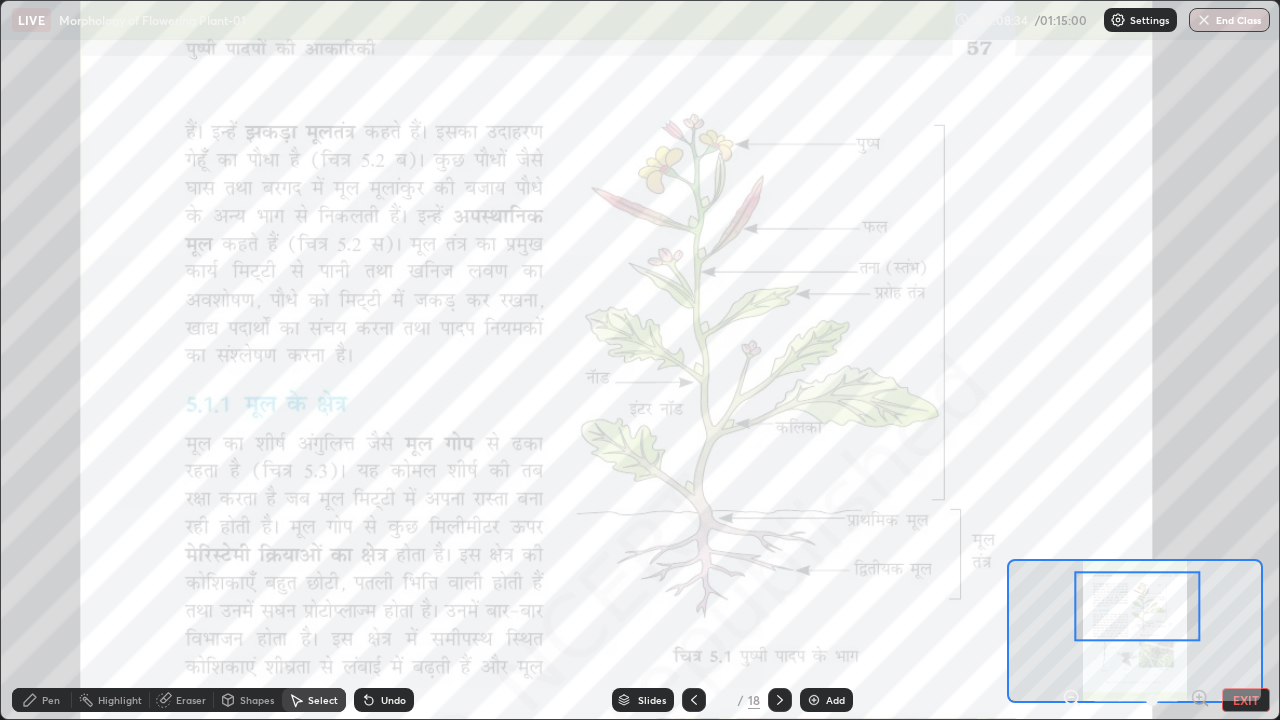 click at bounding box center [814, 700] 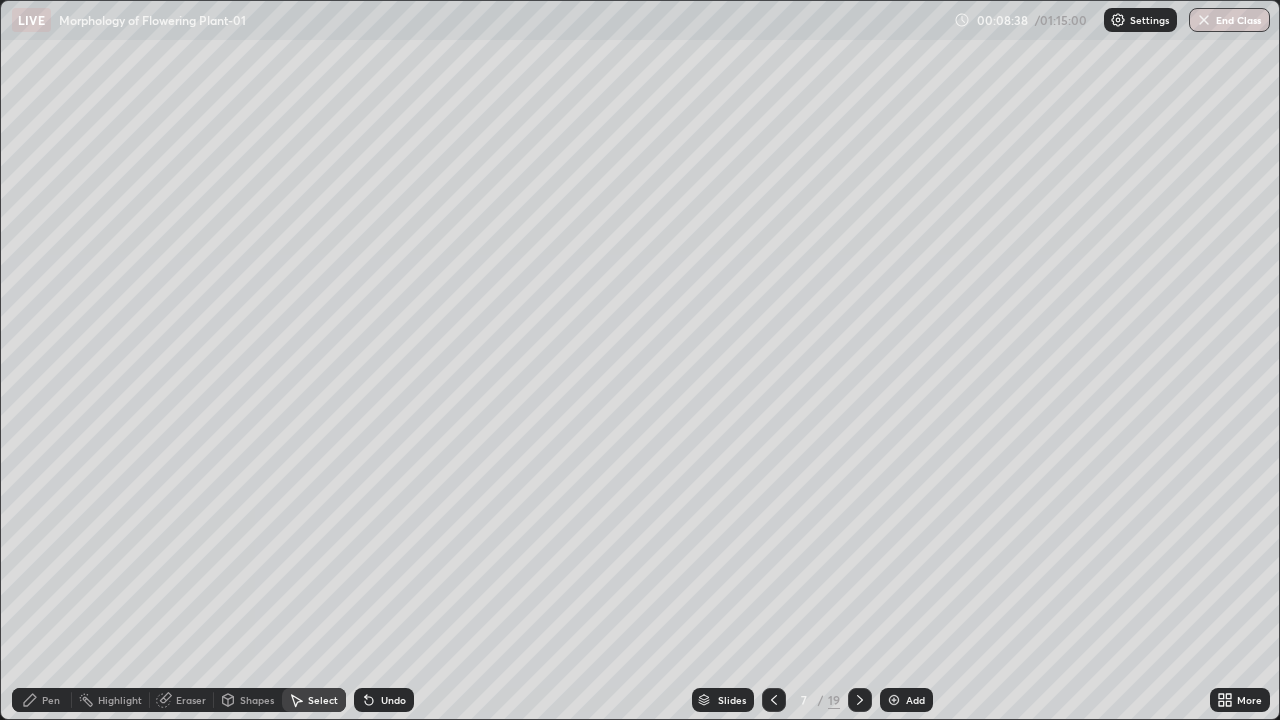 click on "Pen" at bounding box center (42, 700) 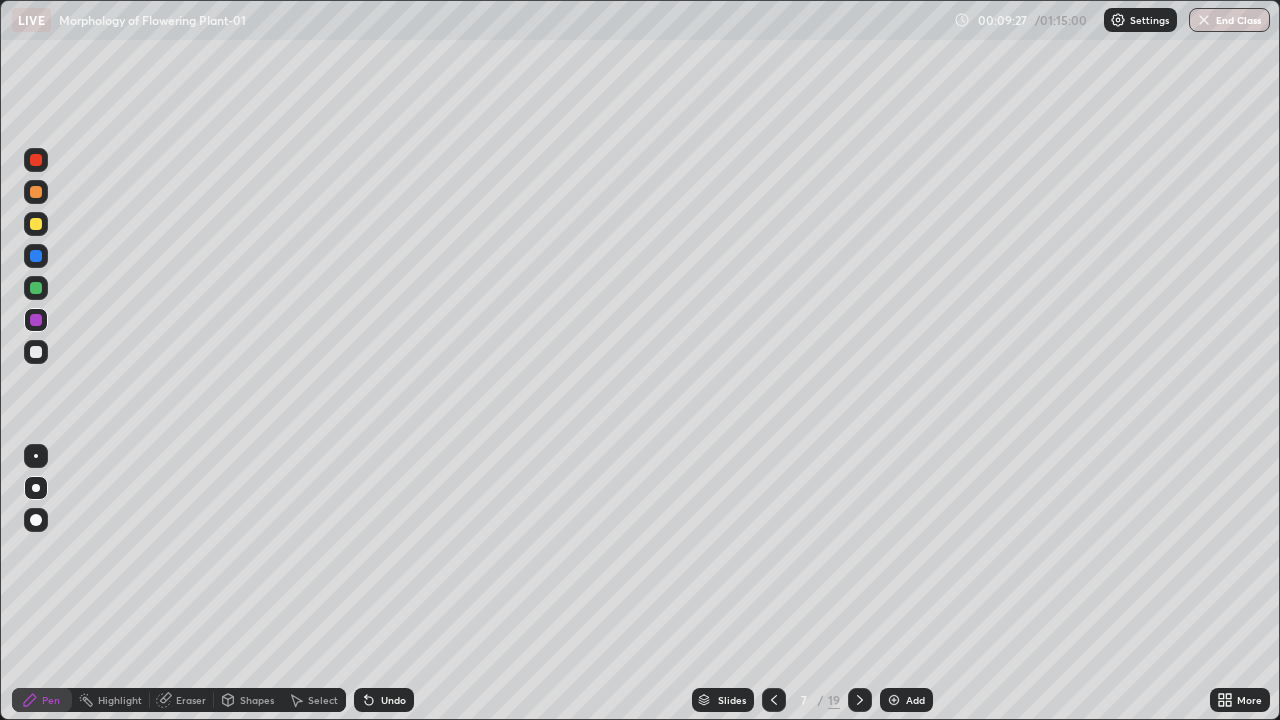 click 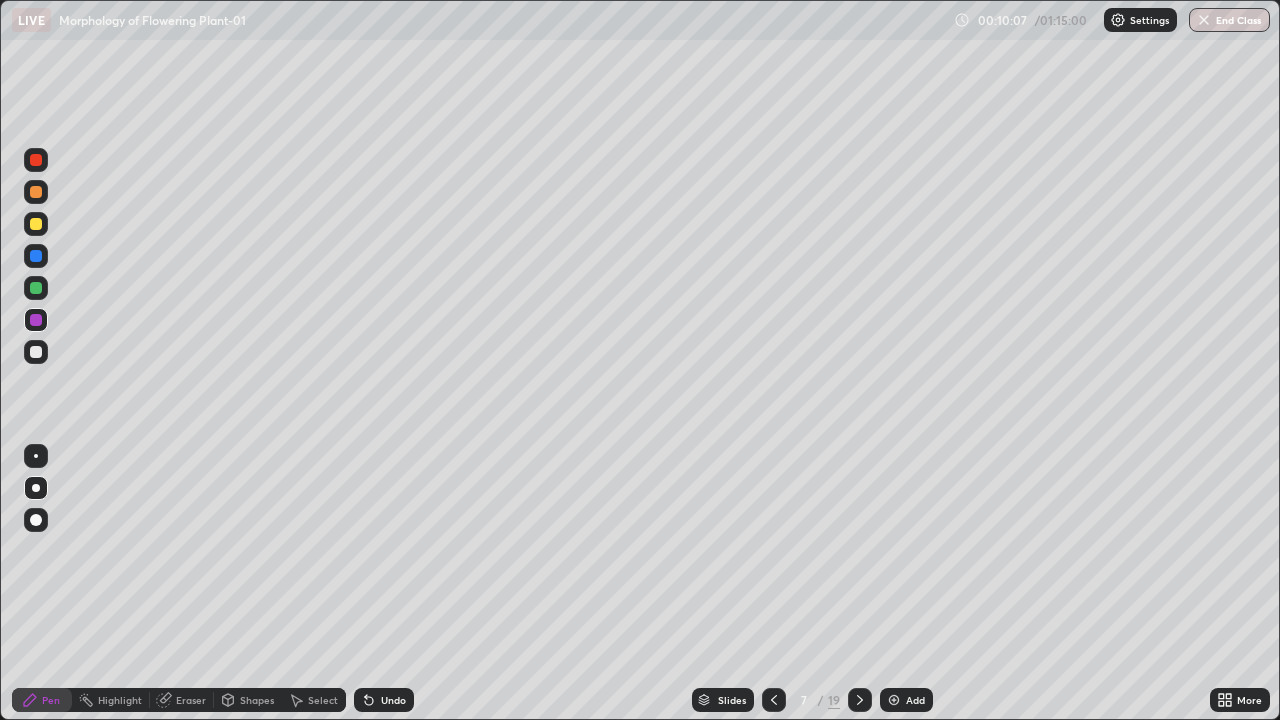 click at bounding box center (36, 288) 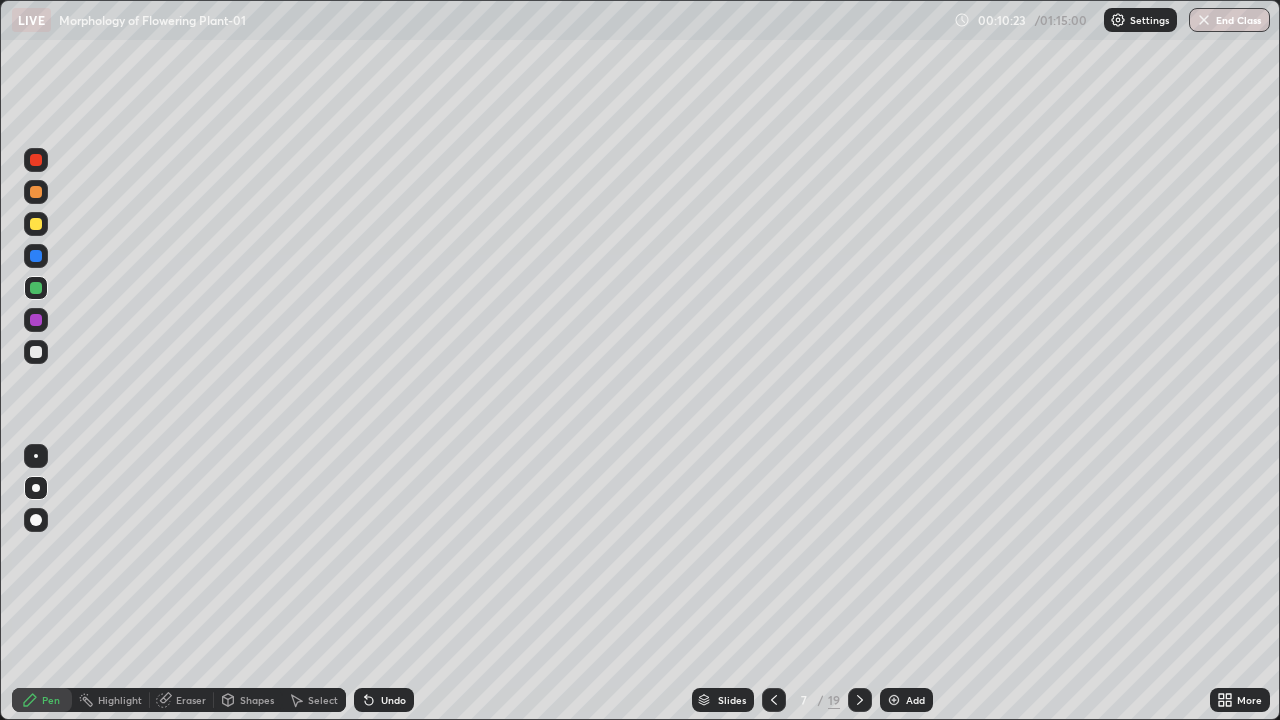 click on "Slides" at bounding box center [732, 700] 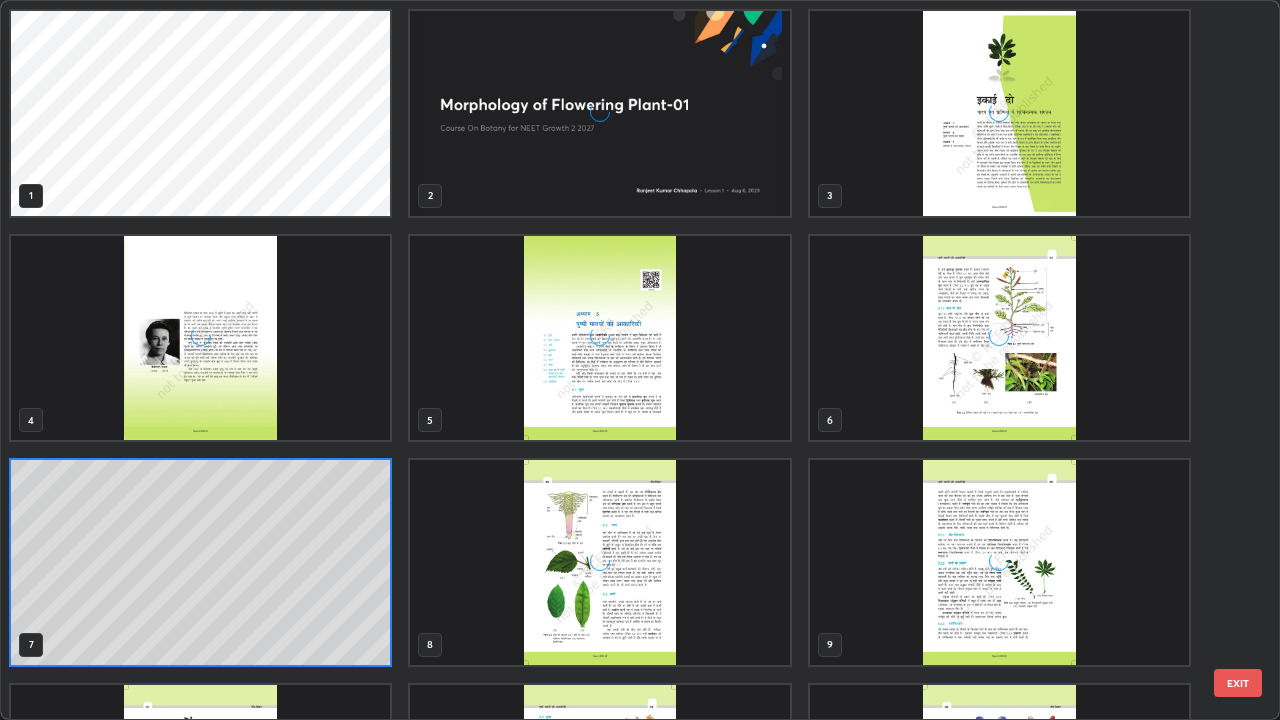 scroll, scrollTop: 7, scrollLeft: 11, axis: both 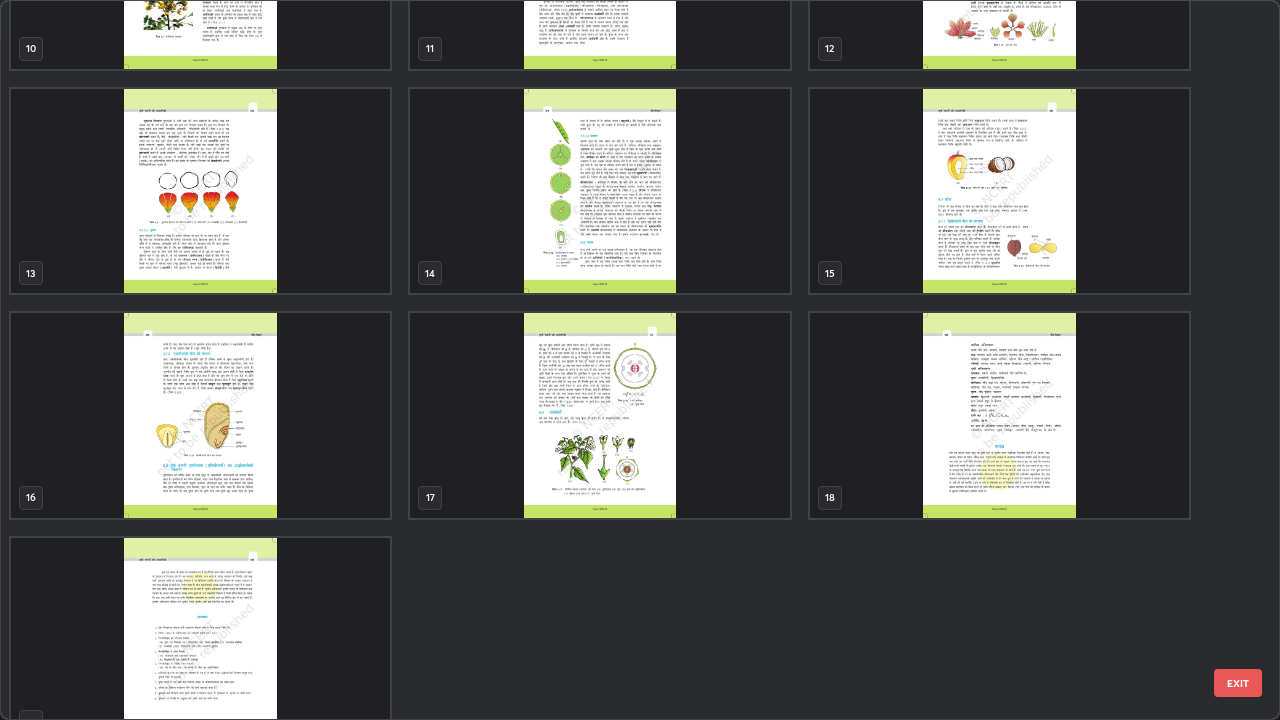 click at bounding box center (999, 191) 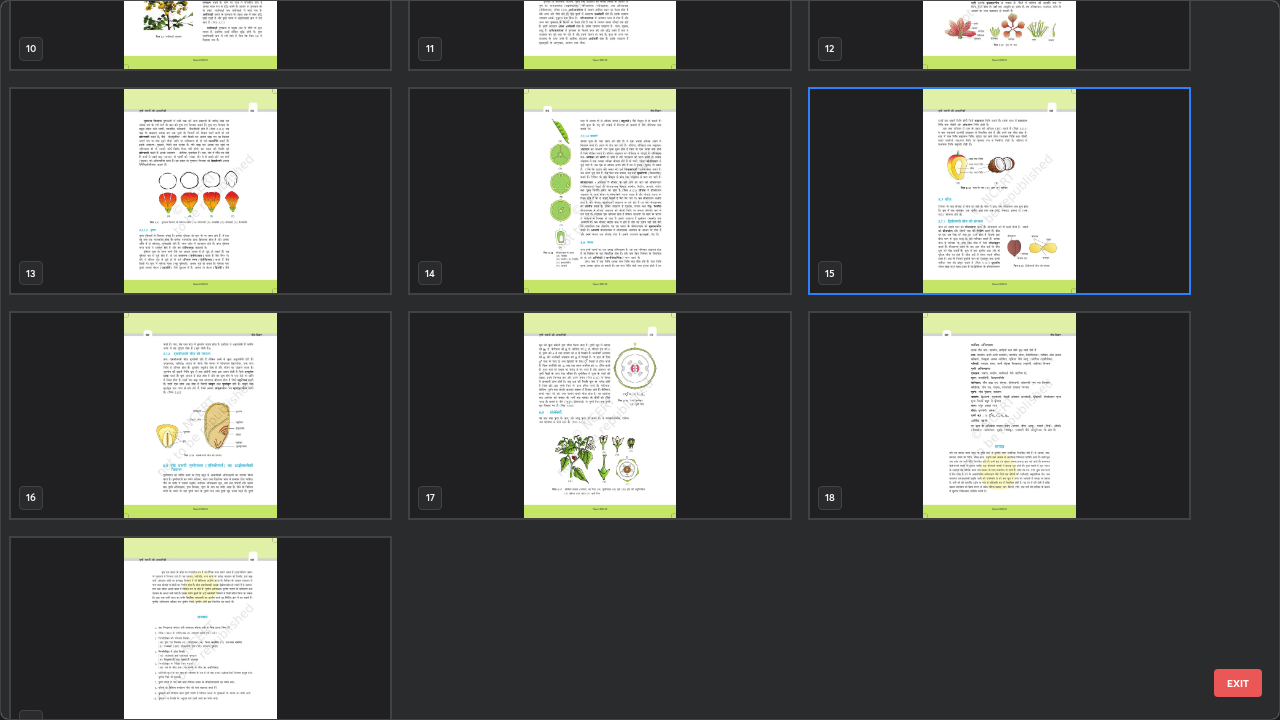 click at bounding box center [999, 191] 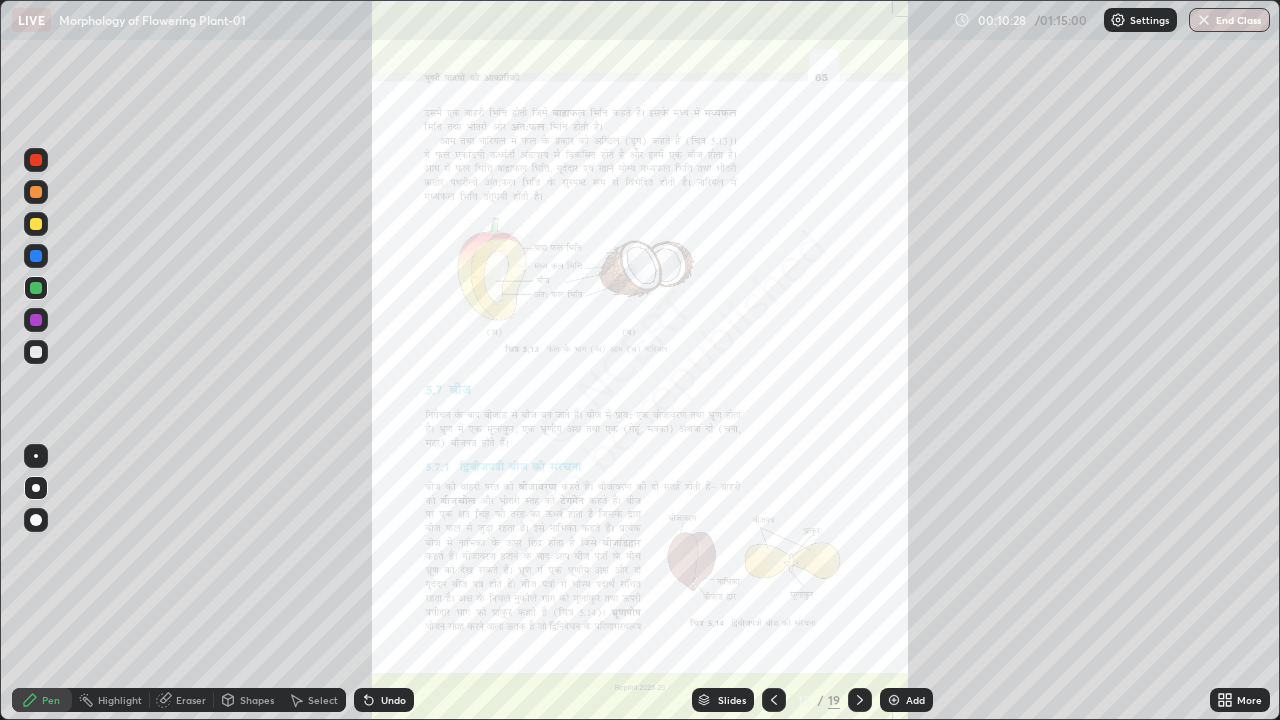 click at bounding box center [999, 191] 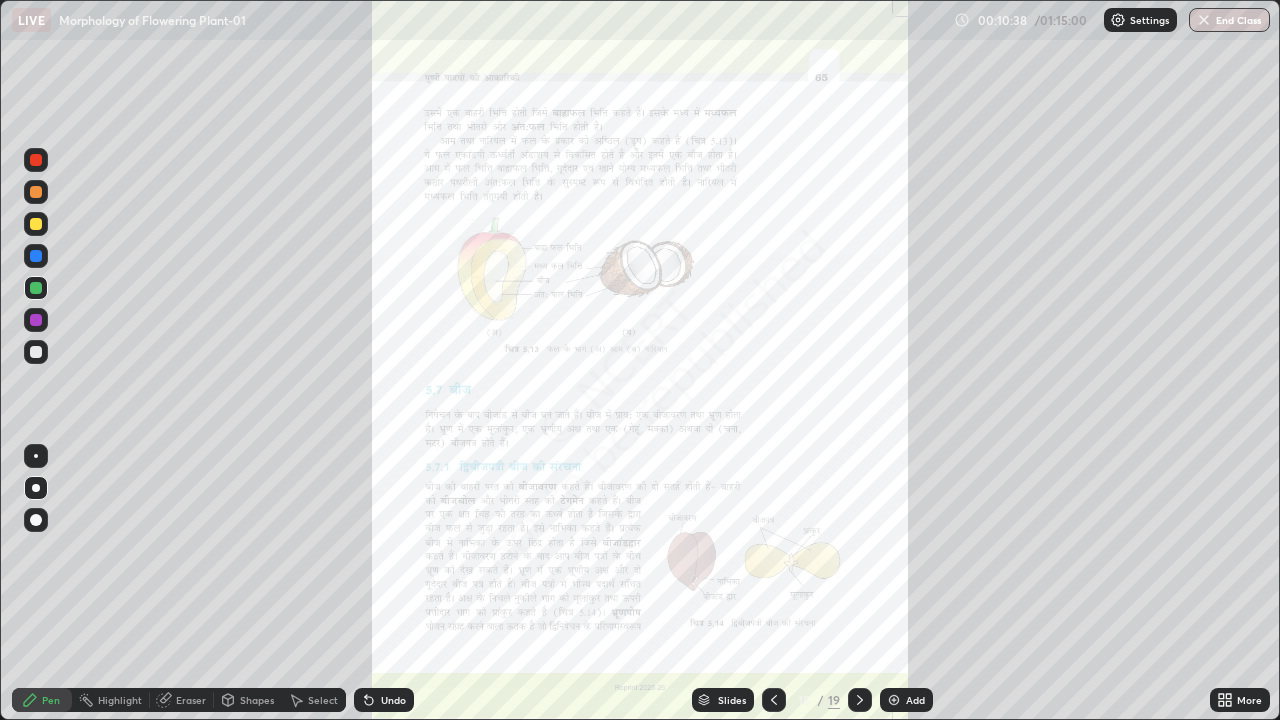 click 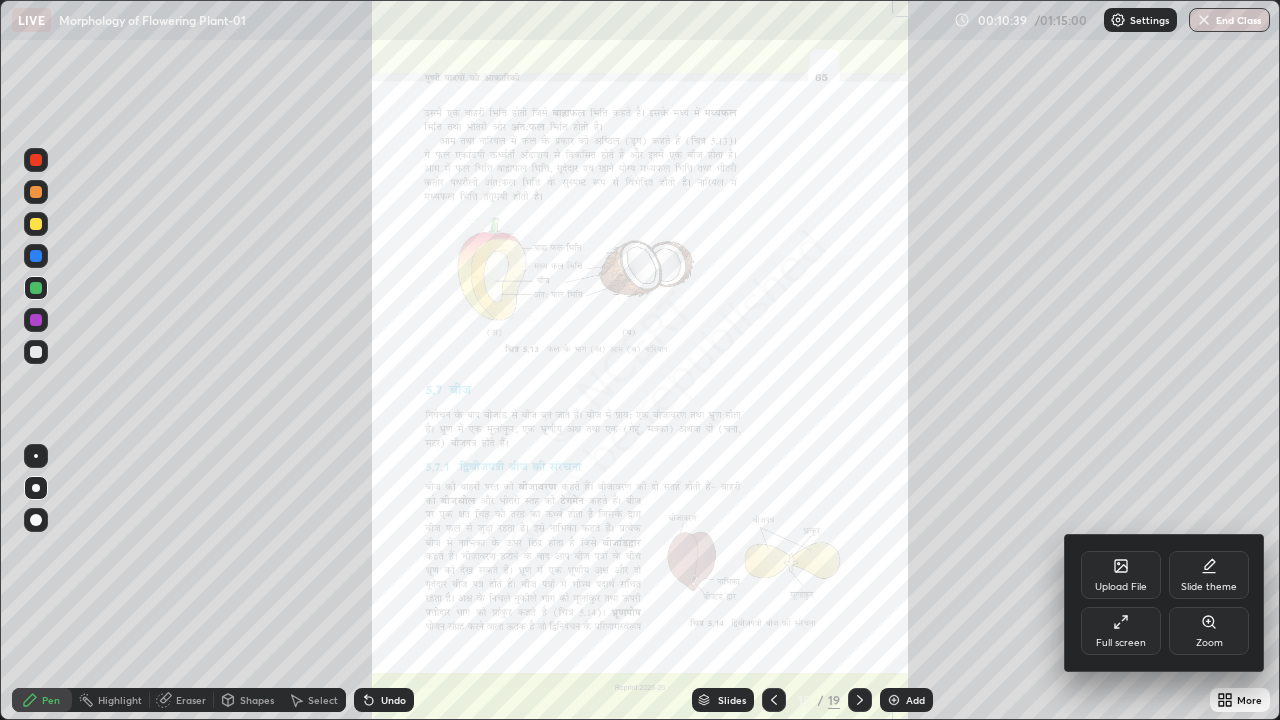 click on "Full screen" at bounding box center [1121, 643] 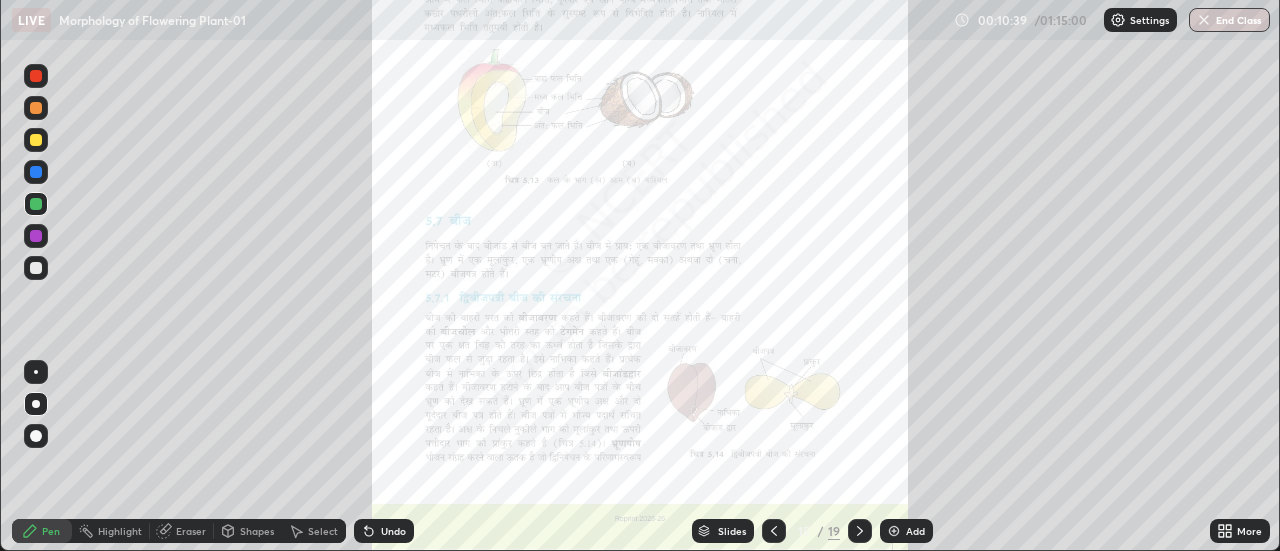 scroll, scrollTop: 551, scrollLeft: 1280, axis: both 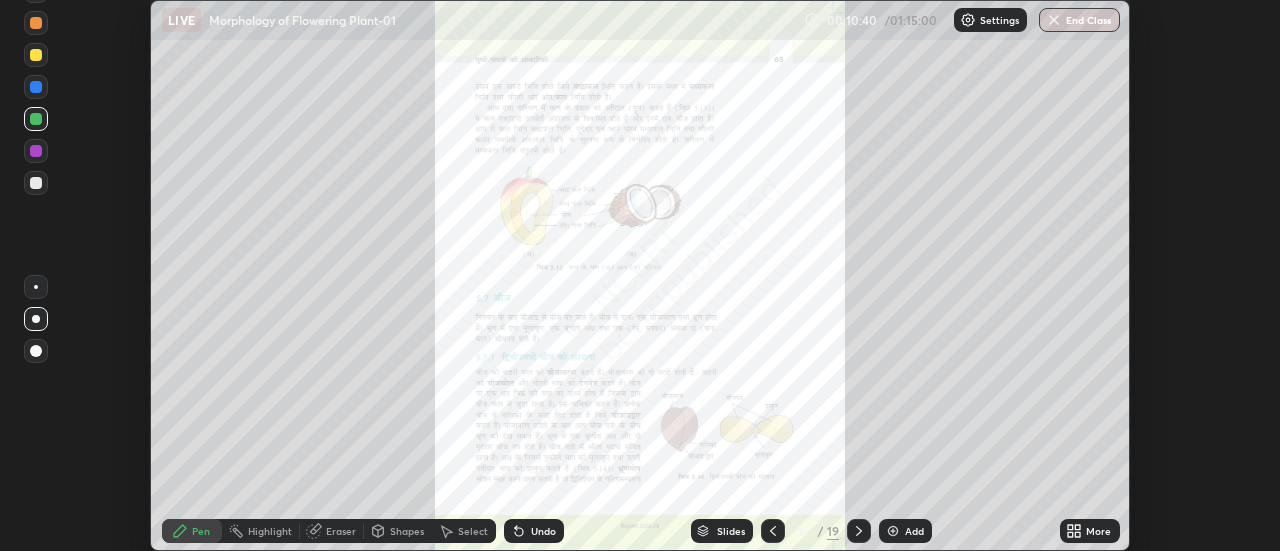 click 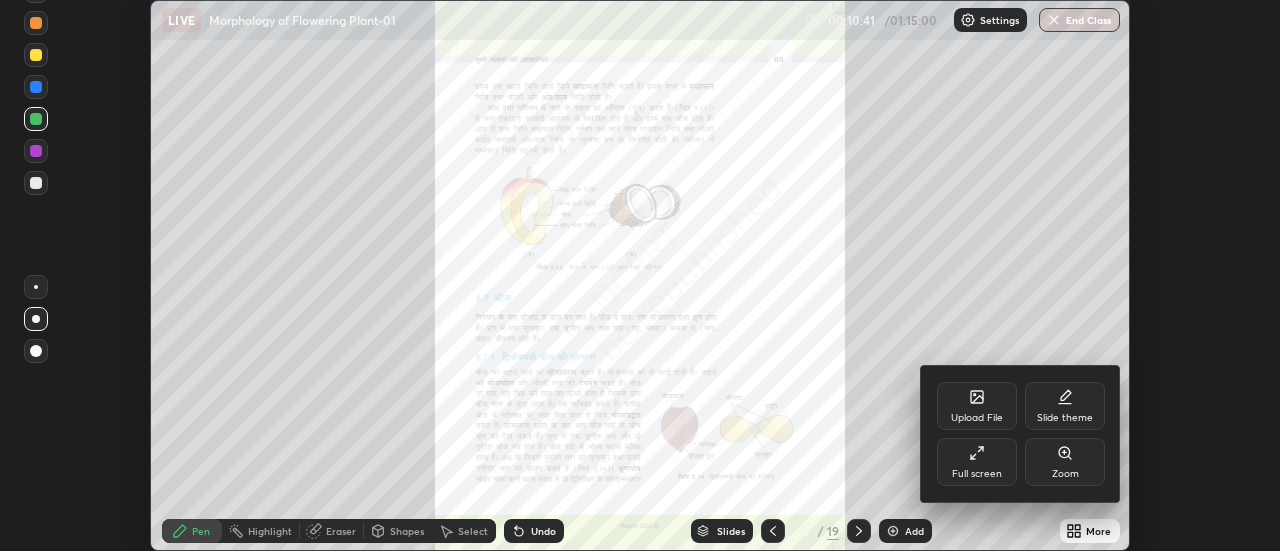 click on "Full screen" at bounding box center [977, 462] 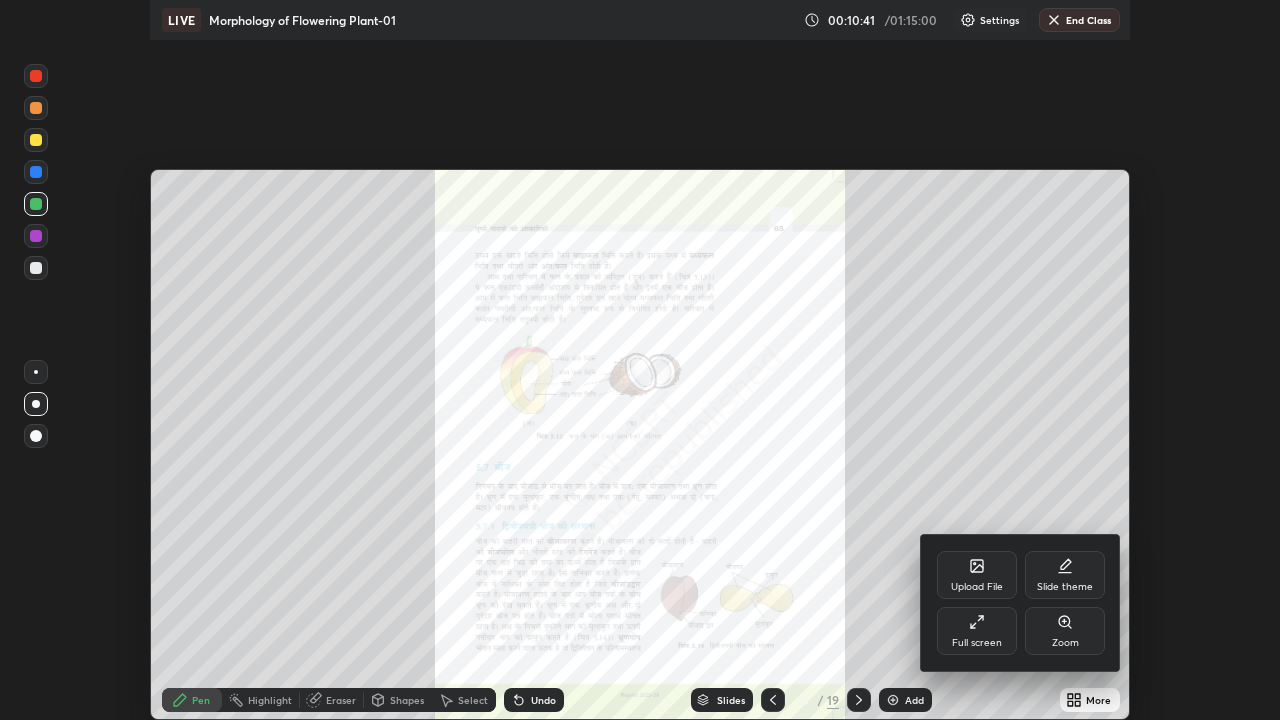 scroll, scrollTop: 99280, scrollLeft: 98720, axis: both 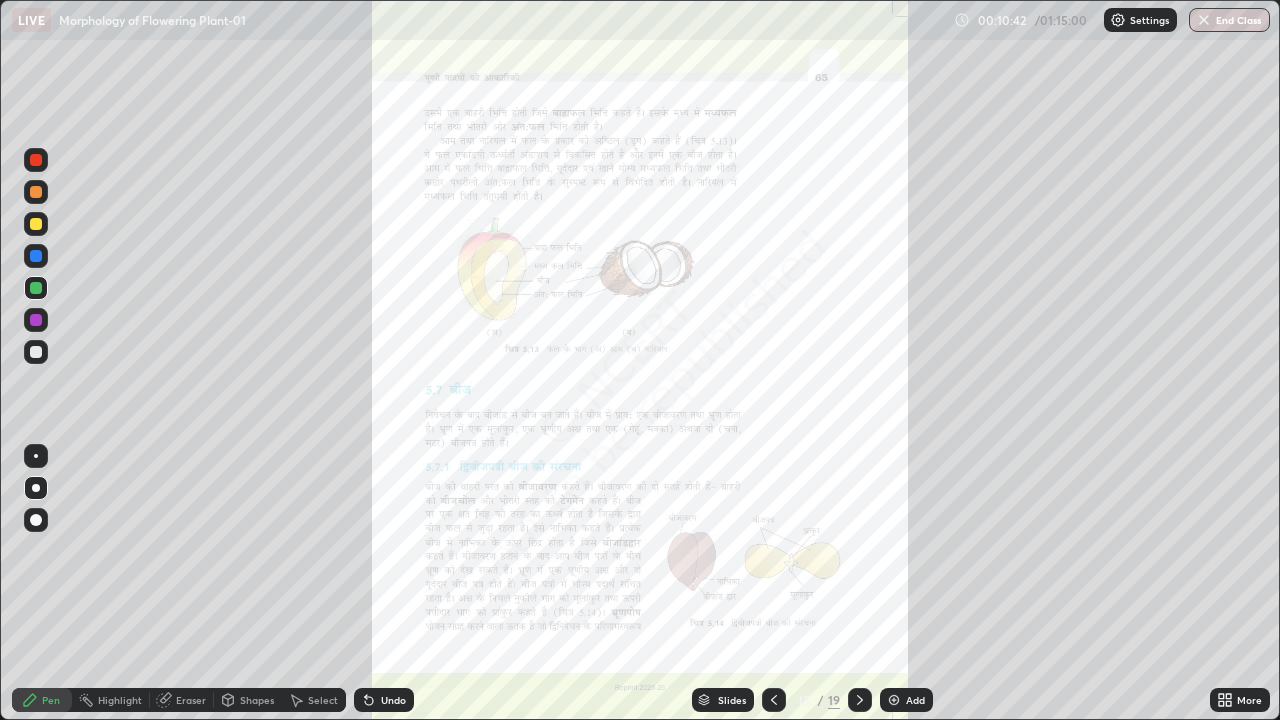 click 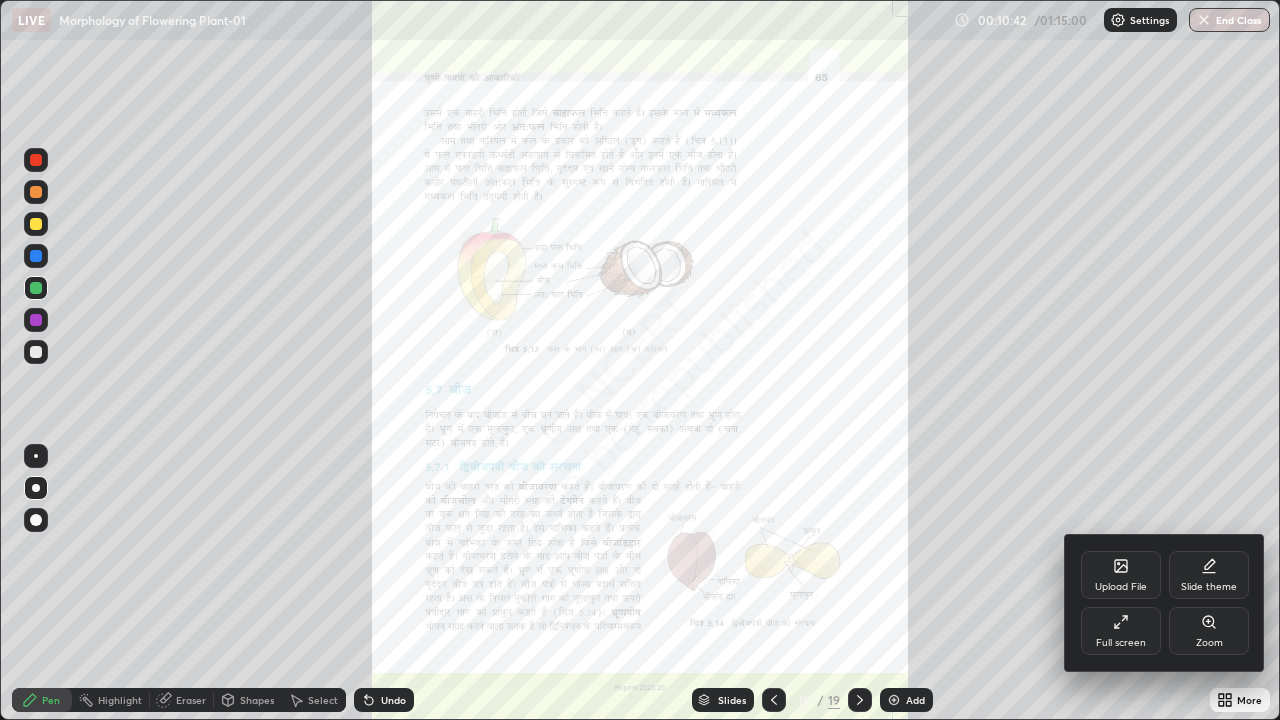 click on "Zoom" at bounding box center [1209, 631] 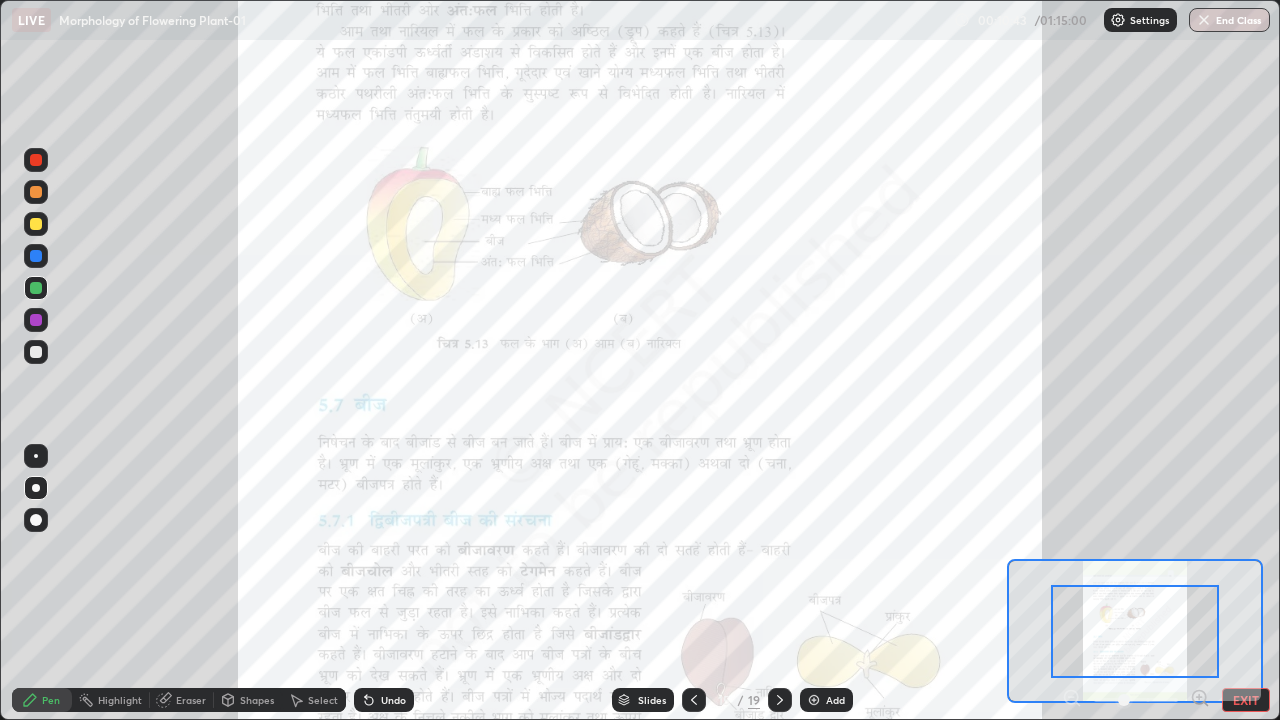 click 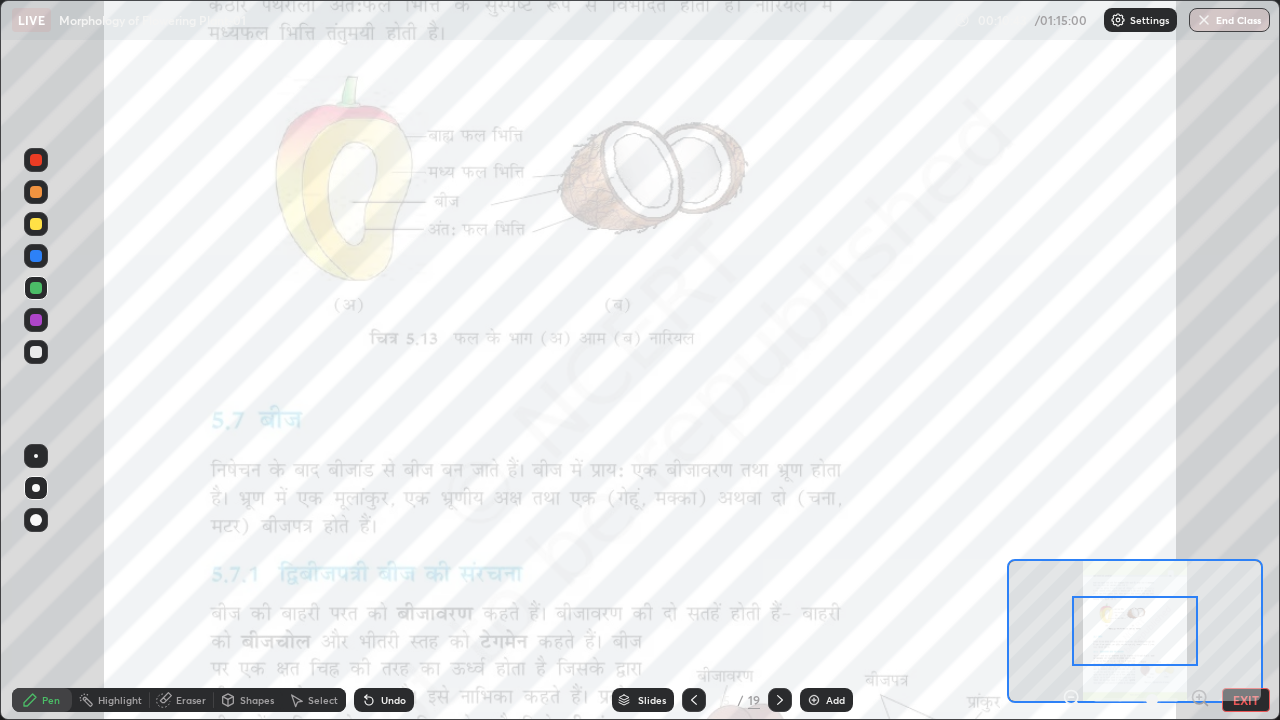 click 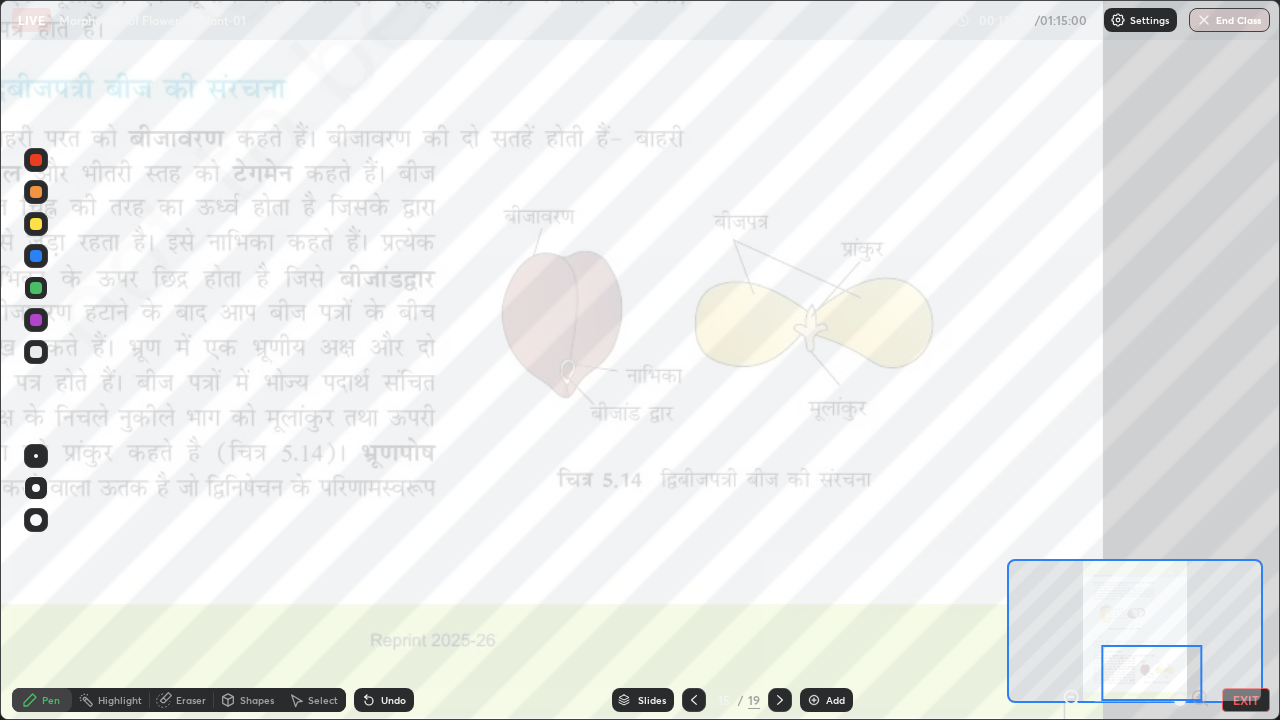 click on "Undo" at bounding box center [393, 700] 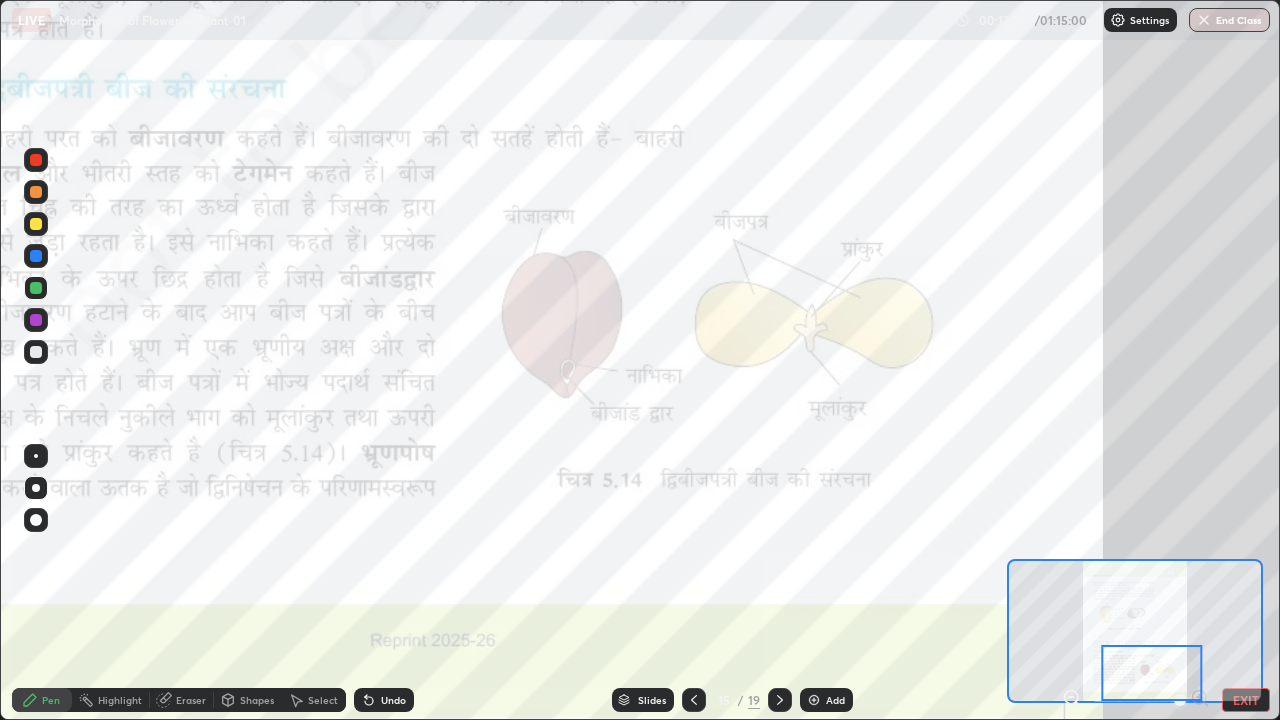 click on "Slides" at bounding box center (652, 700) 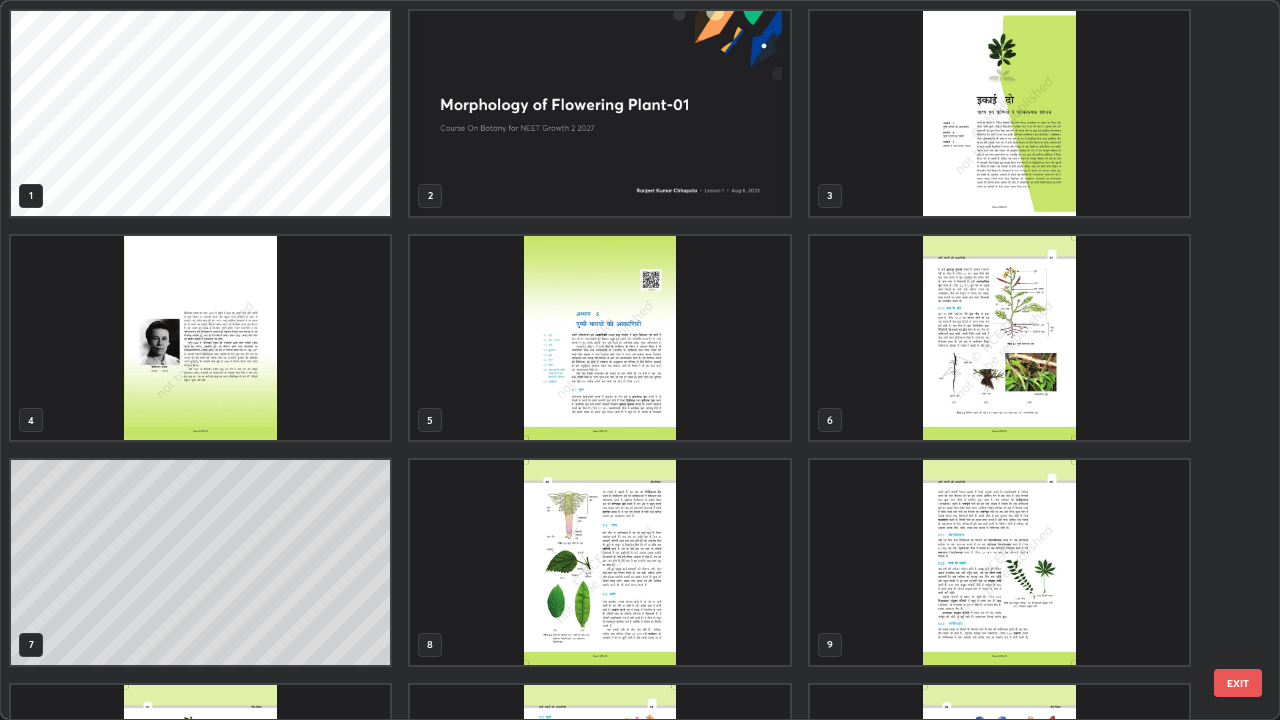 scroll, scrollTop: 405, scrollLeft: 0, axis: vertical 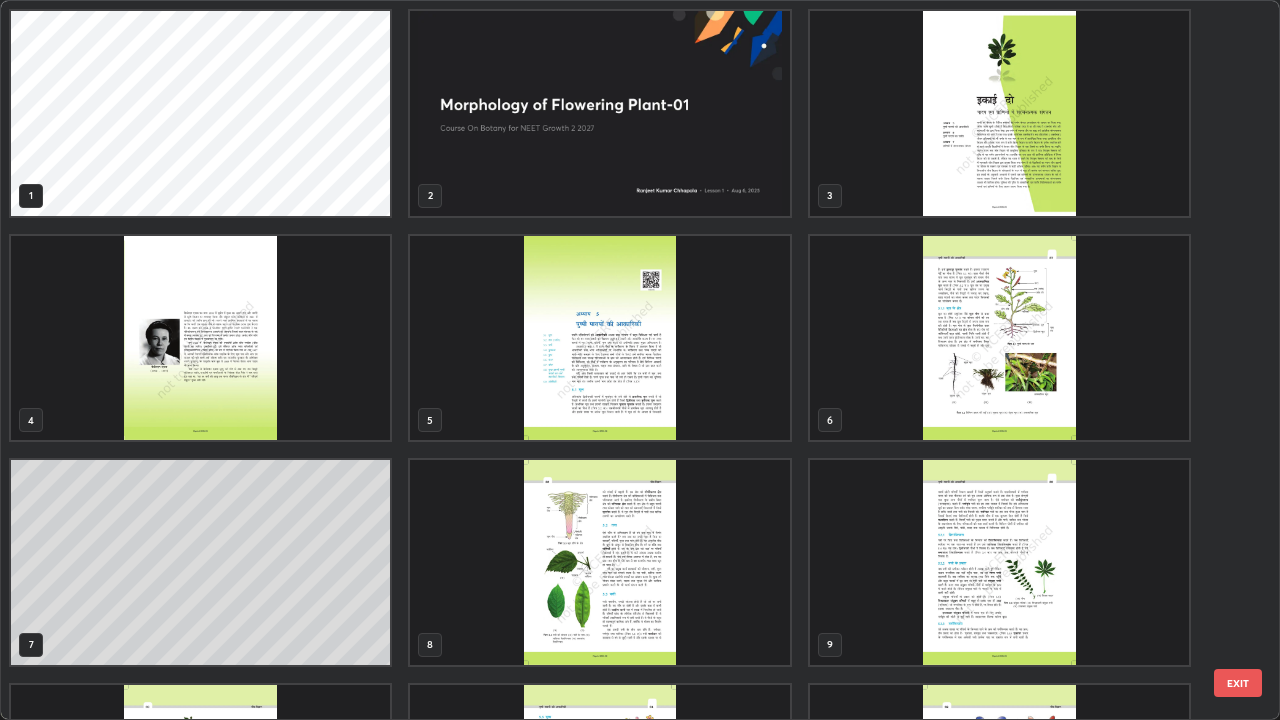click at bounding box center [999, 338] 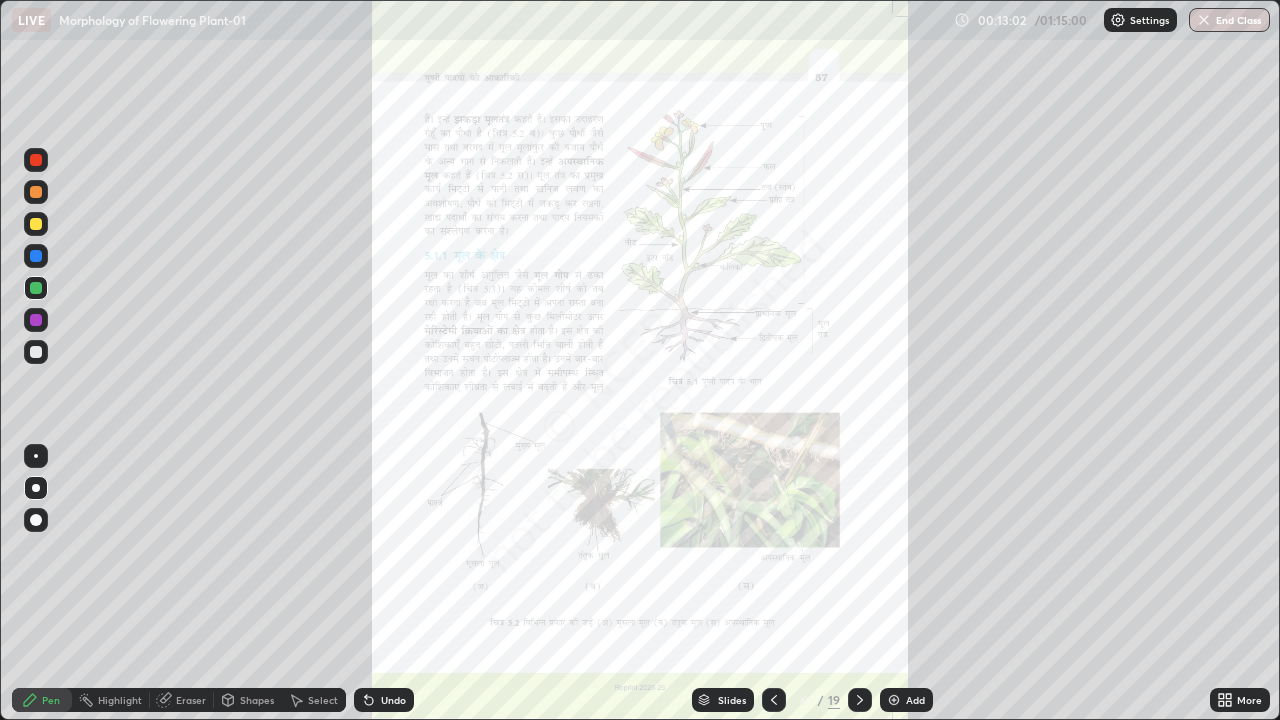 click 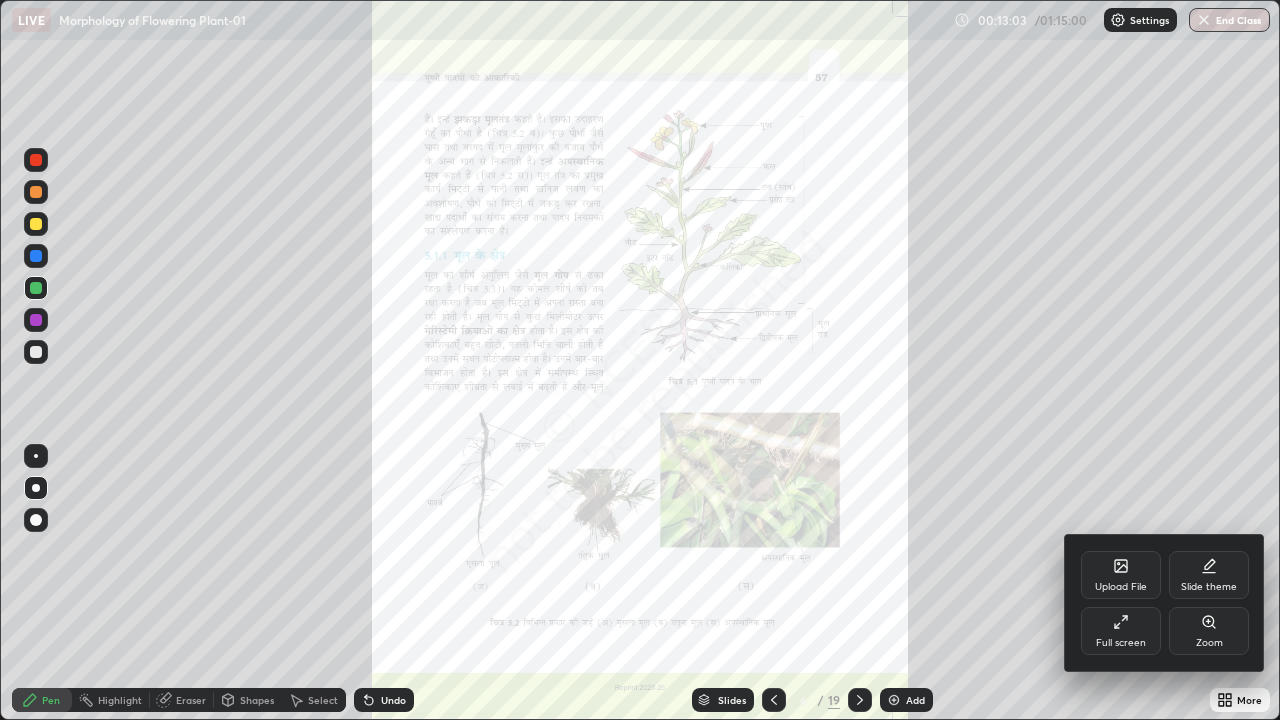 click on "Zoom" at bounding box center (1209, 643) 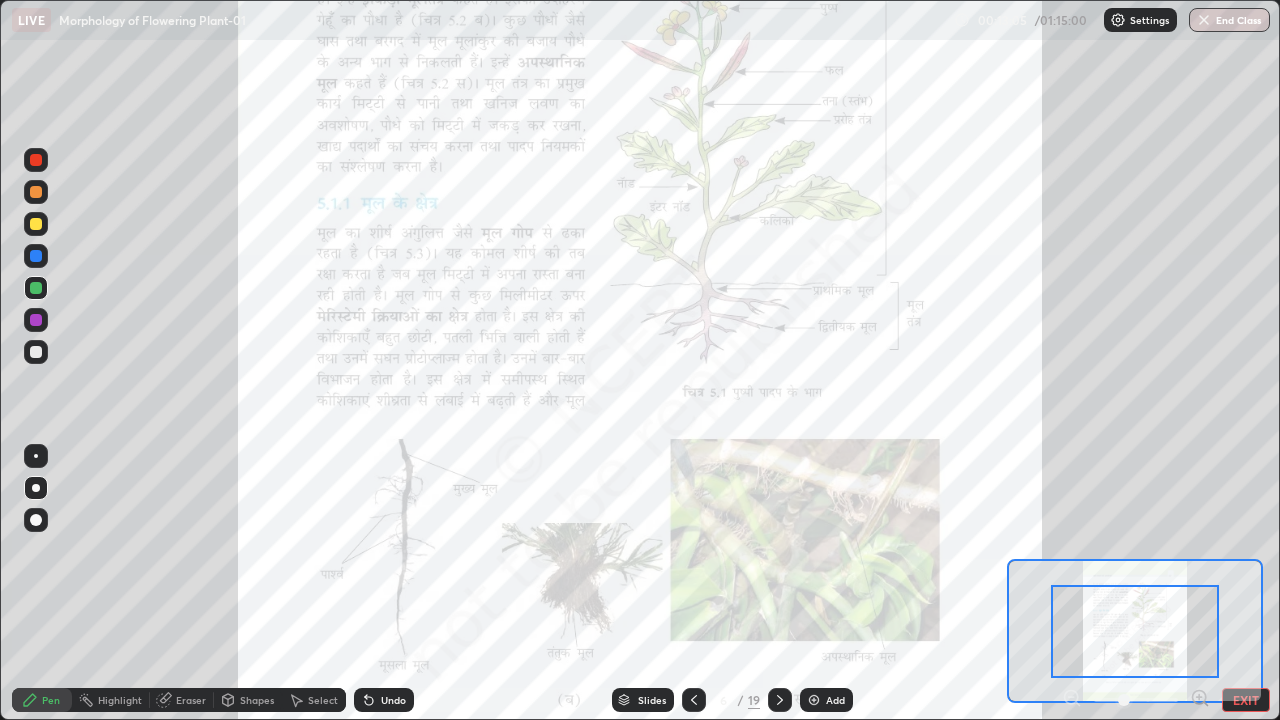 click 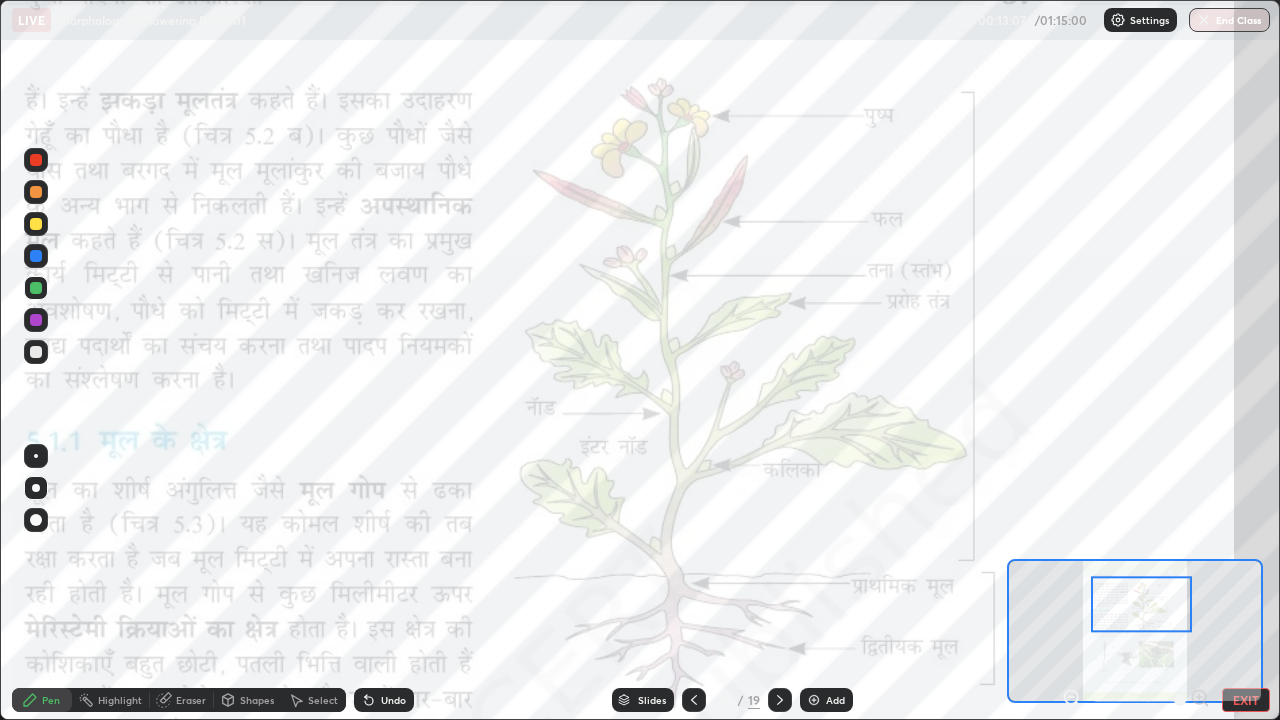 click 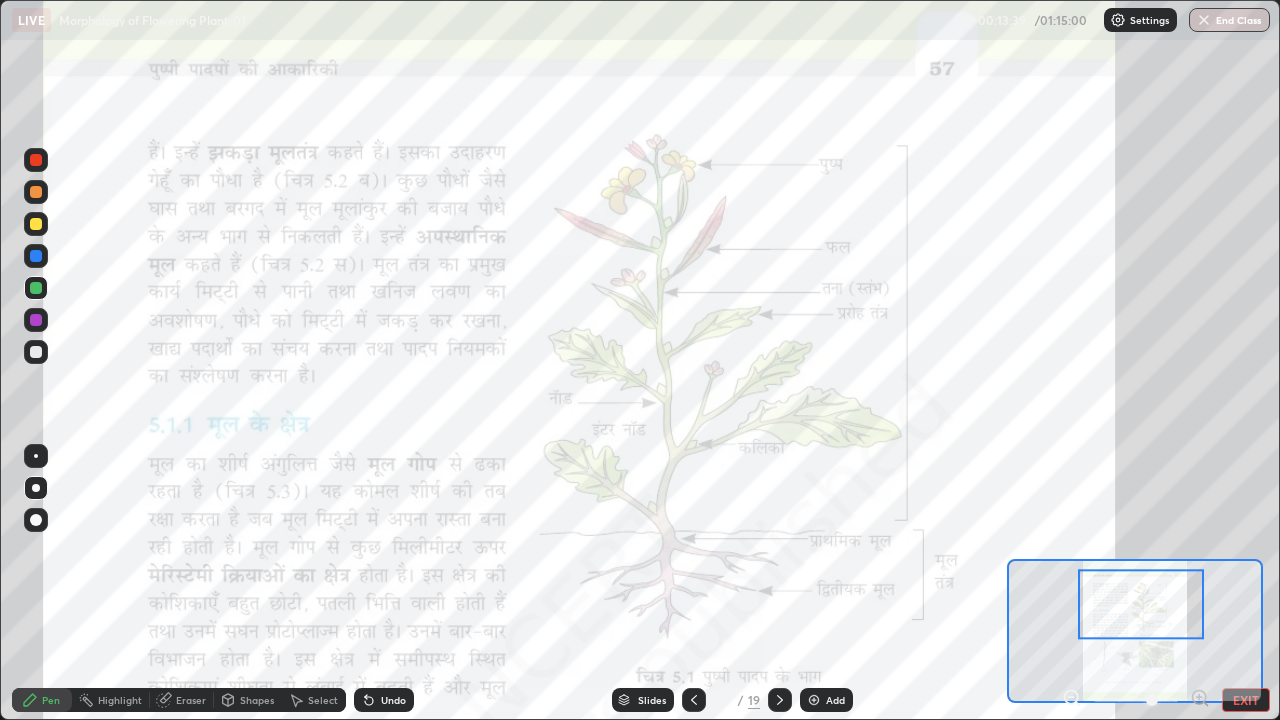 click at bounding box center (814, 700) 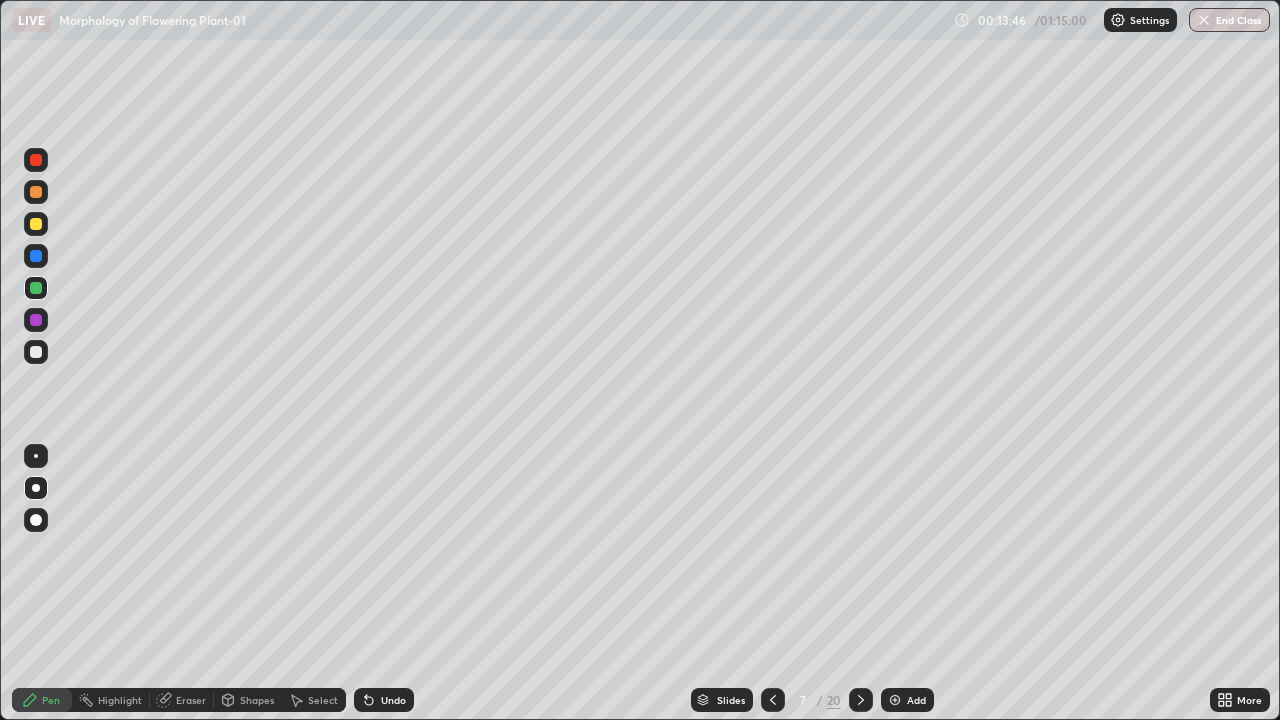 click at bounding box center (36, 192) 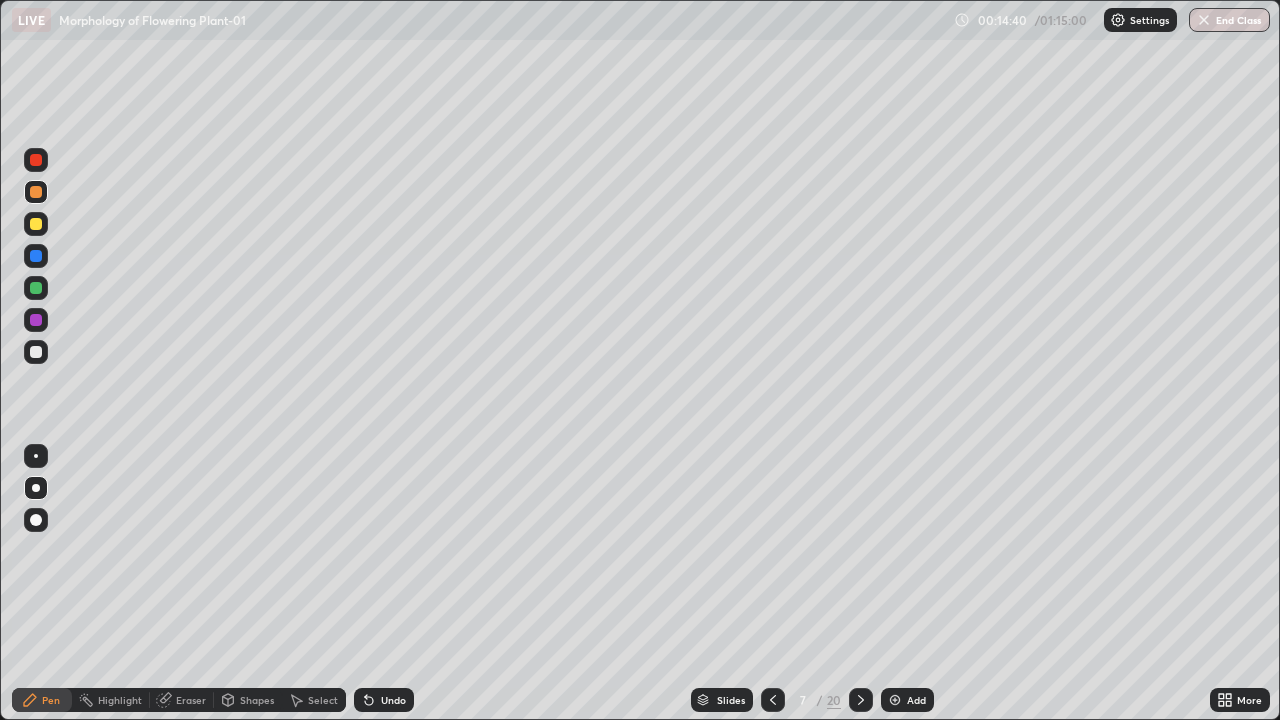 click on "Select" at bounding box center [323, 700] 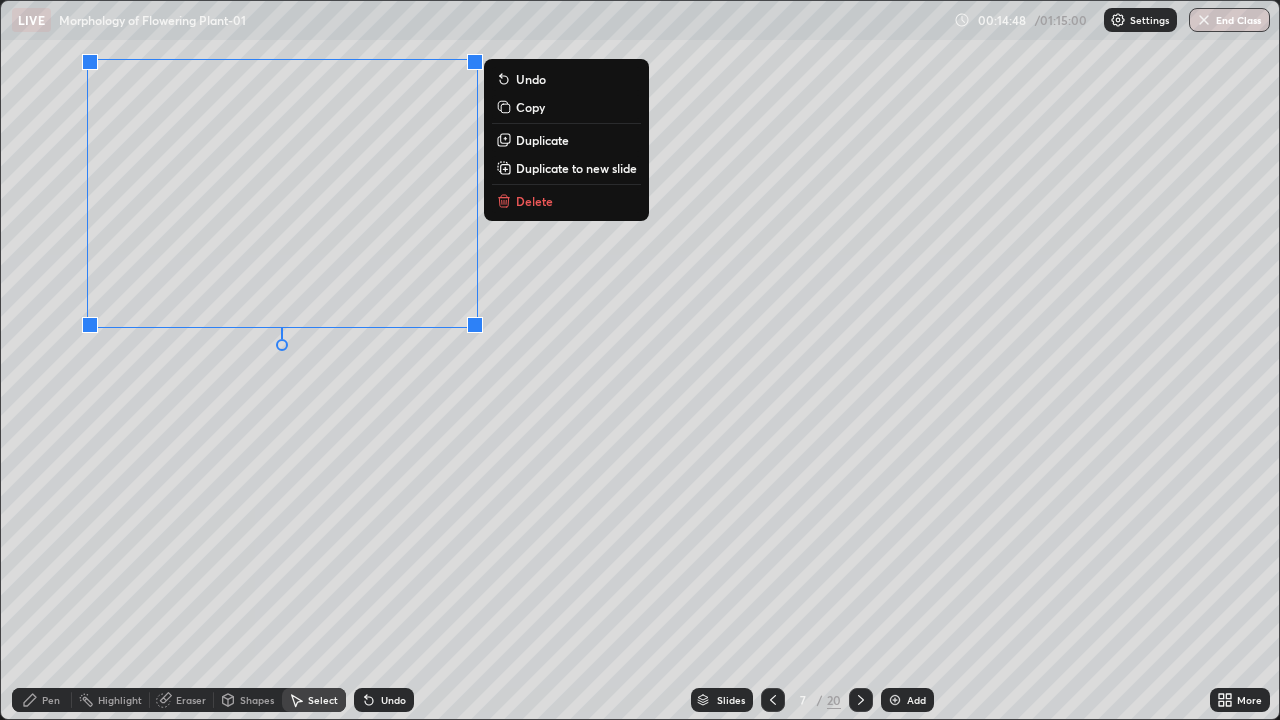click on "0 ° Undo Copy Duplicate Duplicate to new slide Delete" at bounding box center (640, 360) 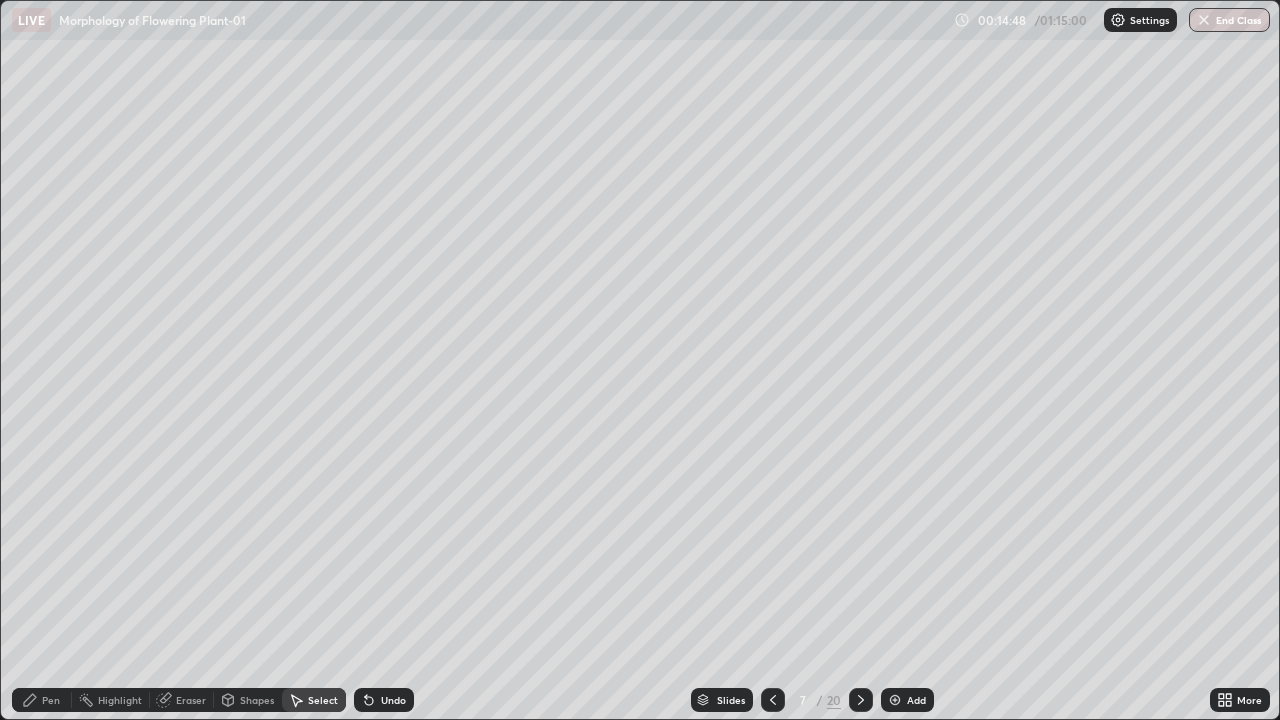 click on "Pen" at bounding box center (42, 700) 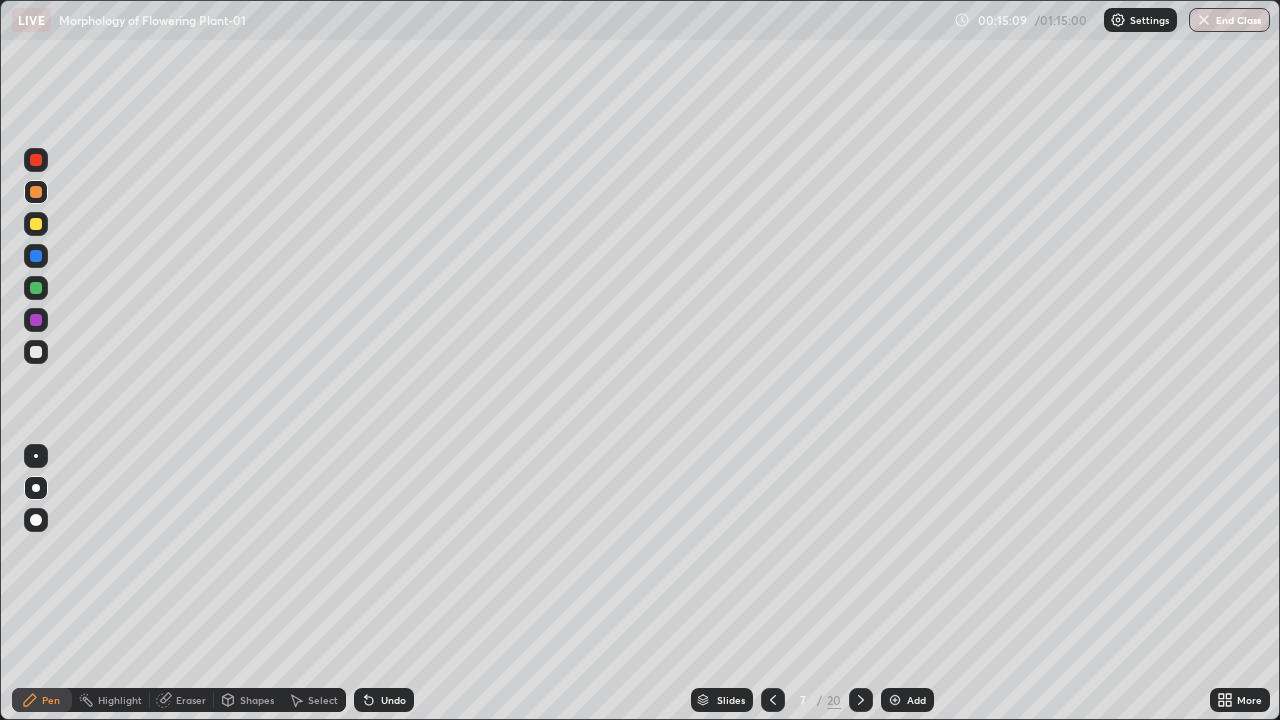 click at bounding box center [36, 320] 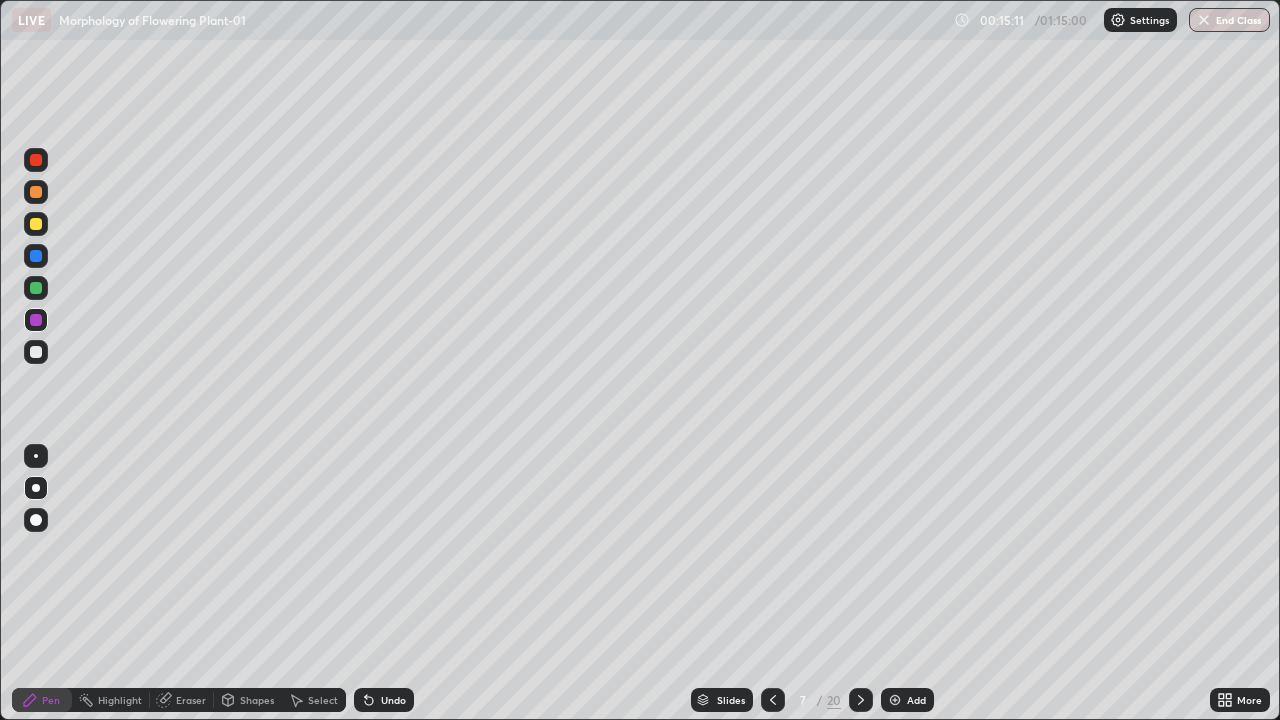 click at bounding box center [36, 192] 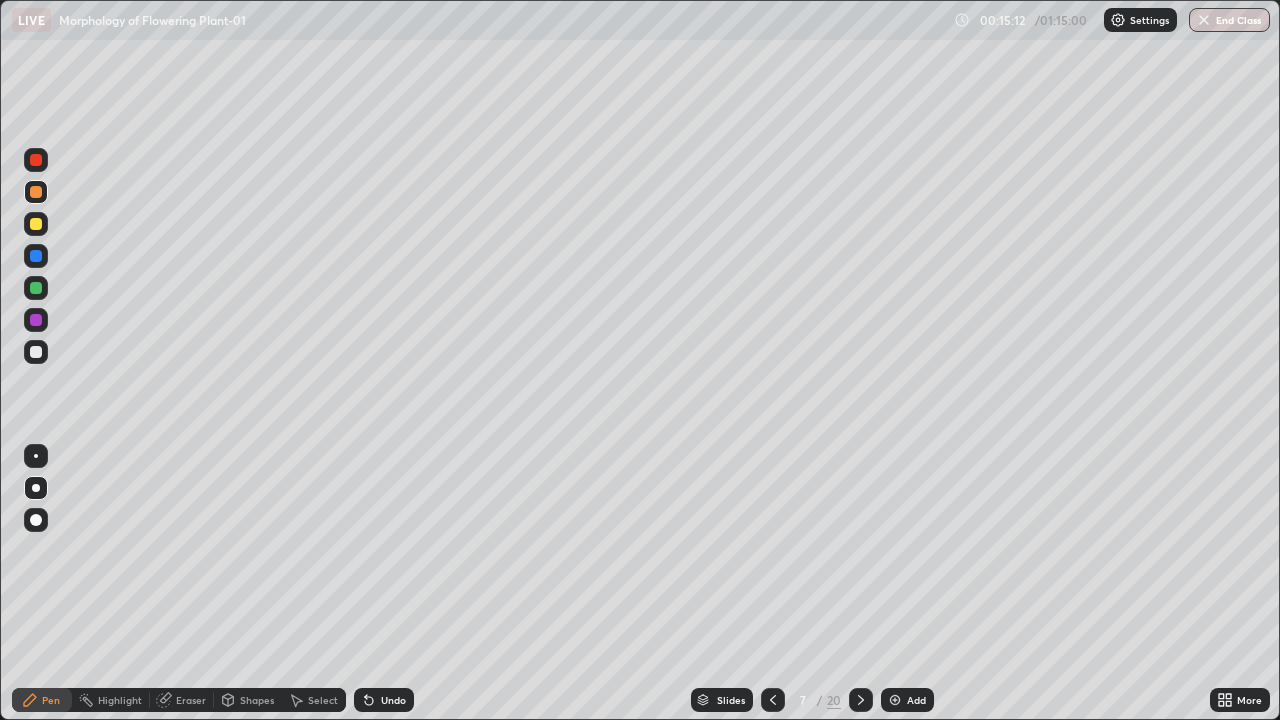 click at bounding box center (36, 288) 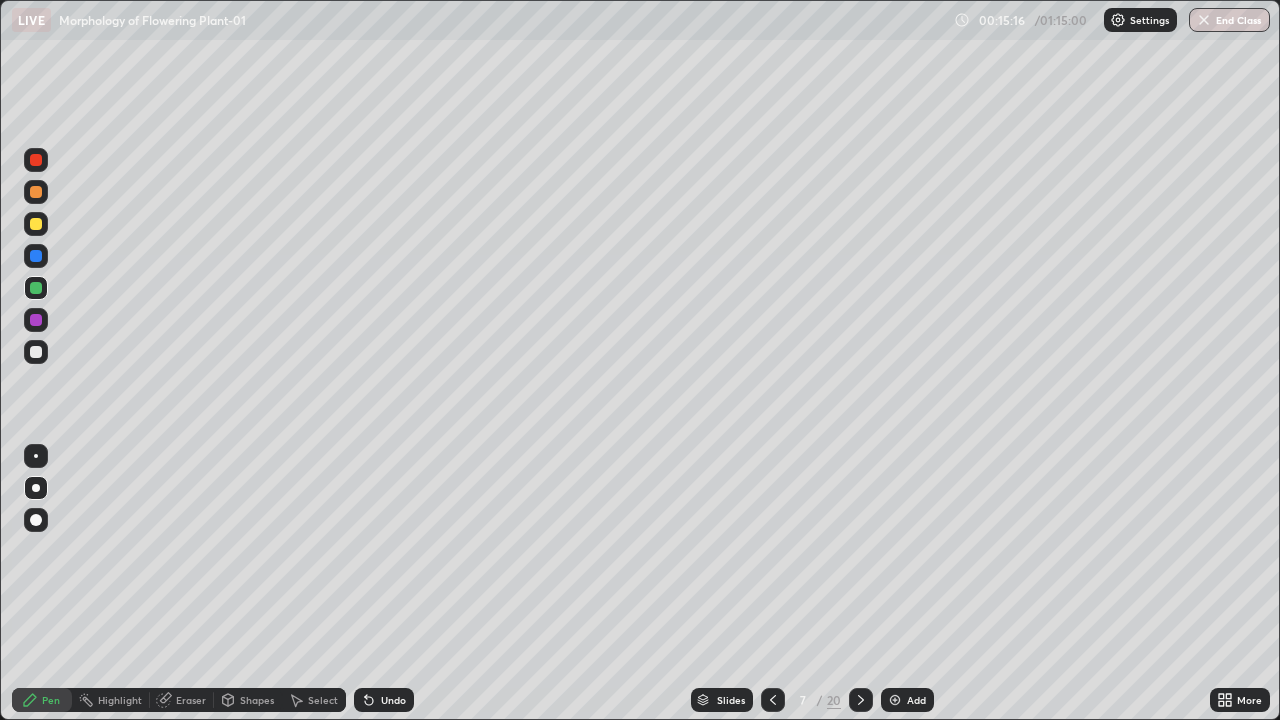 click at bounding box center (36, 192) 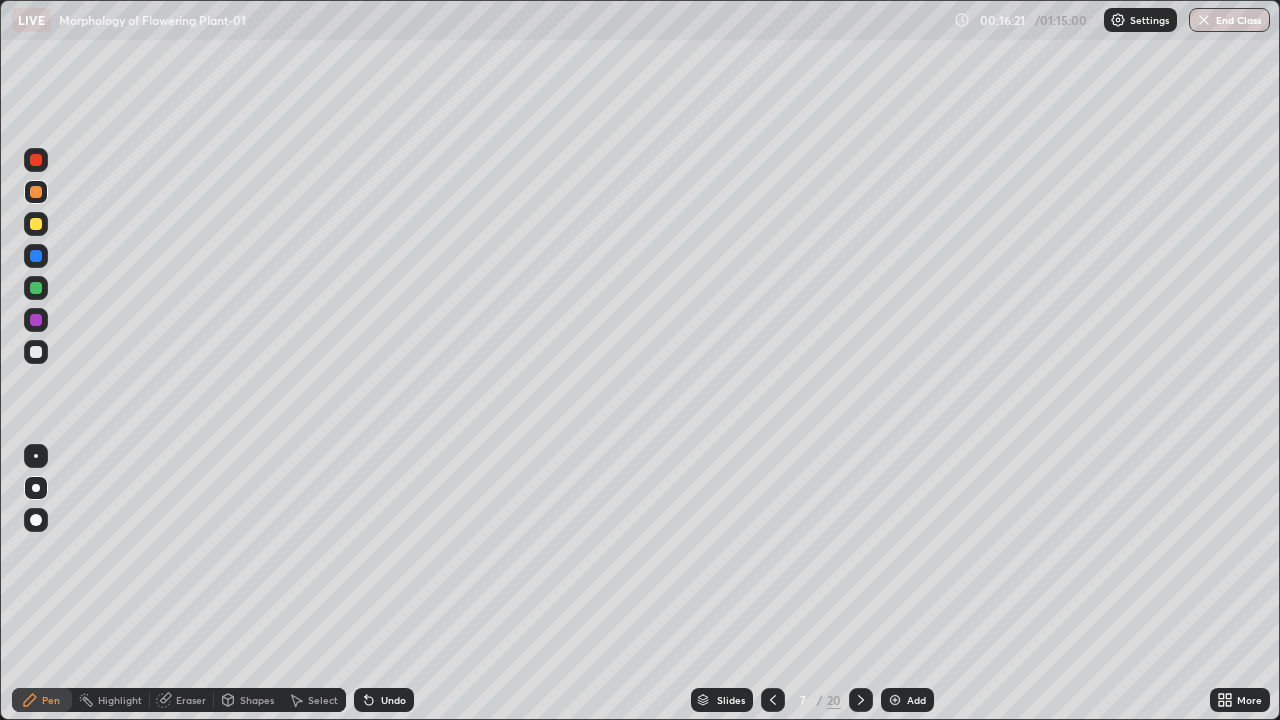 click on "Undo" at bounding box center [393, 700] 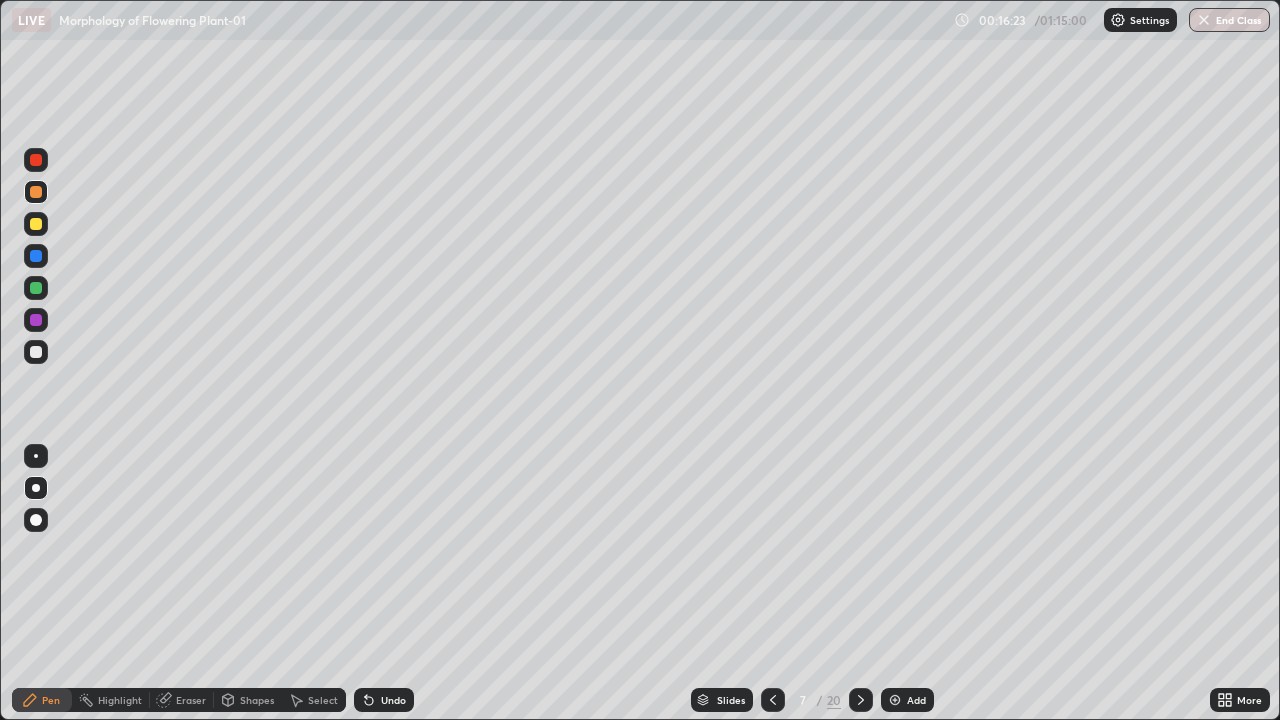click on "Undo" at bounding box center [393, 700] 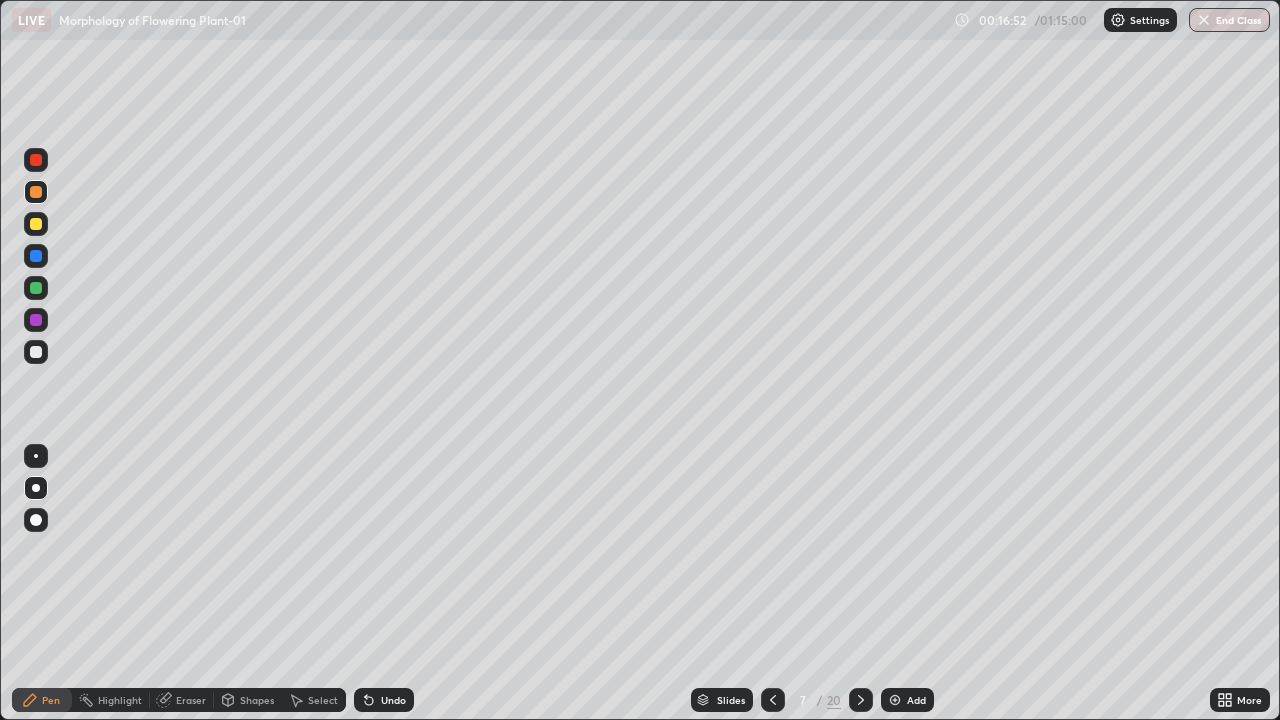 click on "Select" at bounding box center [323, 700] 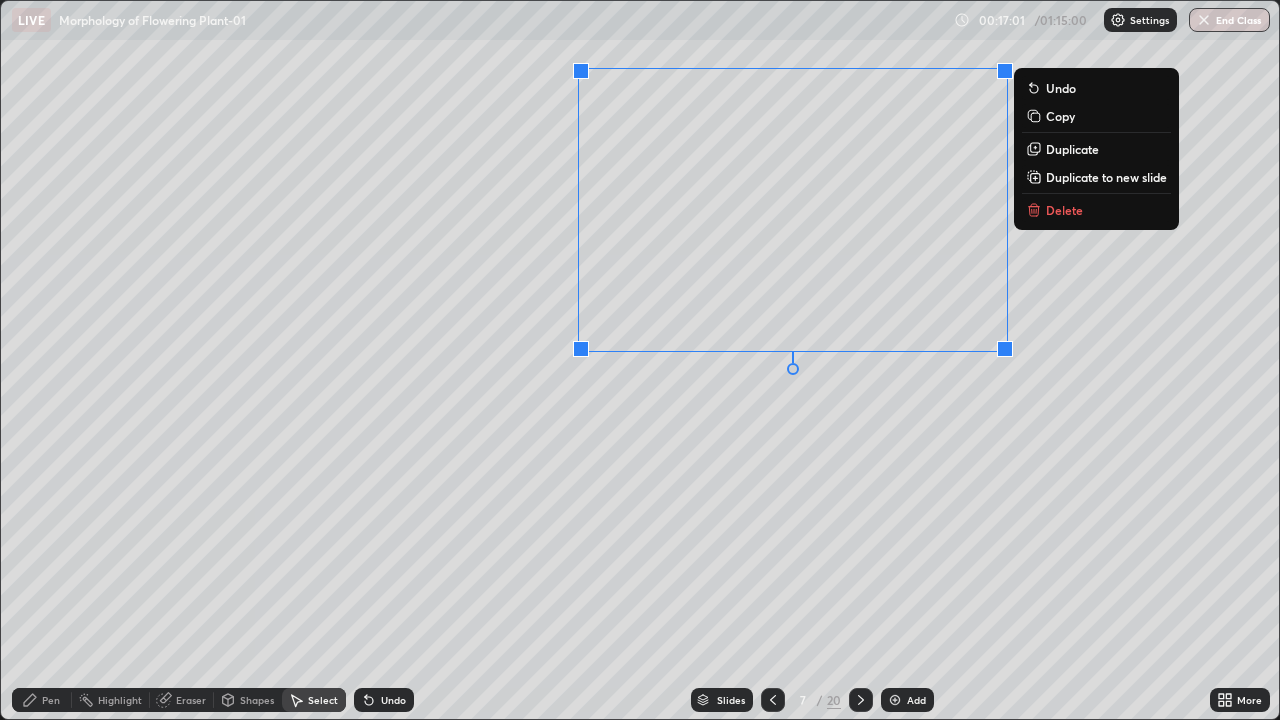 click on "0 ° Undo Copy Duplicate Duplicate to new slide Delete" at bounding box center [640, 360] 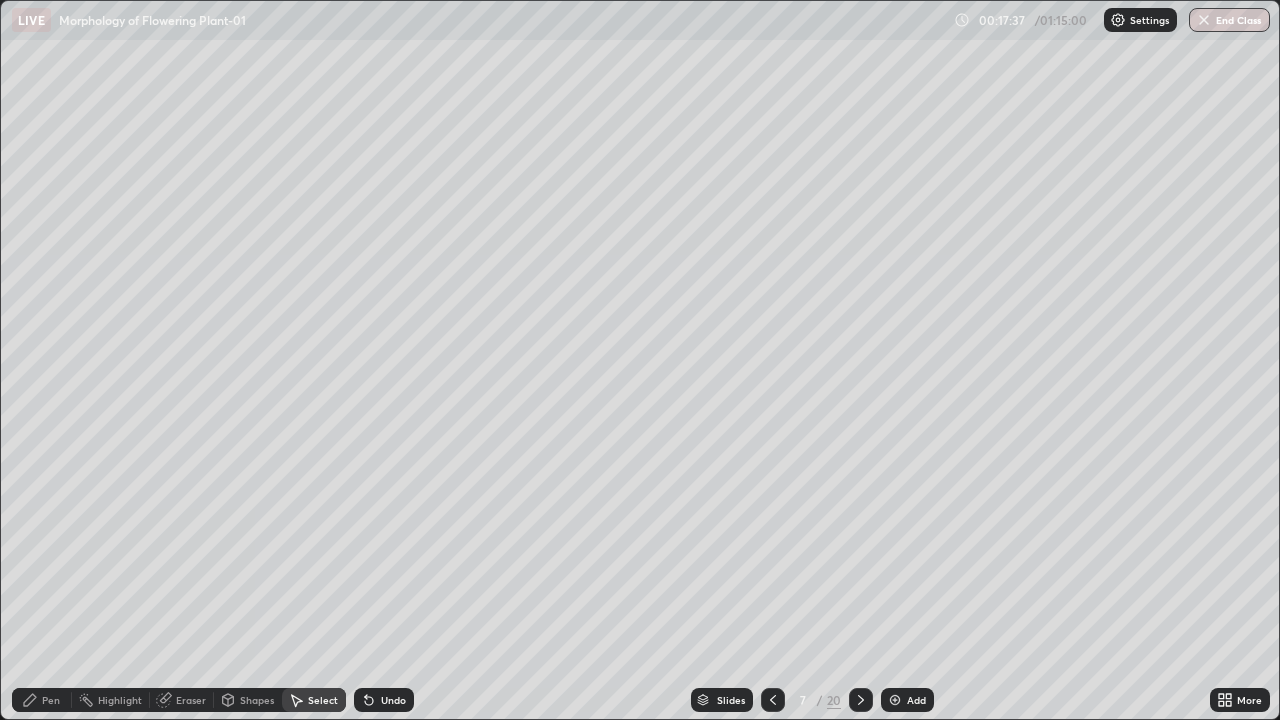 click 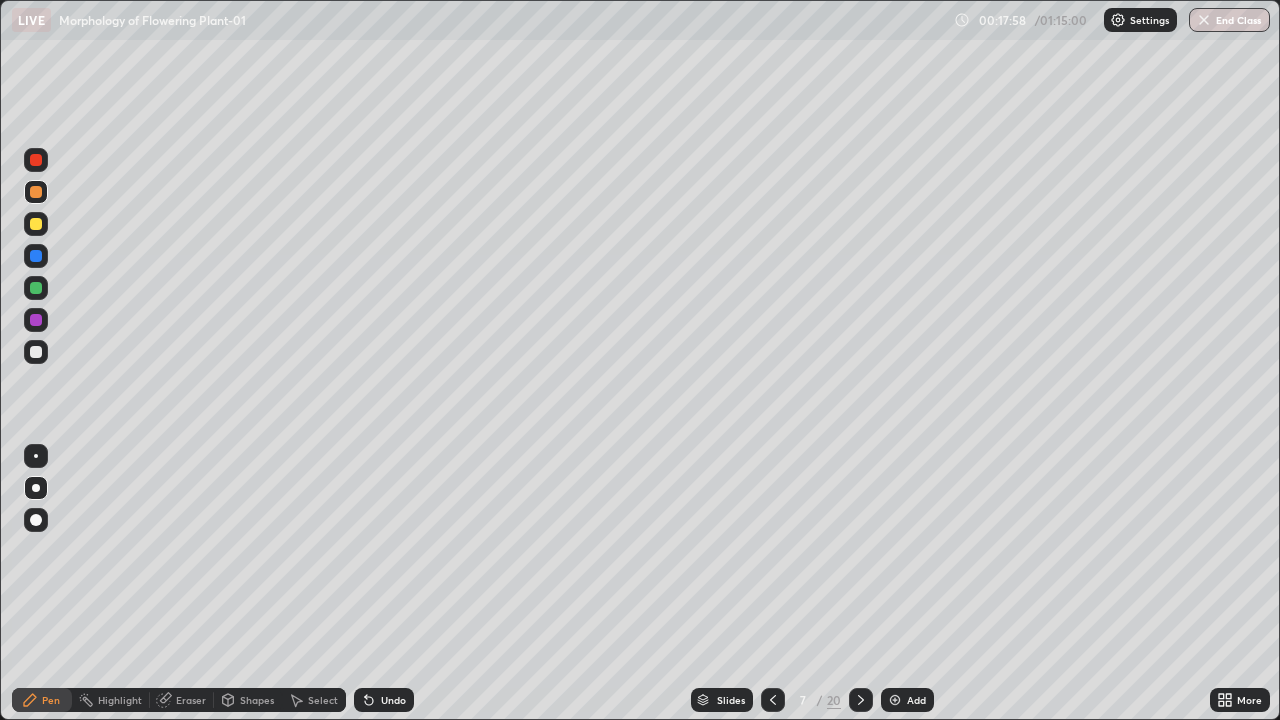 click at bounding box center [36, 320] 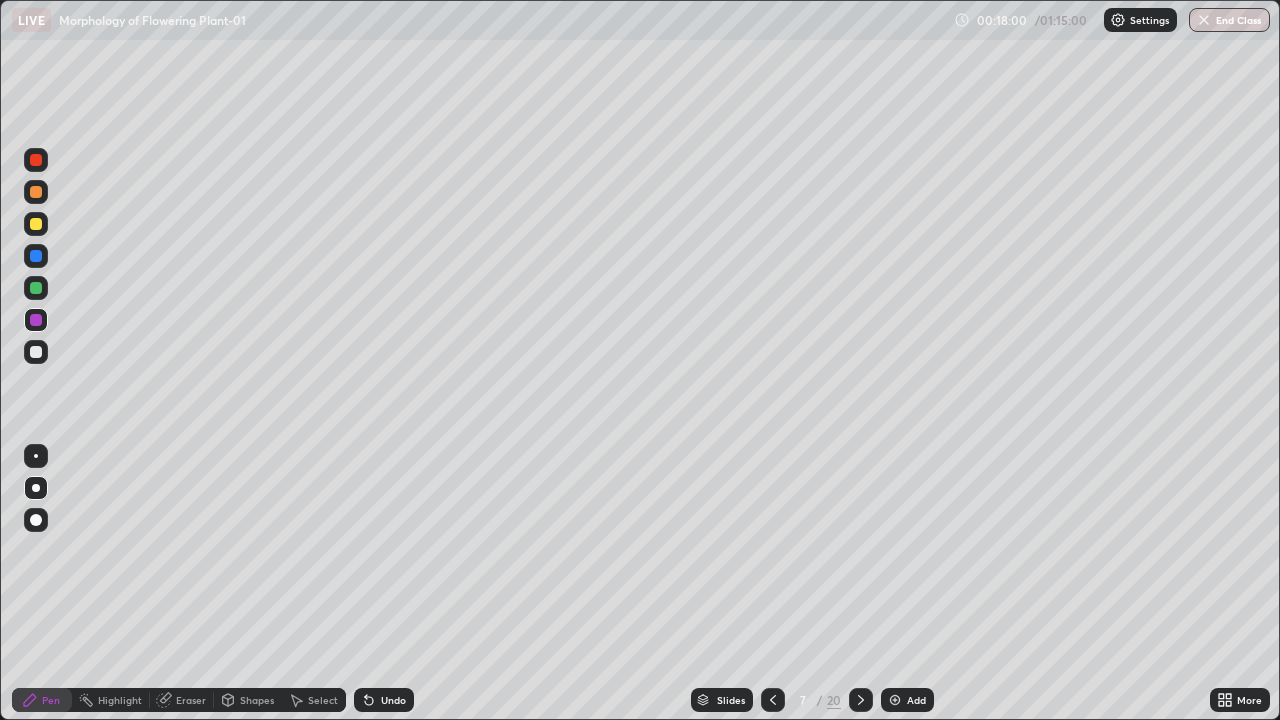 click at bounding box center [36, 288] 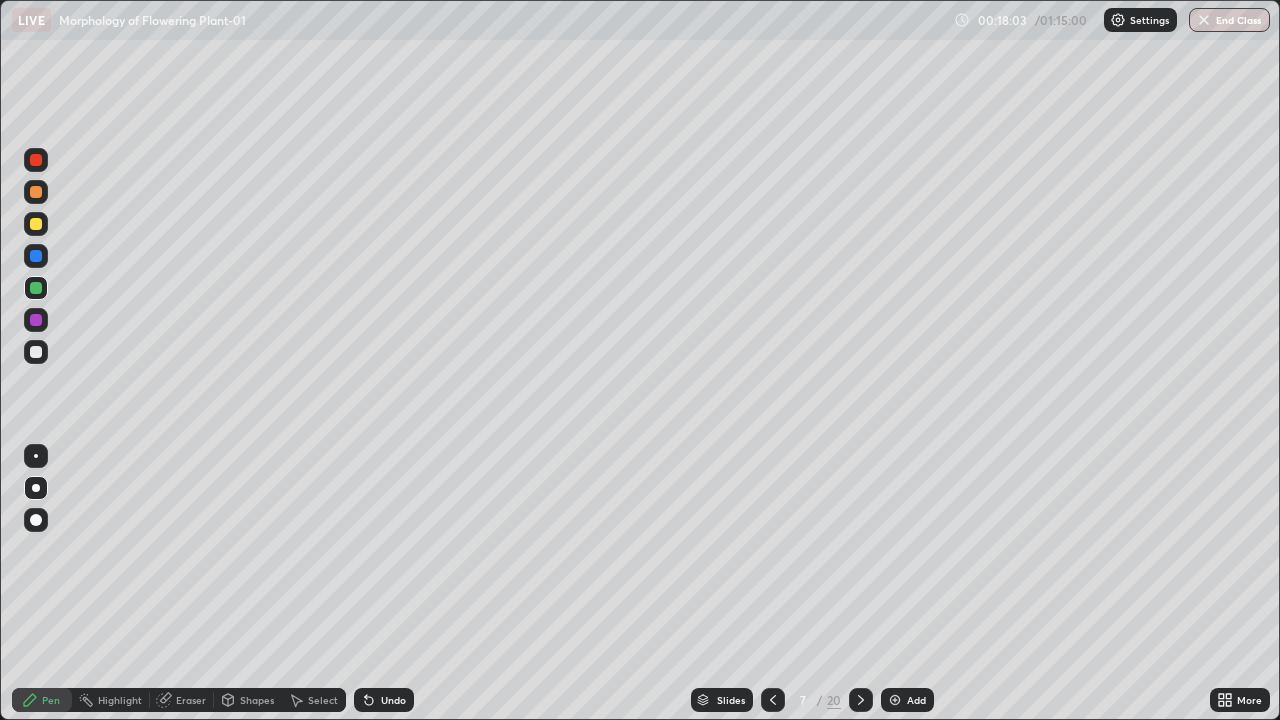 click at bounding box center (36, 192) 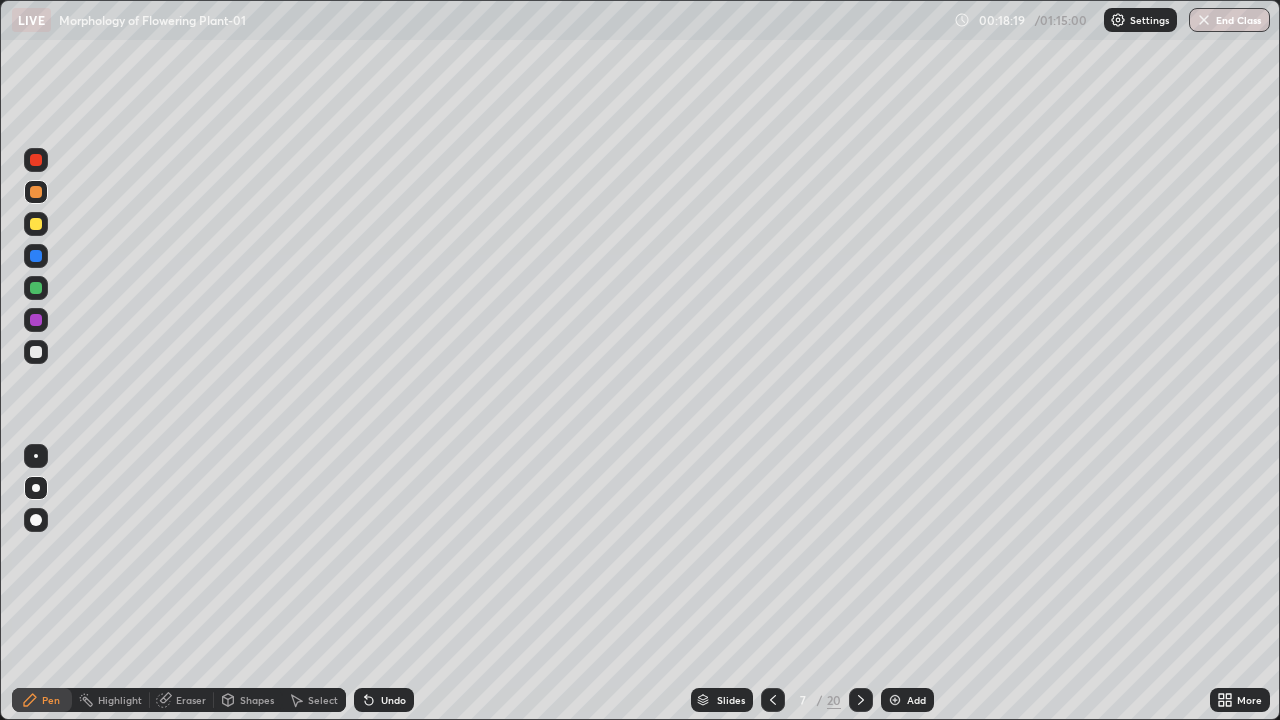 click at bounding box center [36, 320] 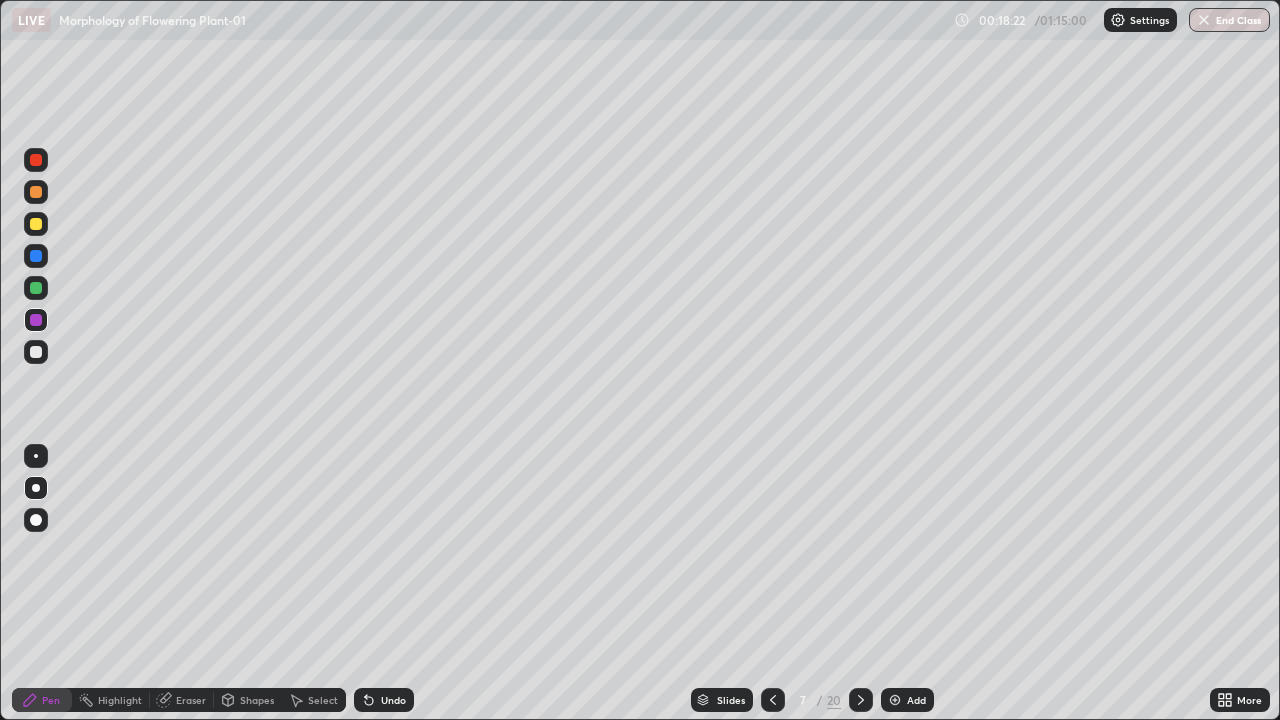 click at bounding box center (36, 288) 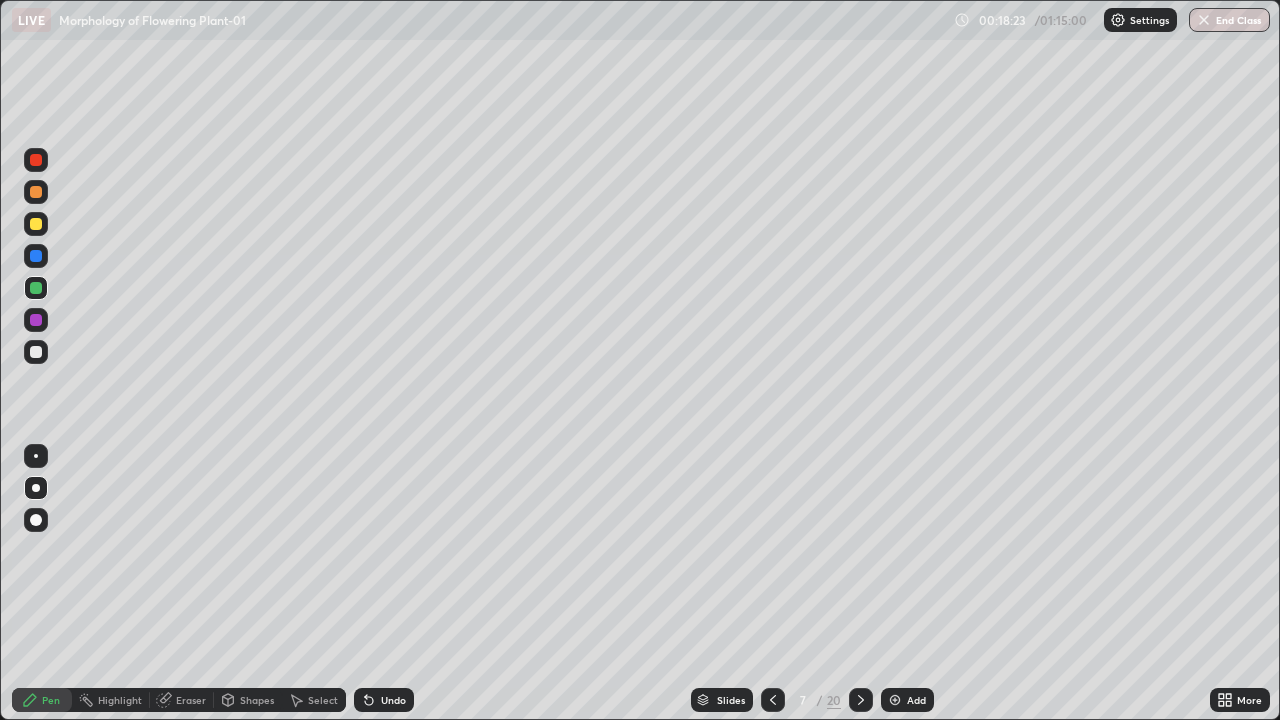 click at bounding box center [36, 288] 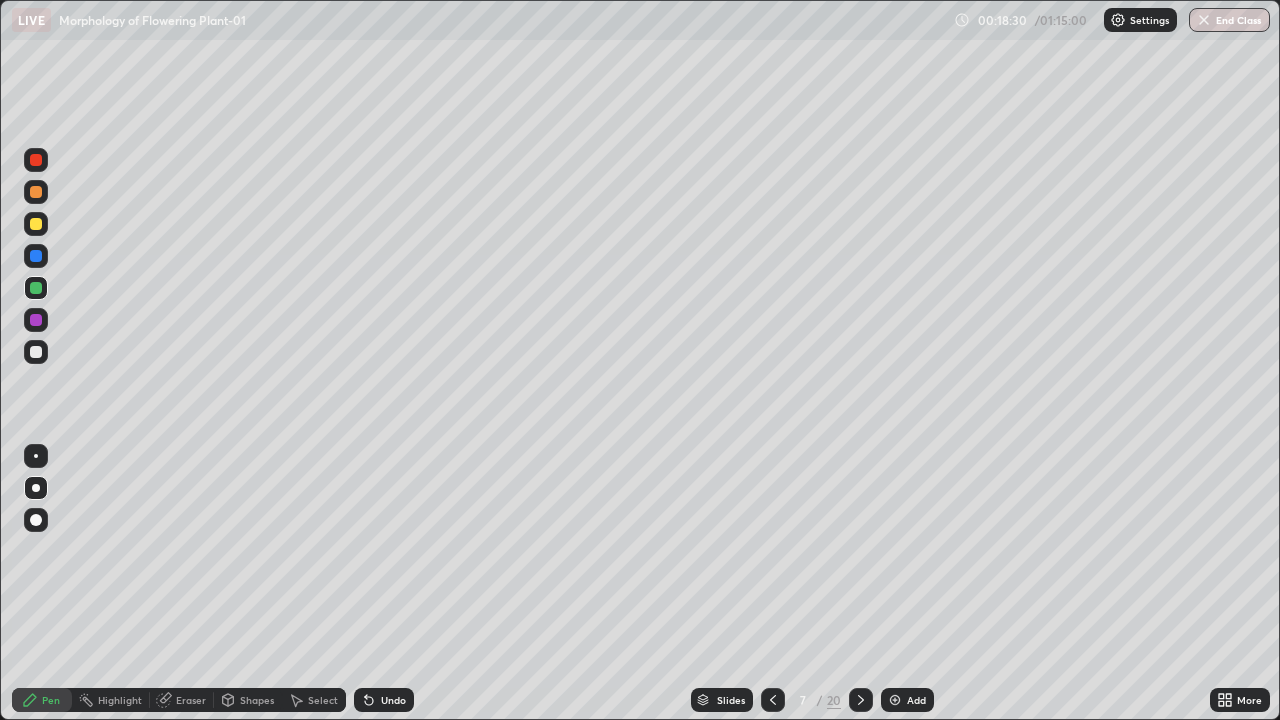 click at bounding box center [36, 224] 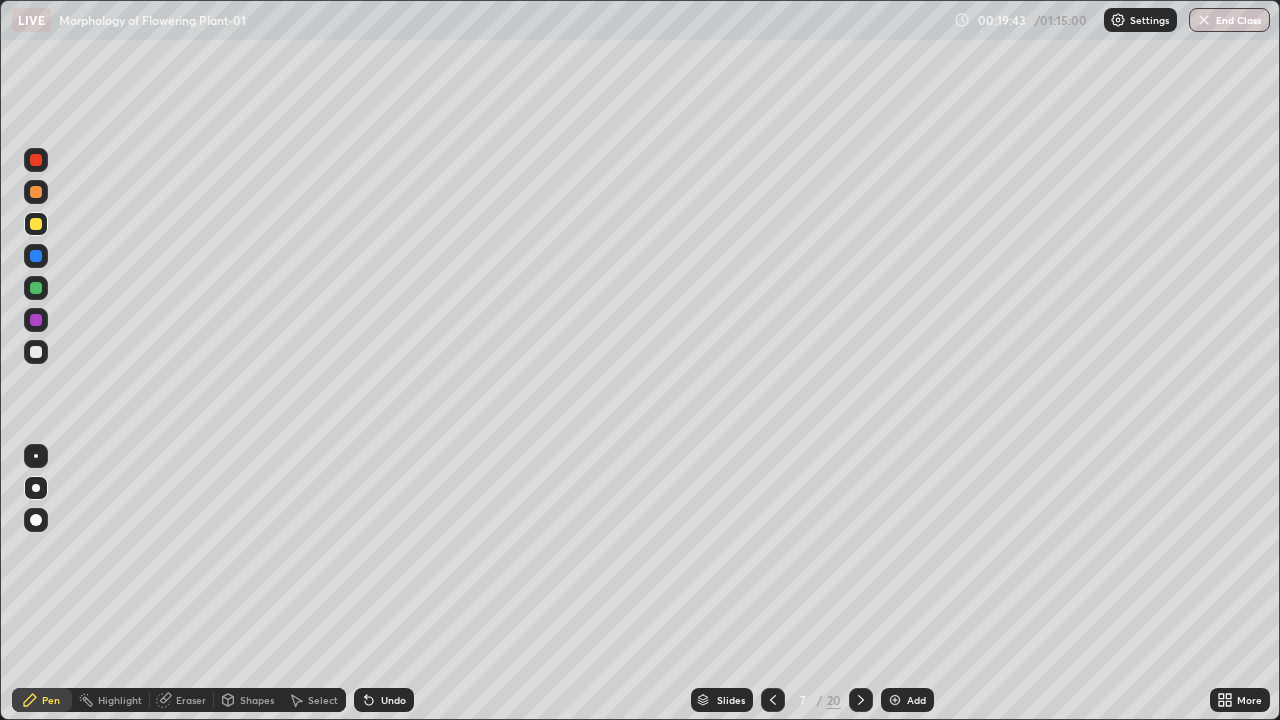 click on "Select" at bounding box center [323, 700] 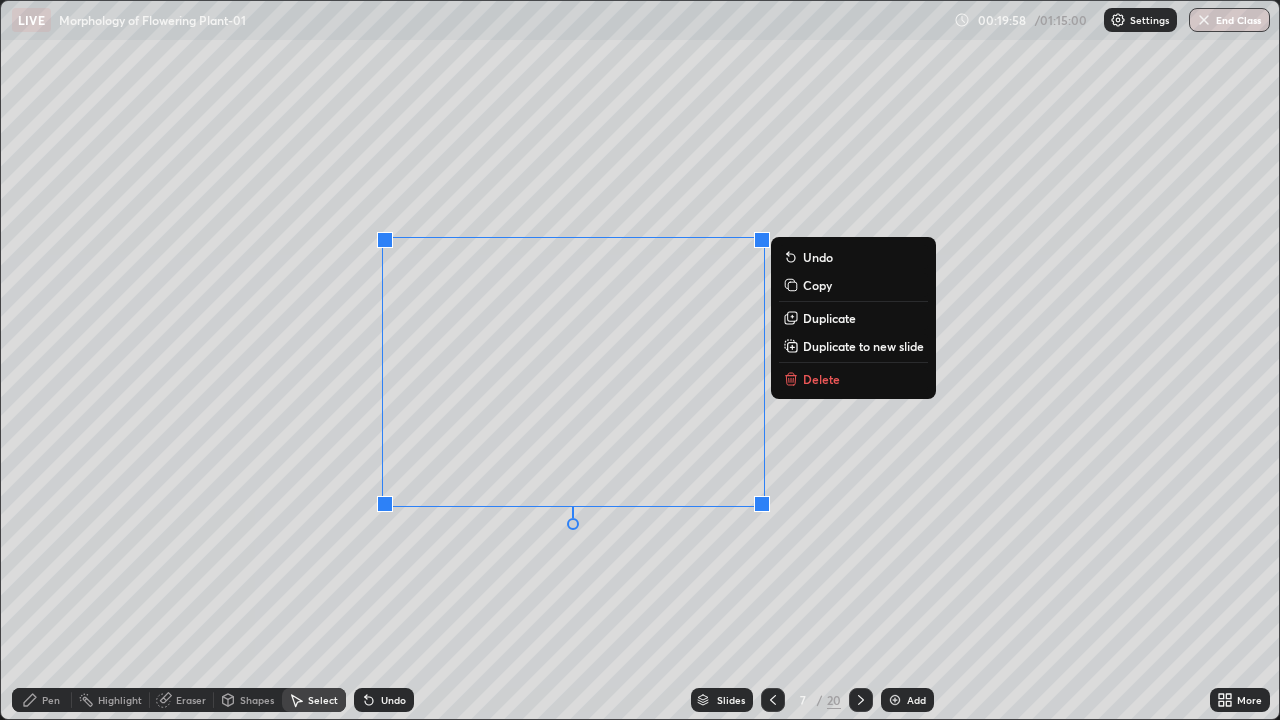 click on "0 ° Undo Copy Duplicate Duplicate to new slide Delete" at bounding box center [640, 360] 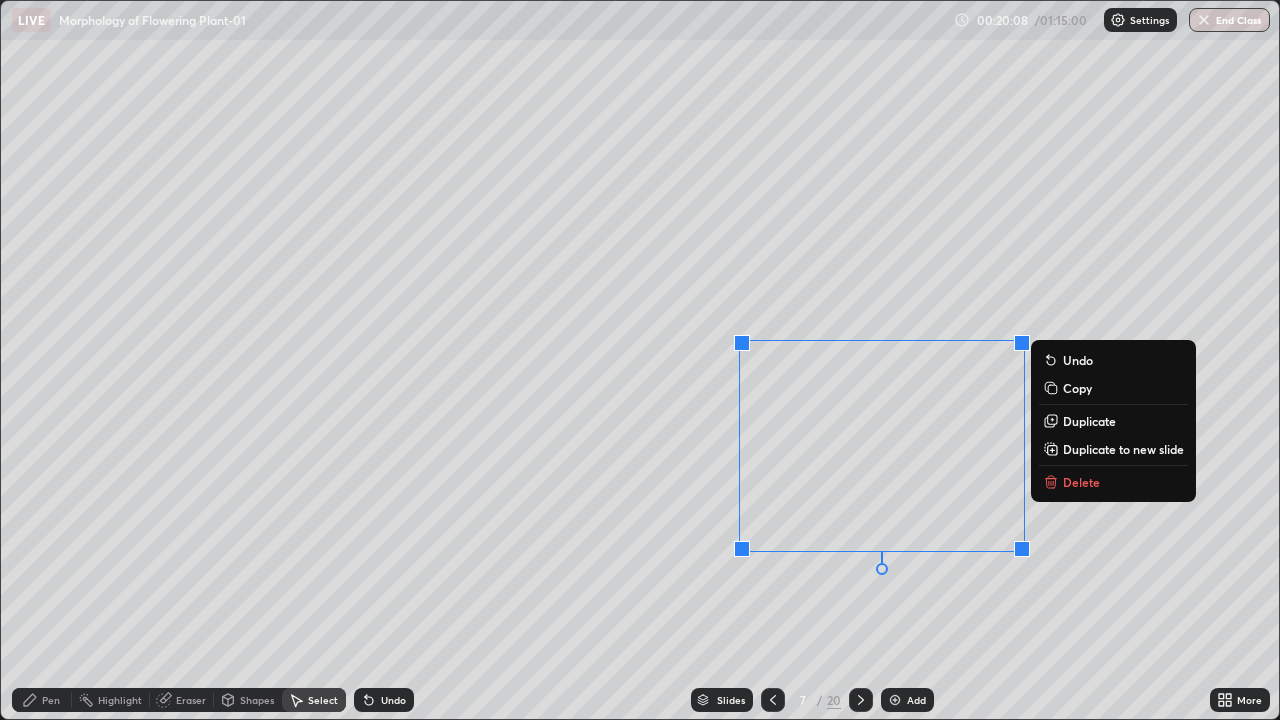 click on "0 ° Undo Copy Duplicate Duplicate to new slide Delete" at bounding box center [640, 360] 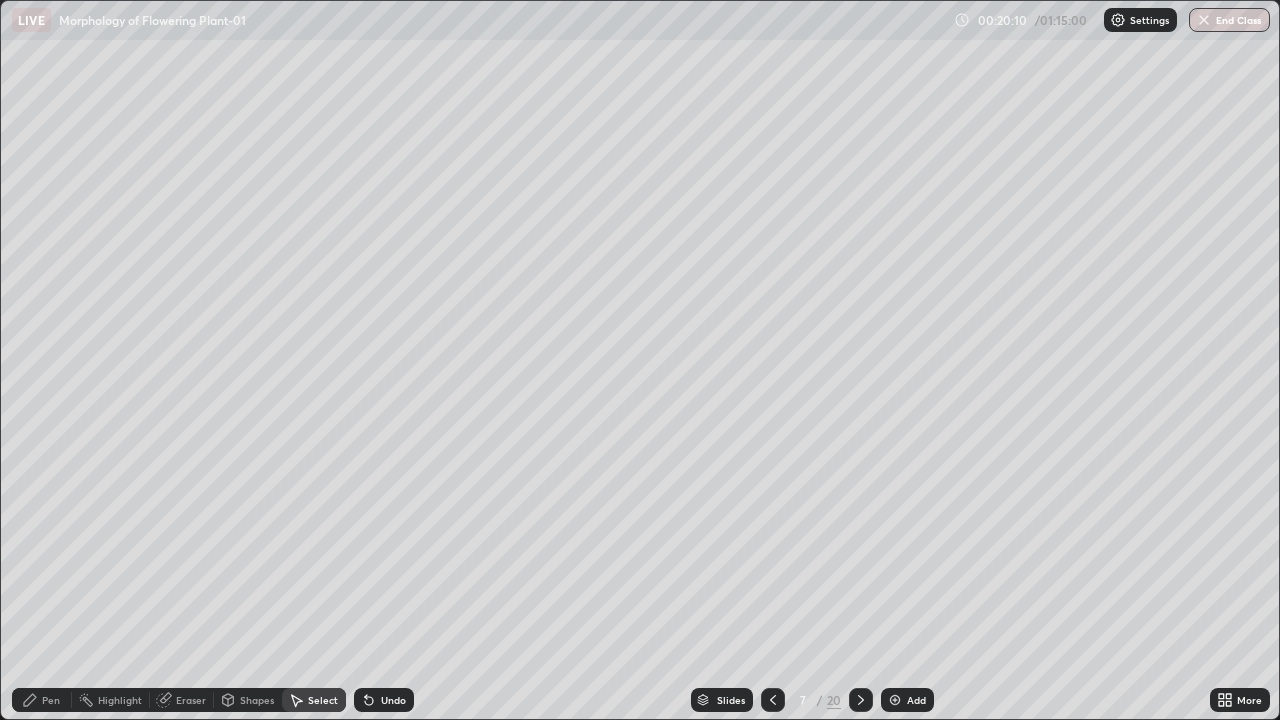 click on "Pen" at bounding box center [51, 700] 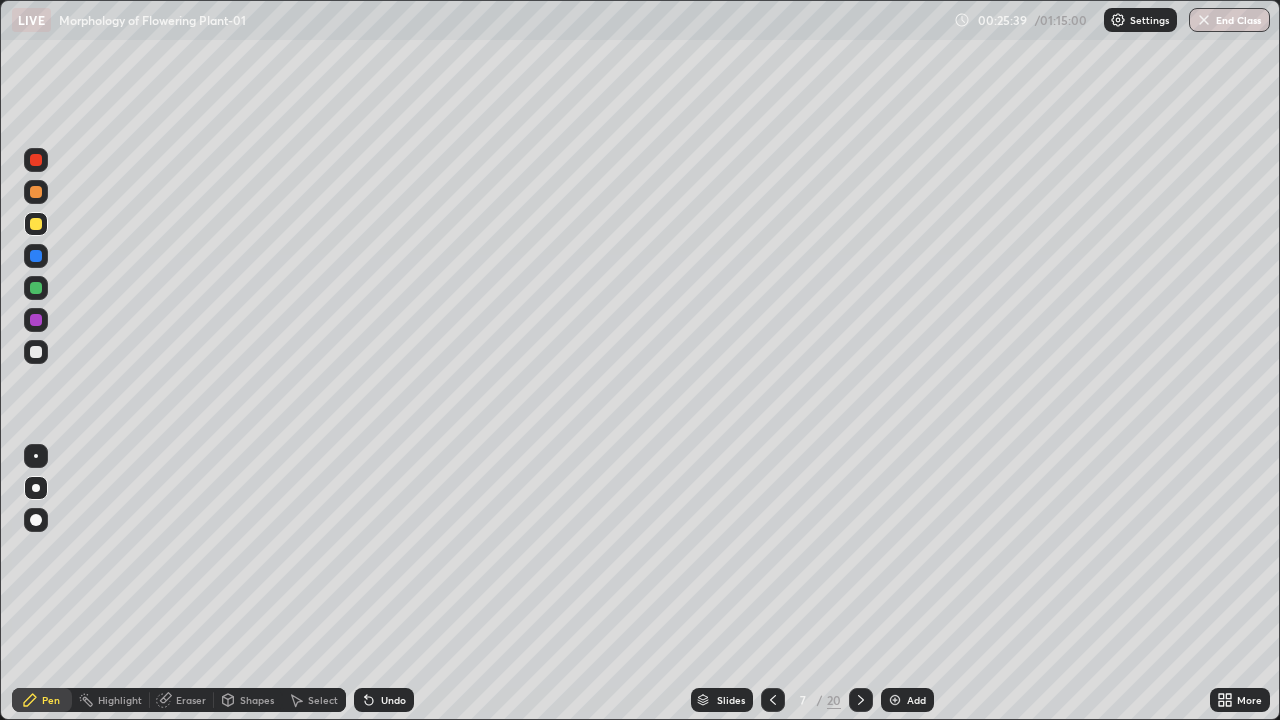 click at bounding box center (895, 700) 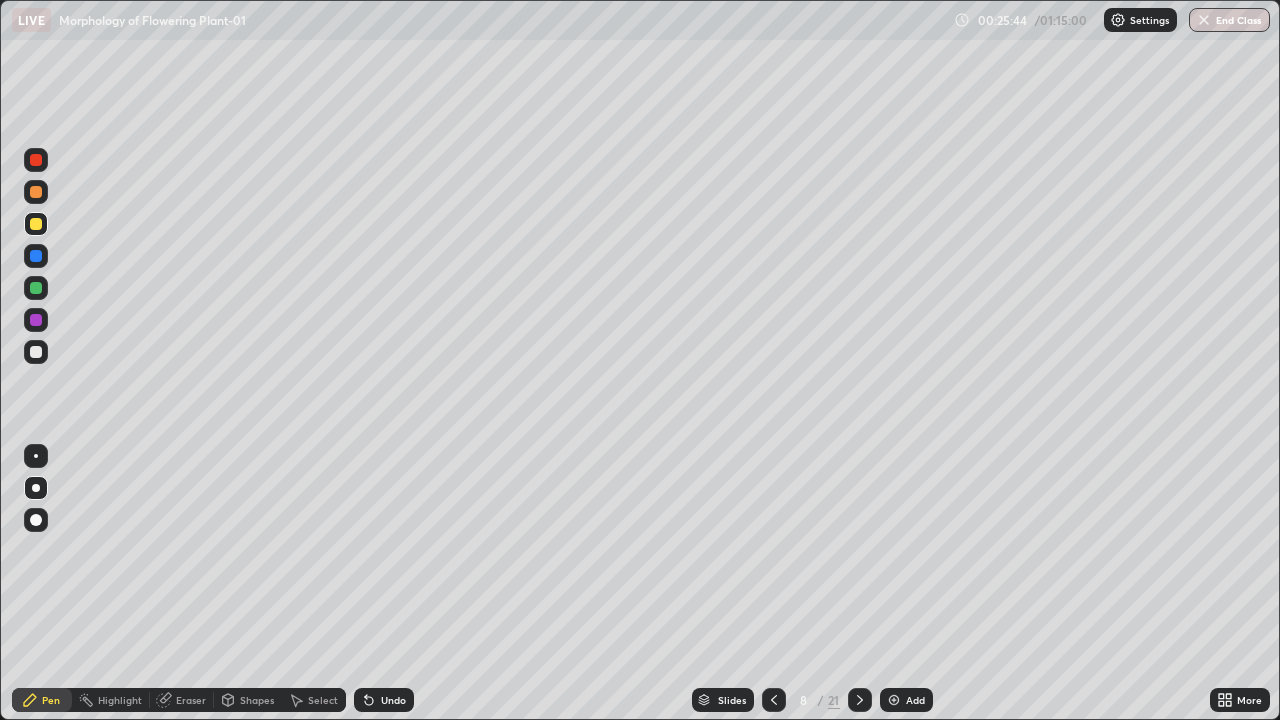 click on "Undo" at bounding box center (393, 700) 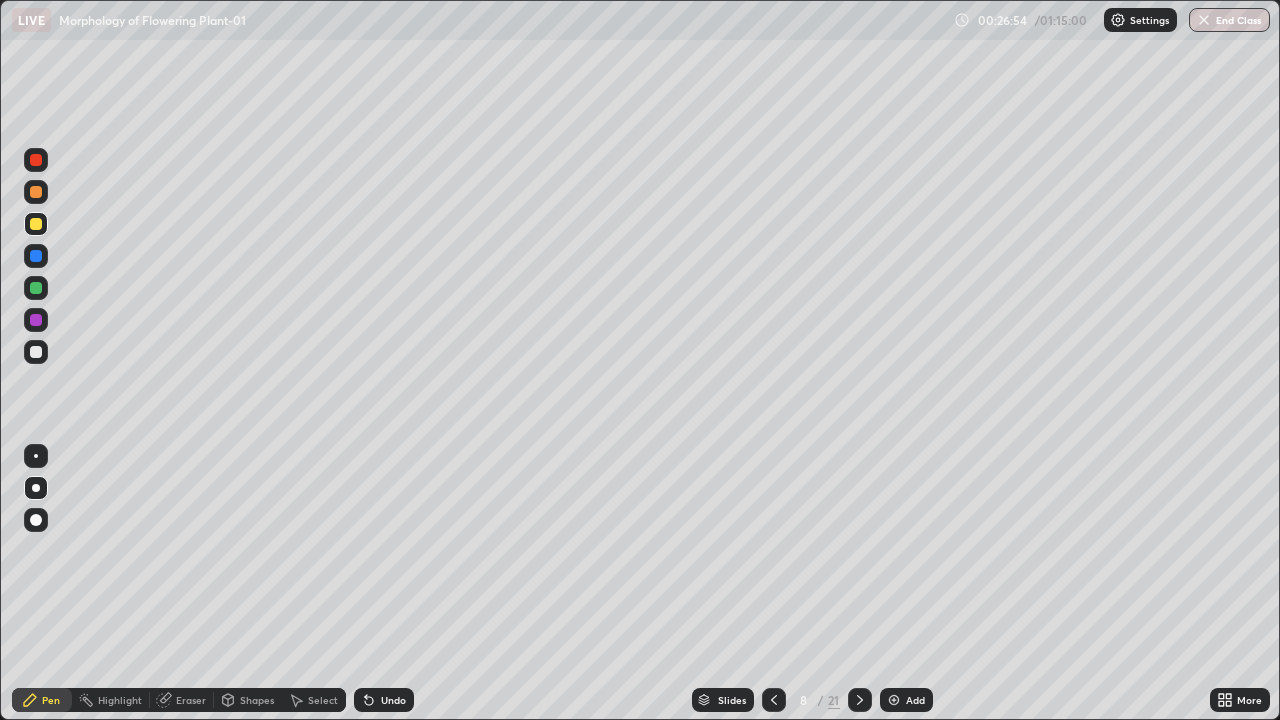 click at bounding box center [36, 288] 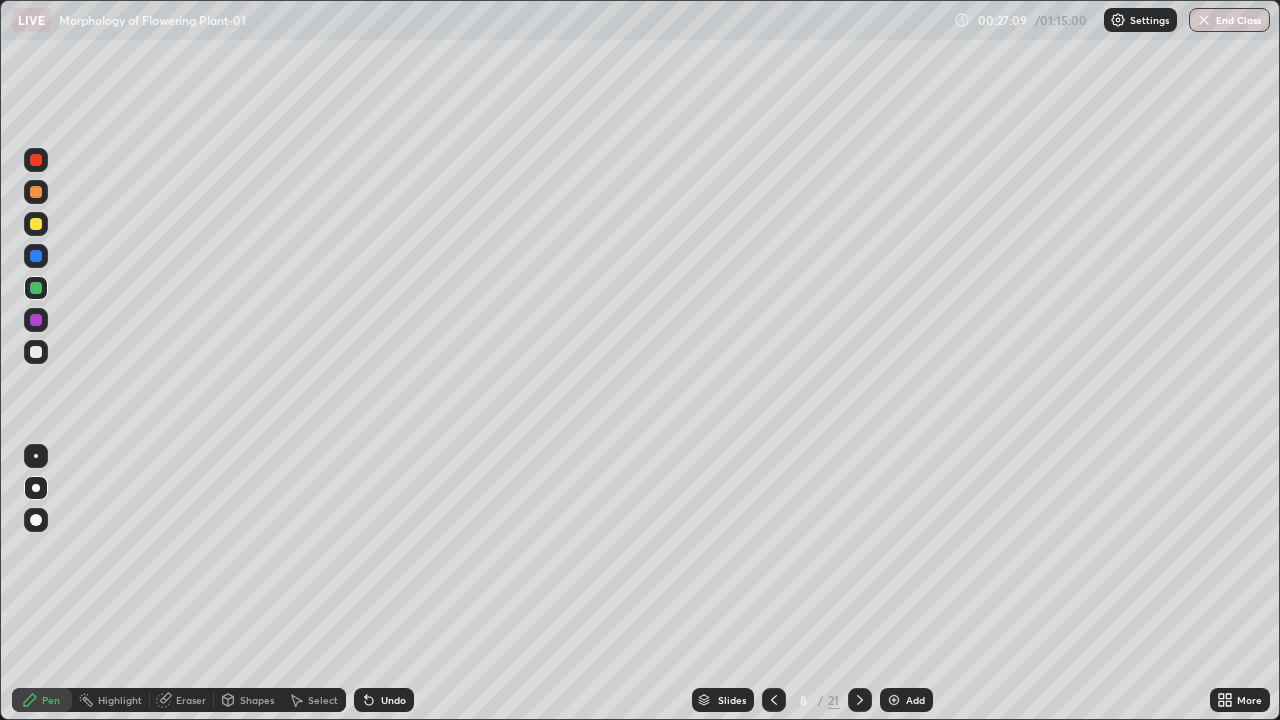 click on "Undo" at bounding box center [393, 700] 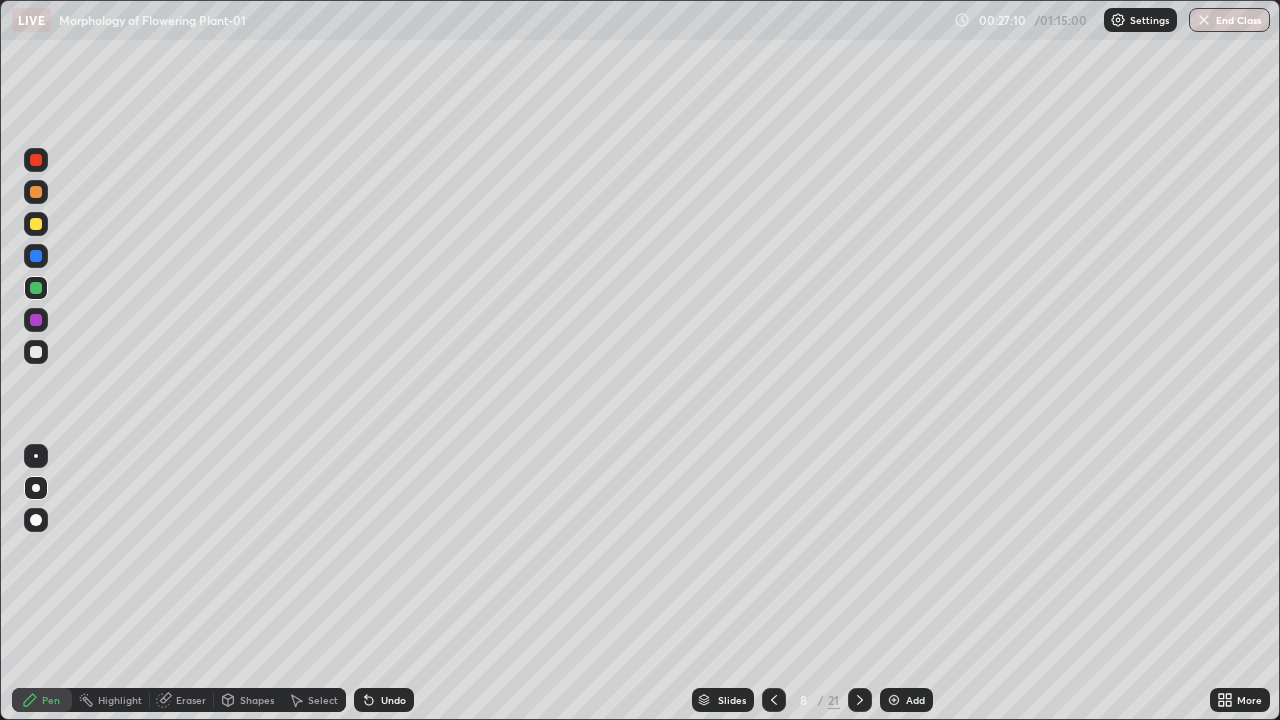 click on "Undo" at bounding box center [393, 700] 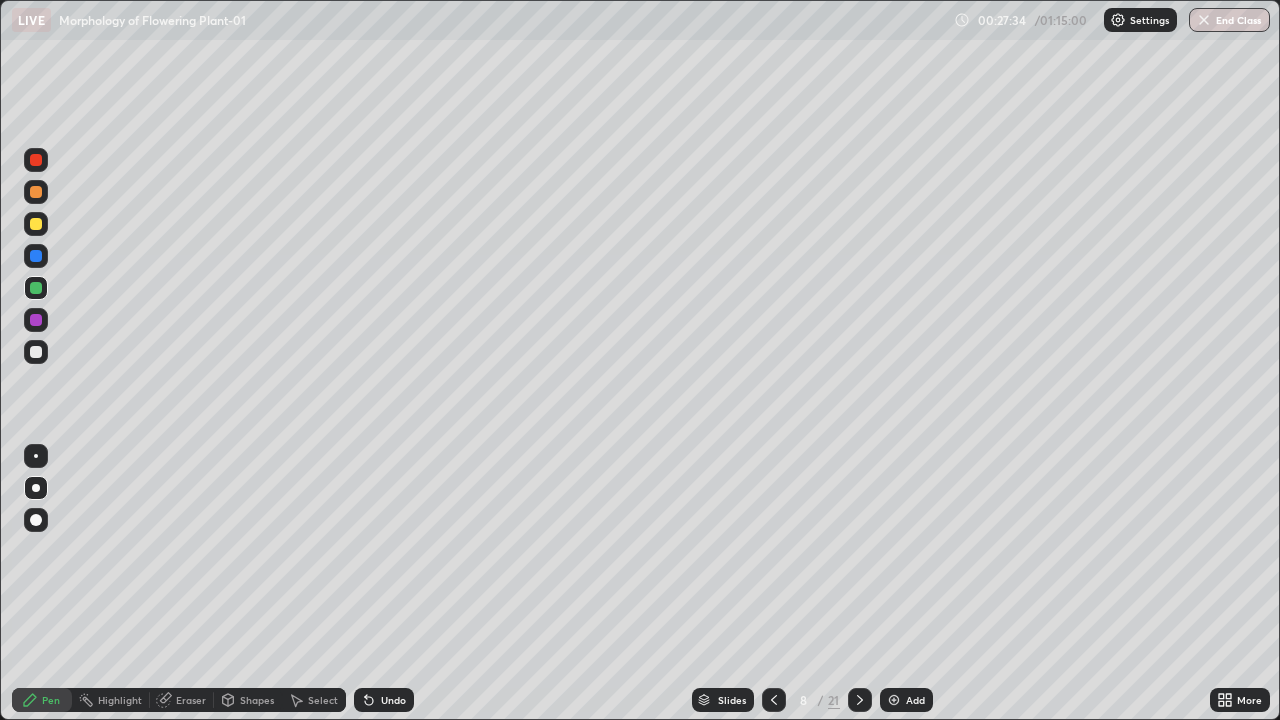 click at bounding box center (36, 192) 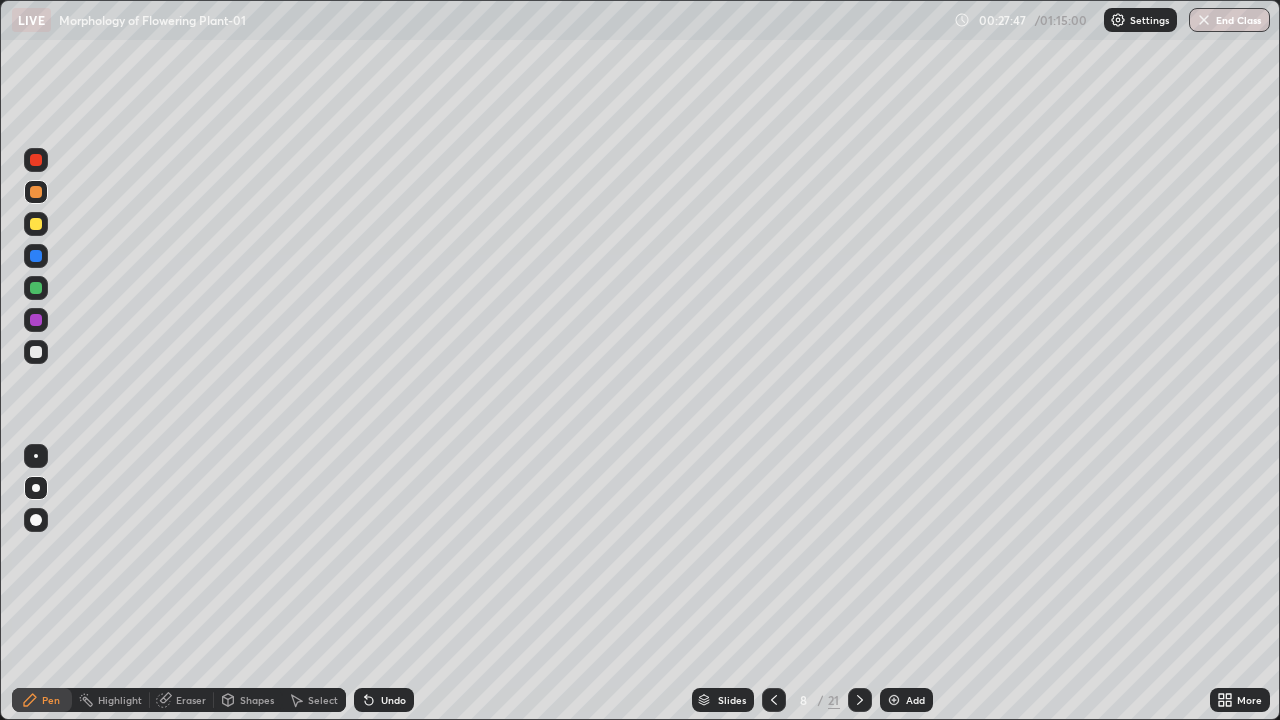 click at bounding box center (36, 224) 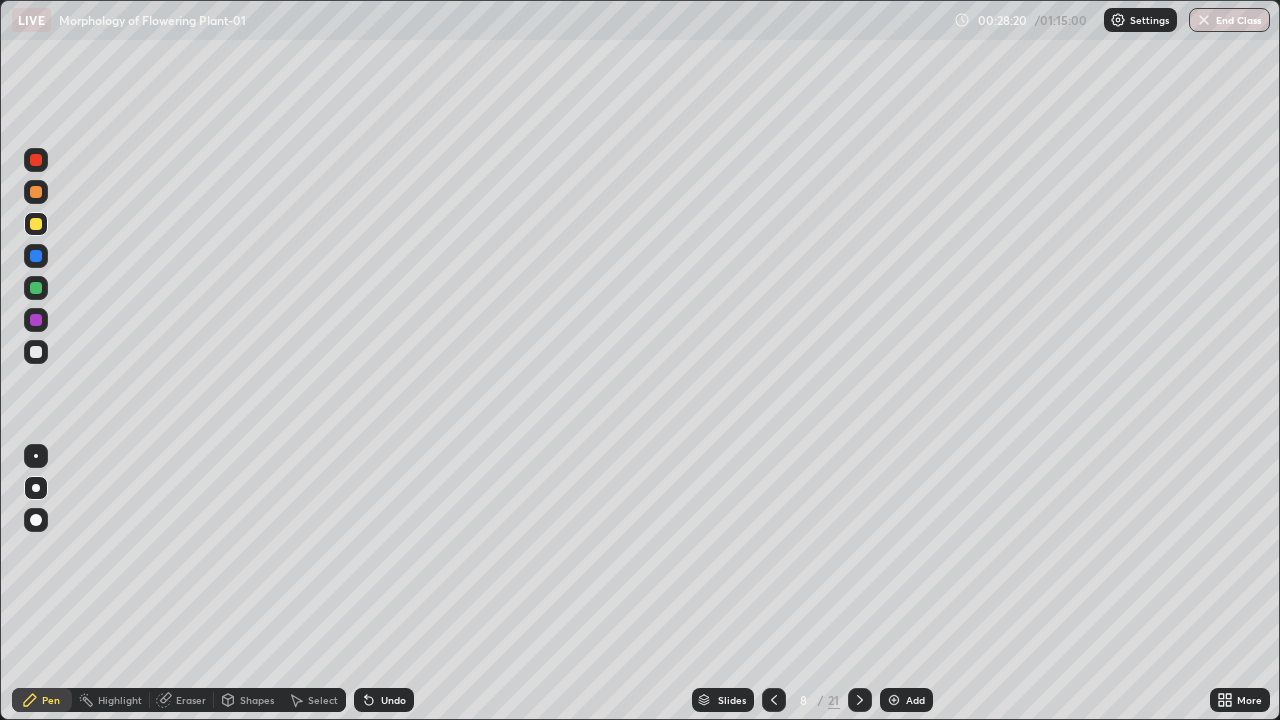 click at bounding box center [36, 288] 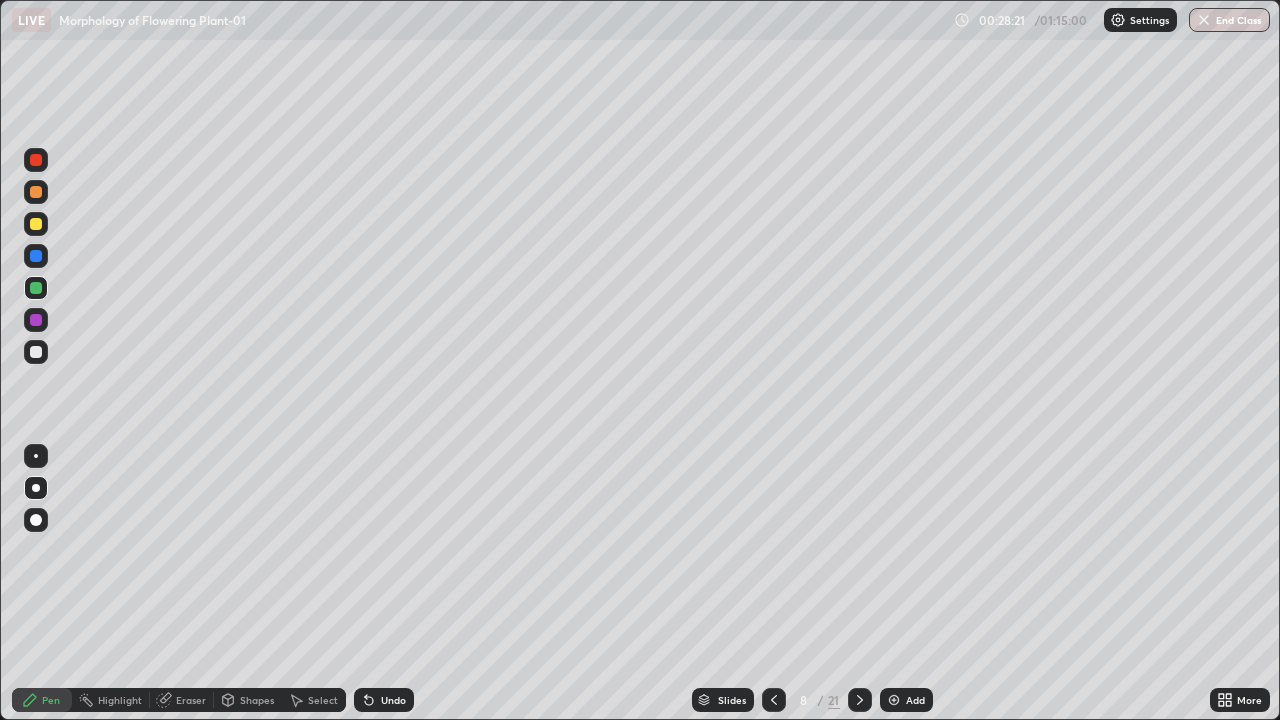 click at bounding box center (36, 192) 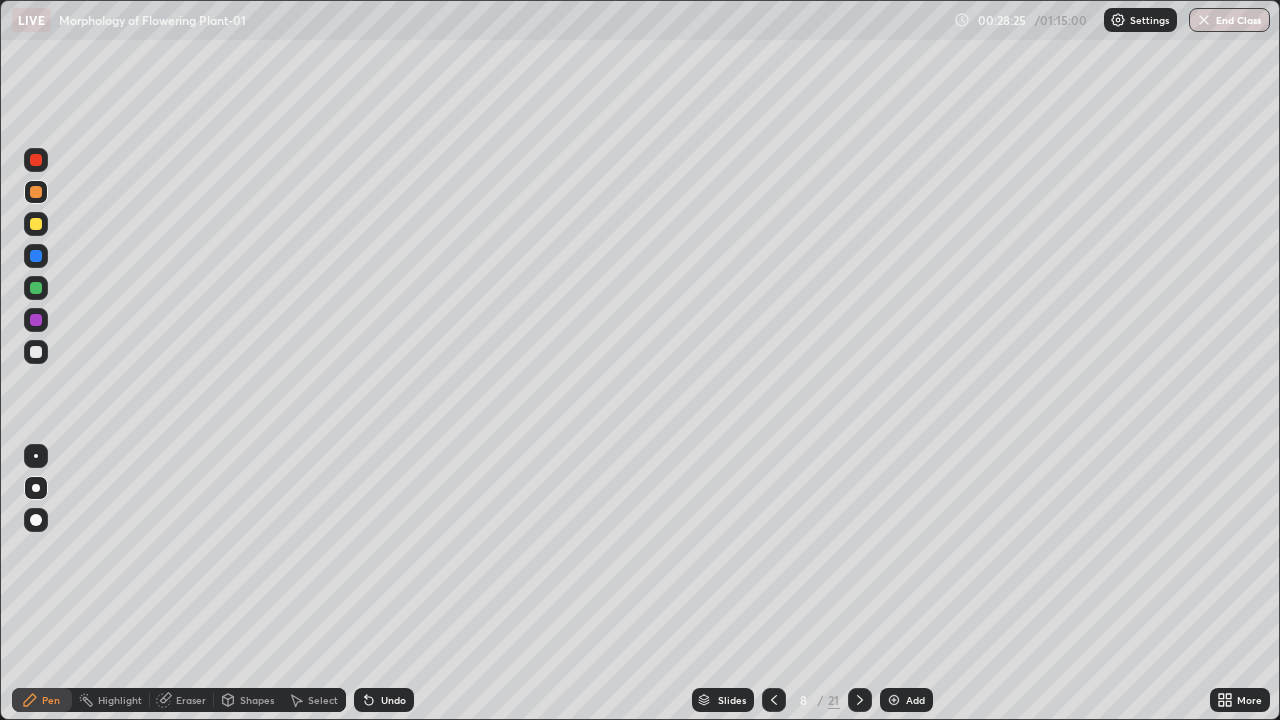 click at bounding box center [36, 192] 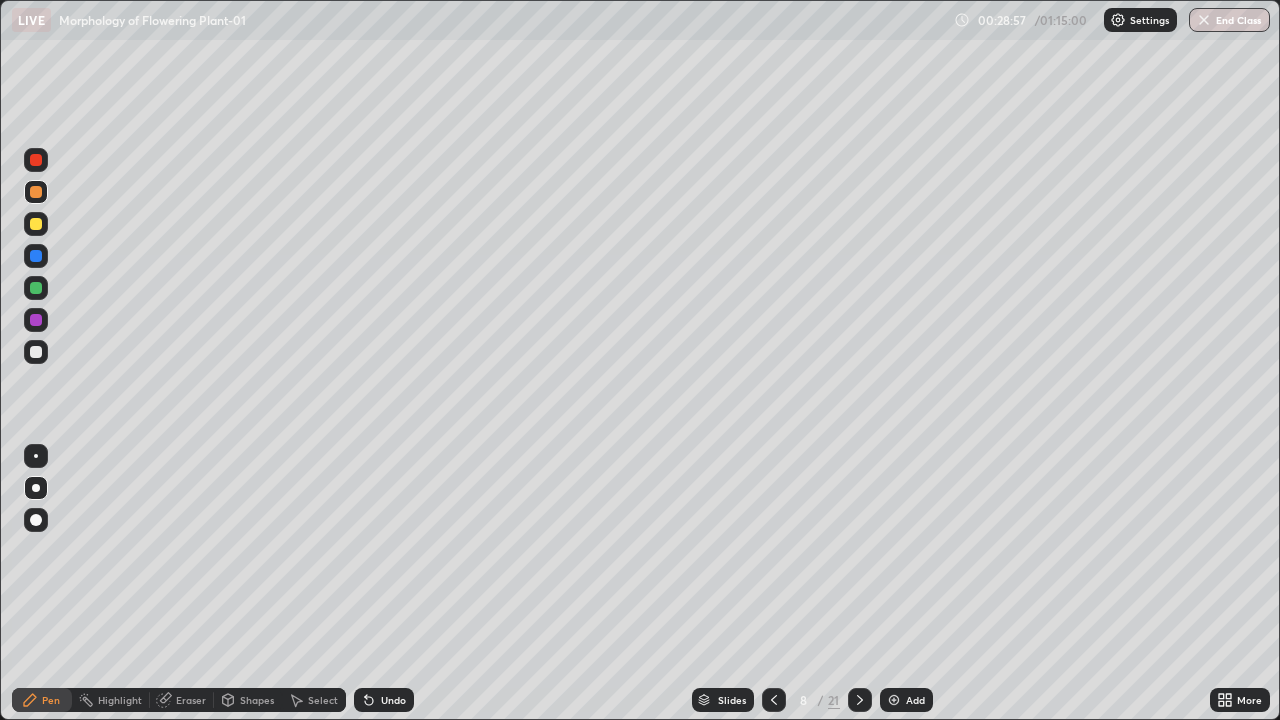 click at bounding box center (36, 288) 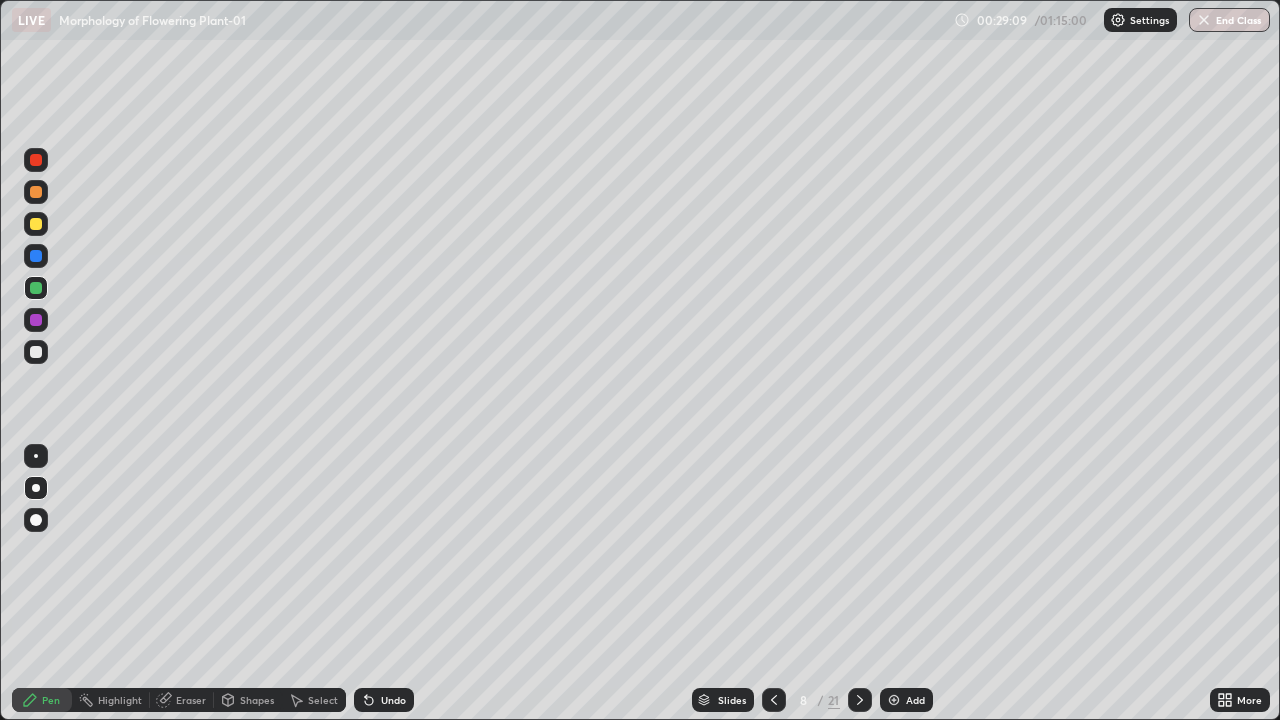 click at bounding box center [36, 160] 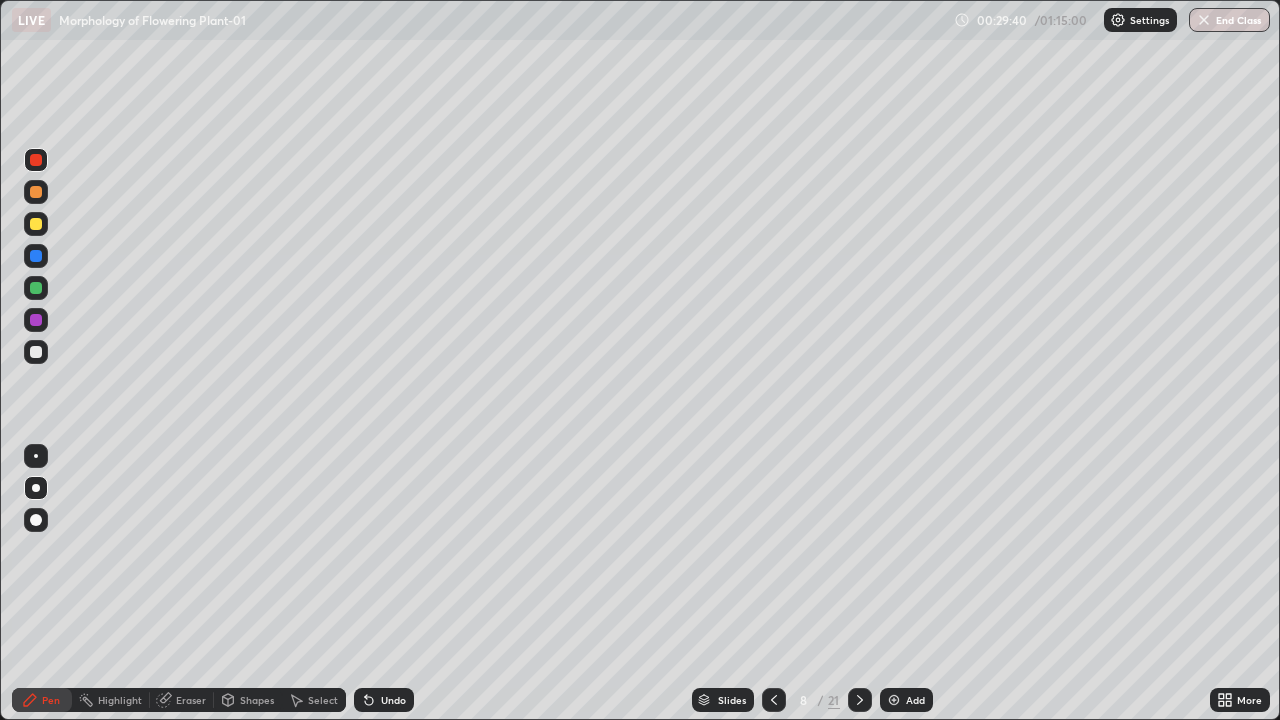 click on "Slides" at bounding box center (732, 700) 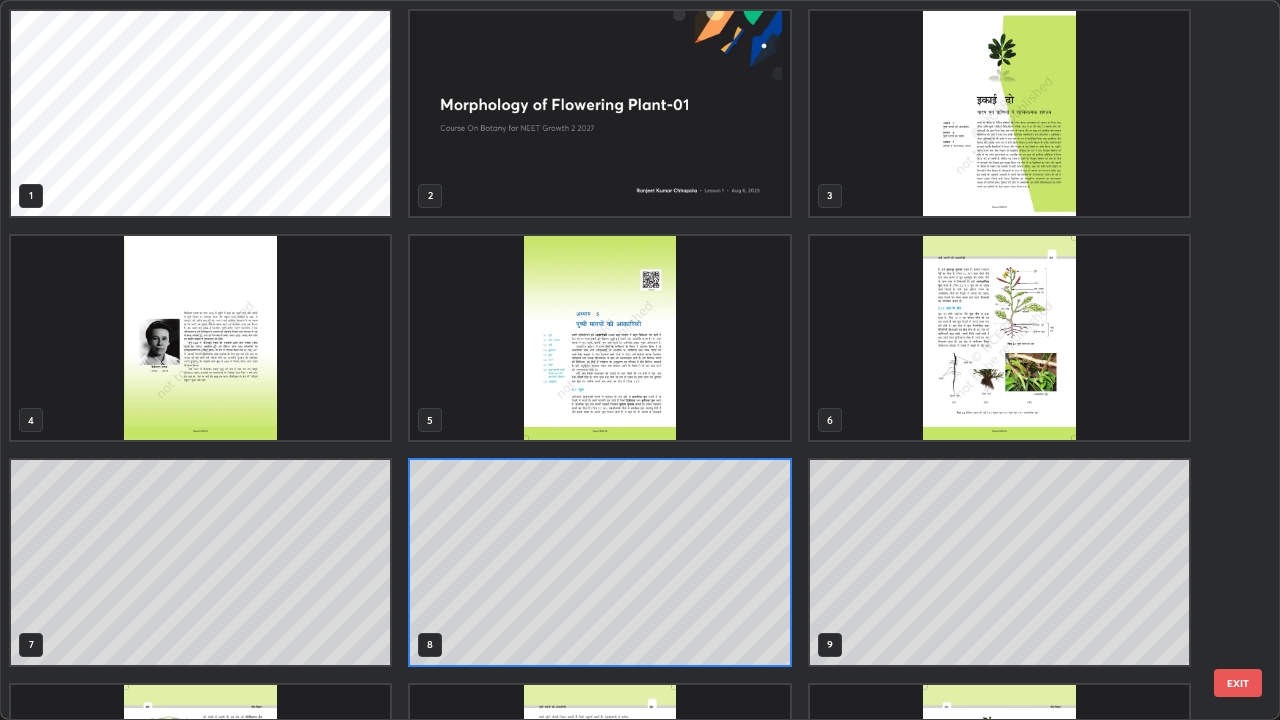 scroll, scrollTop: 7, scrollLeft: 11, axis: both 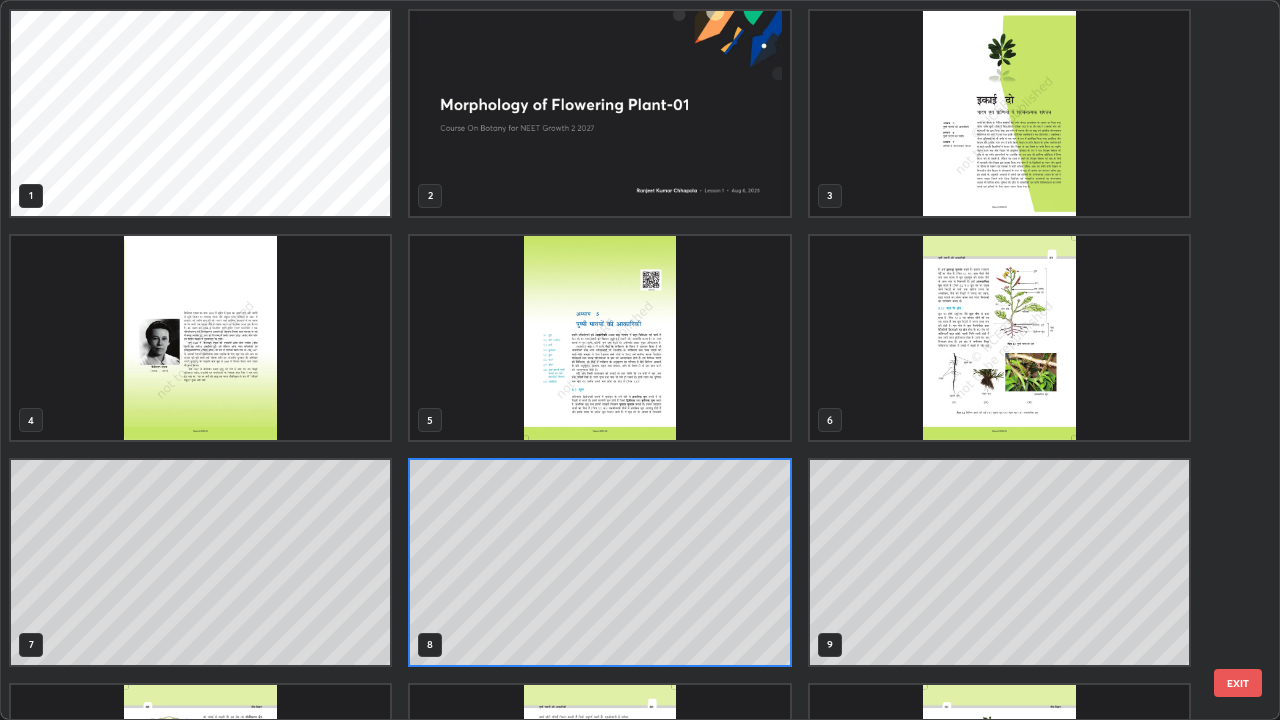 click at bounding box center [999, 338] 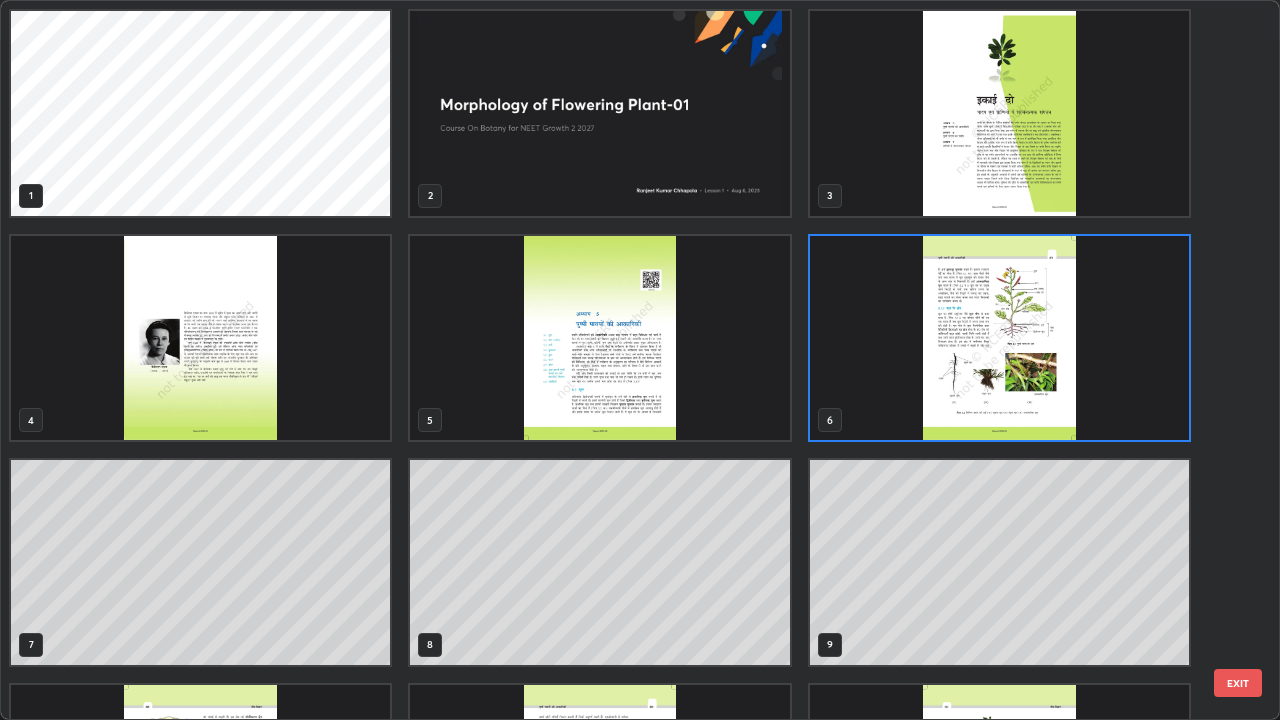 click at bounding box center [999, 338] 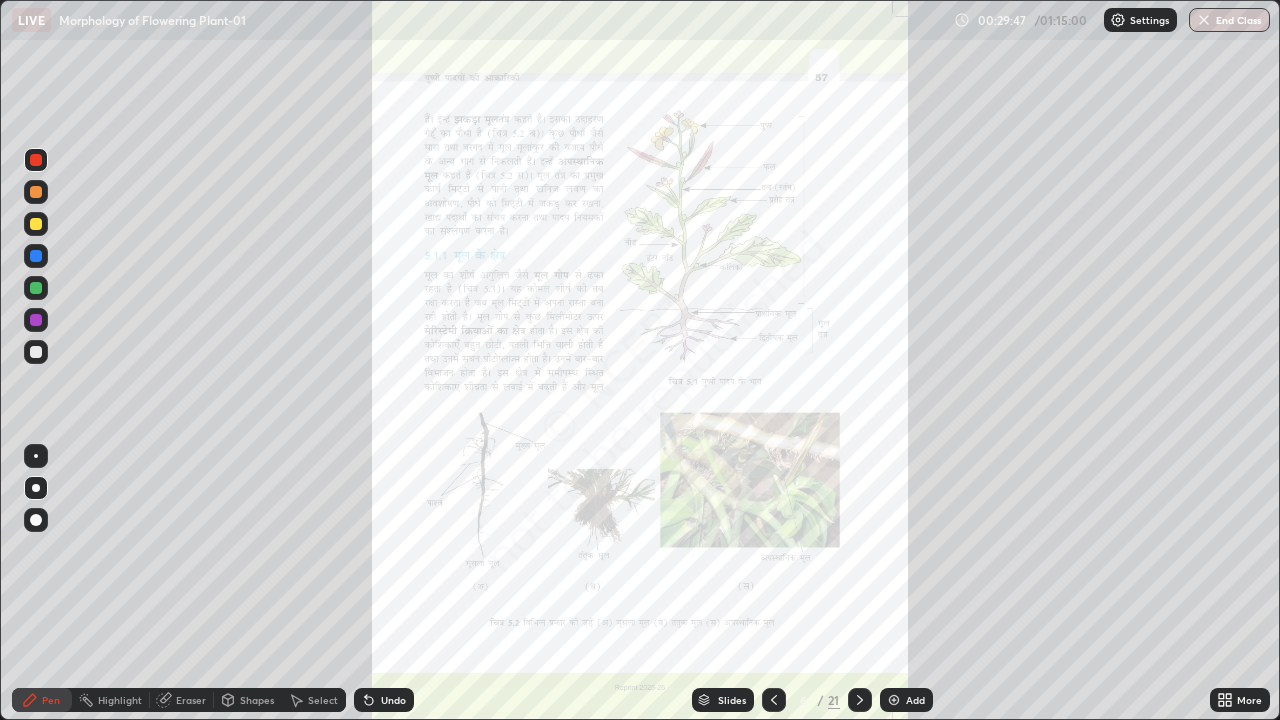 click on "More" at bounding box center (1240, 700) 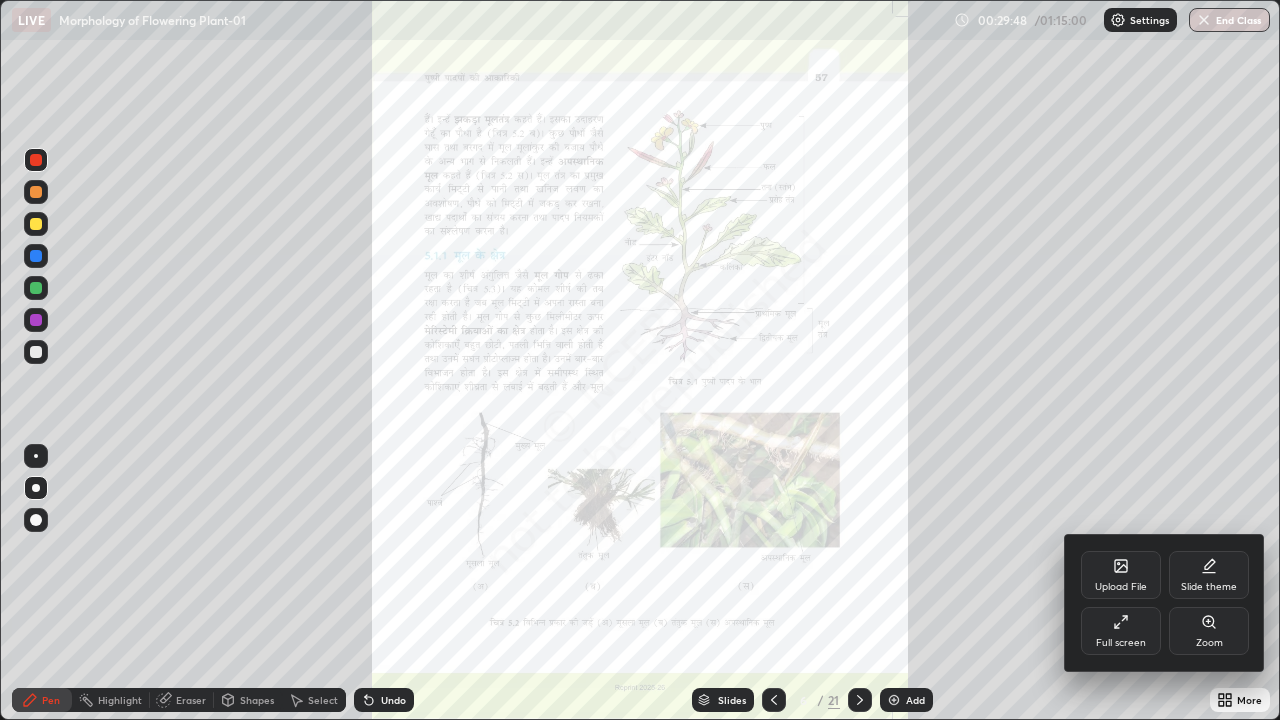 click on "Zoom" at bounding box center [1209, 643] 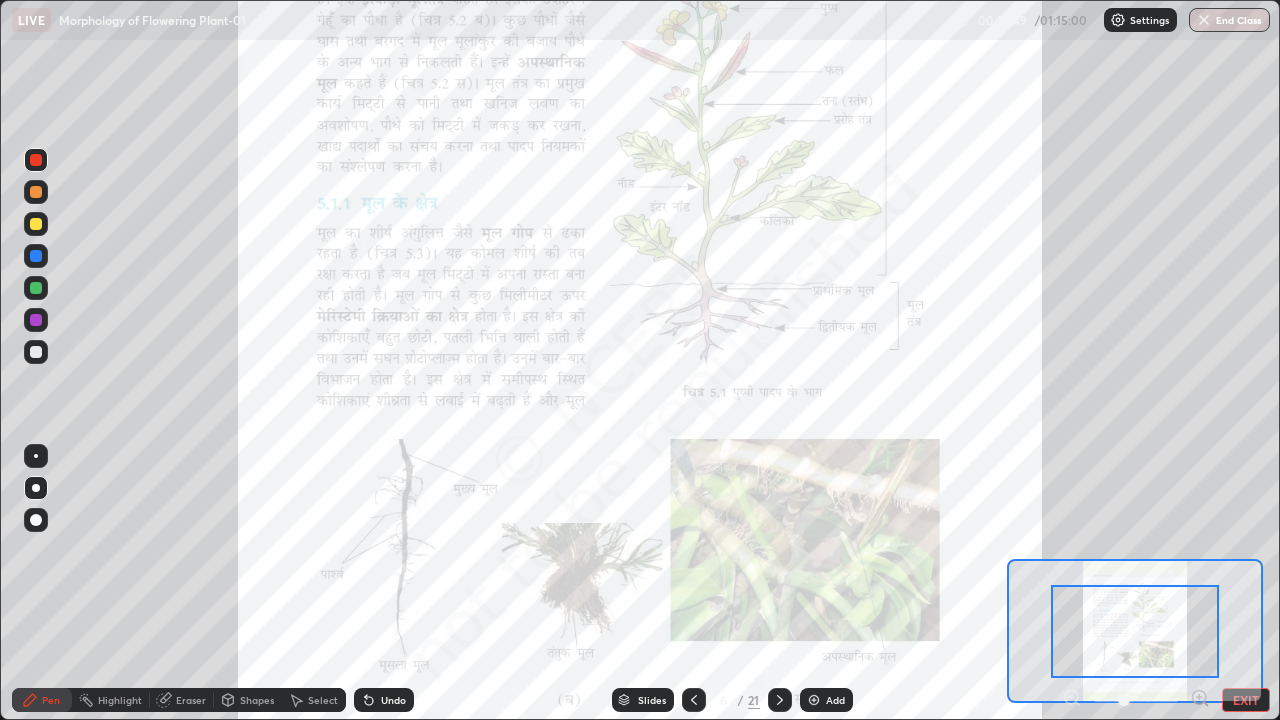 click 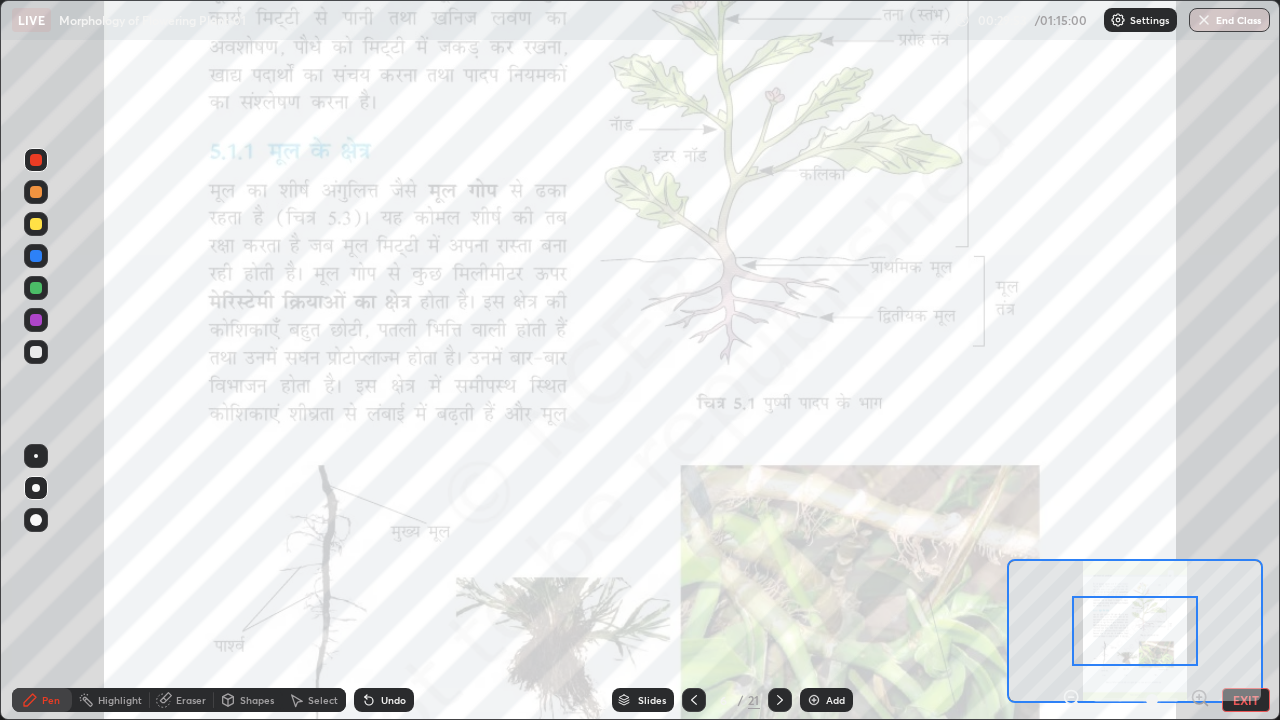 click on "Undo" at bounding box center [393, 700] 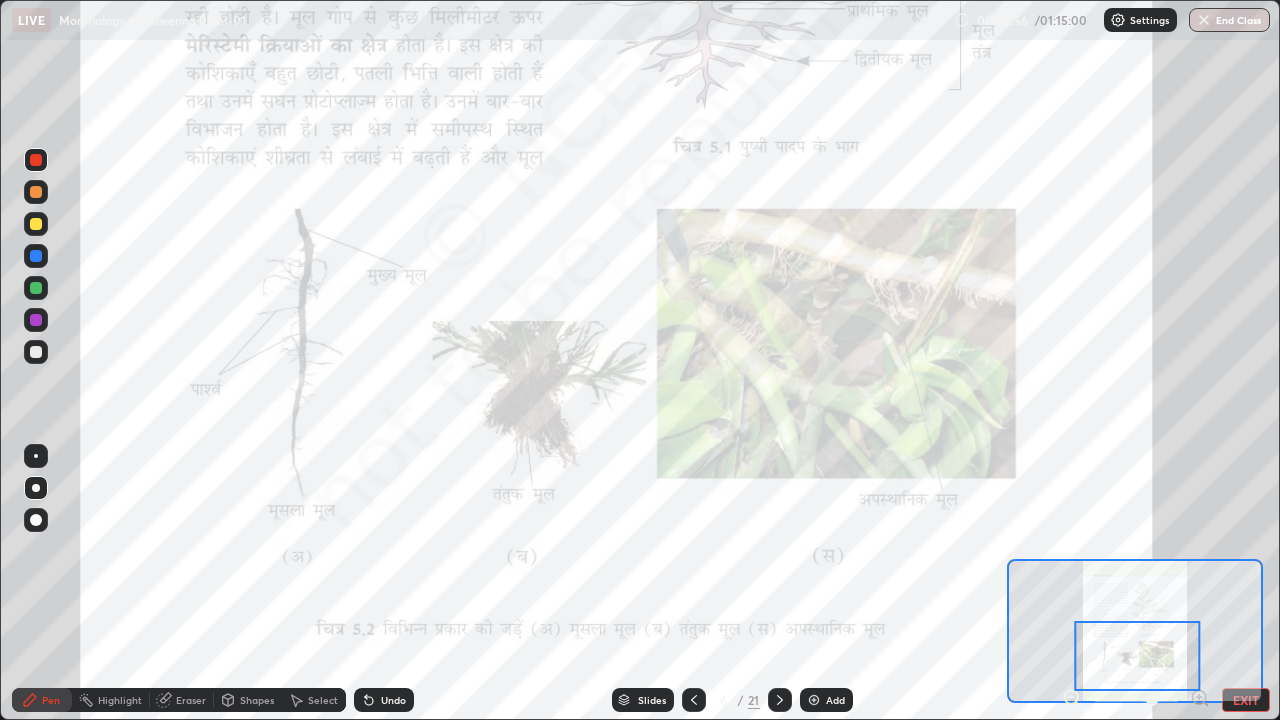 click 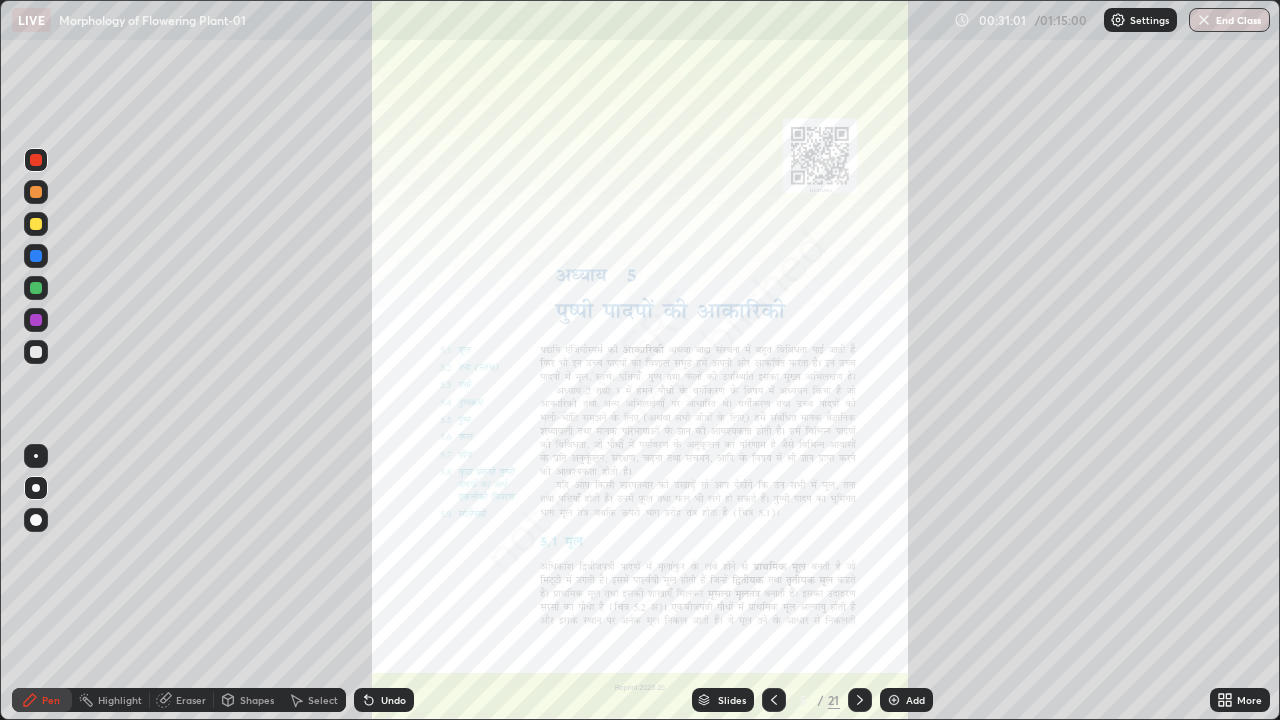 click 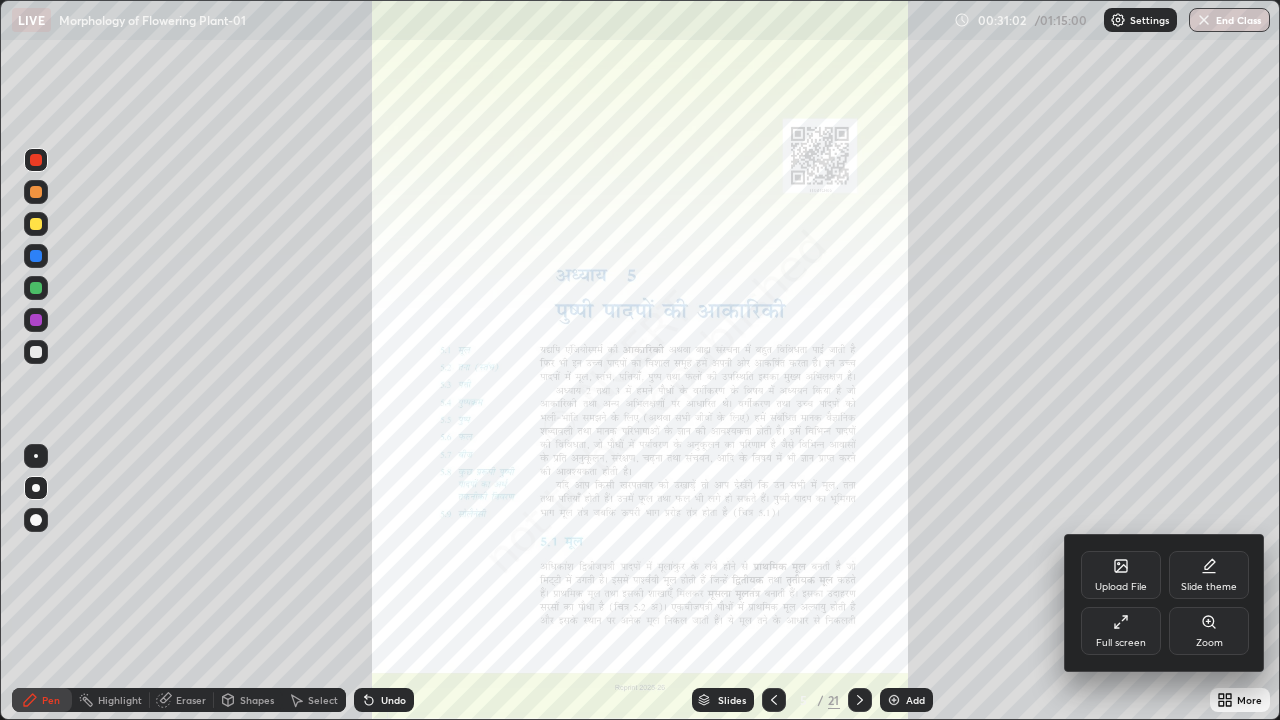 click on "Zoom" at bounding box center (1209, 643) 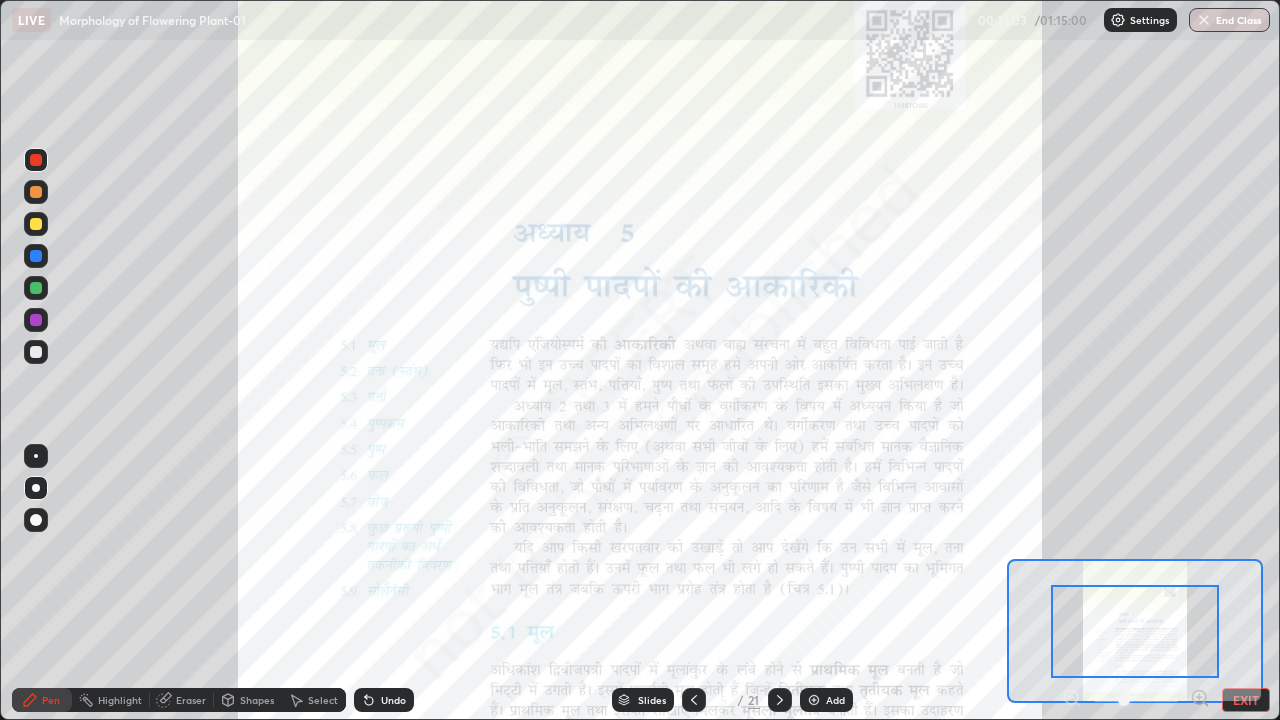 click 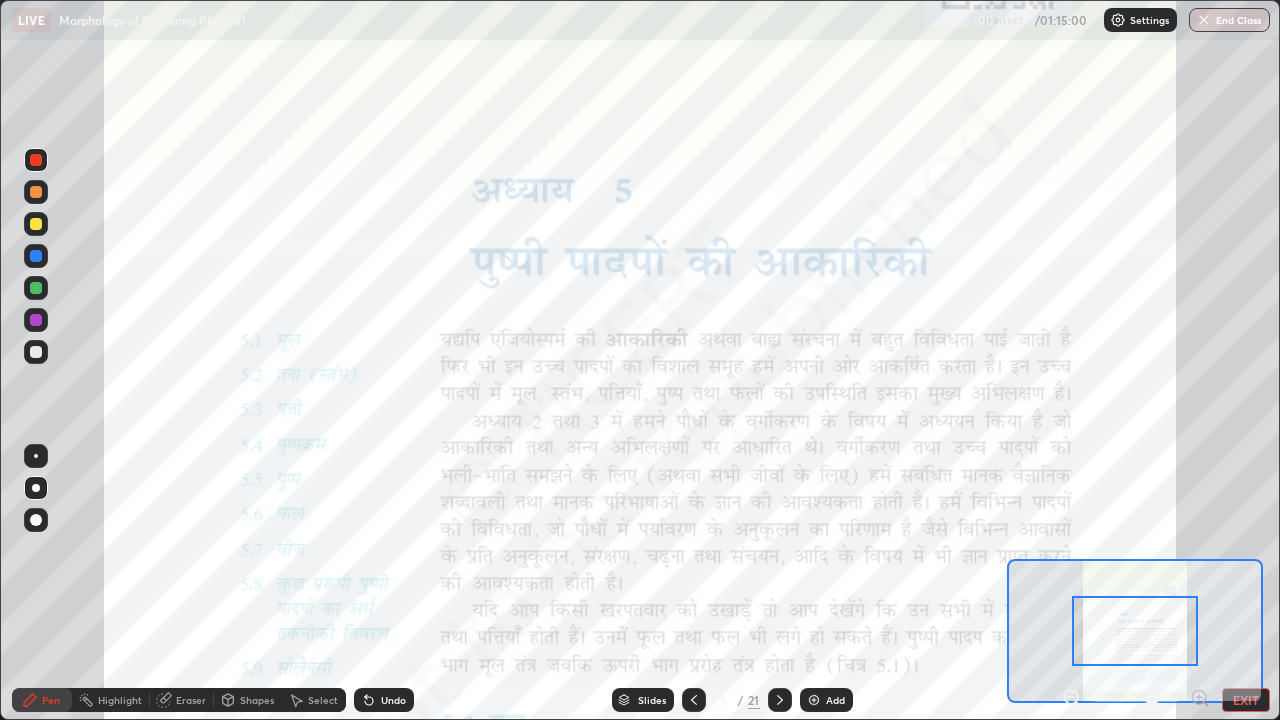 click 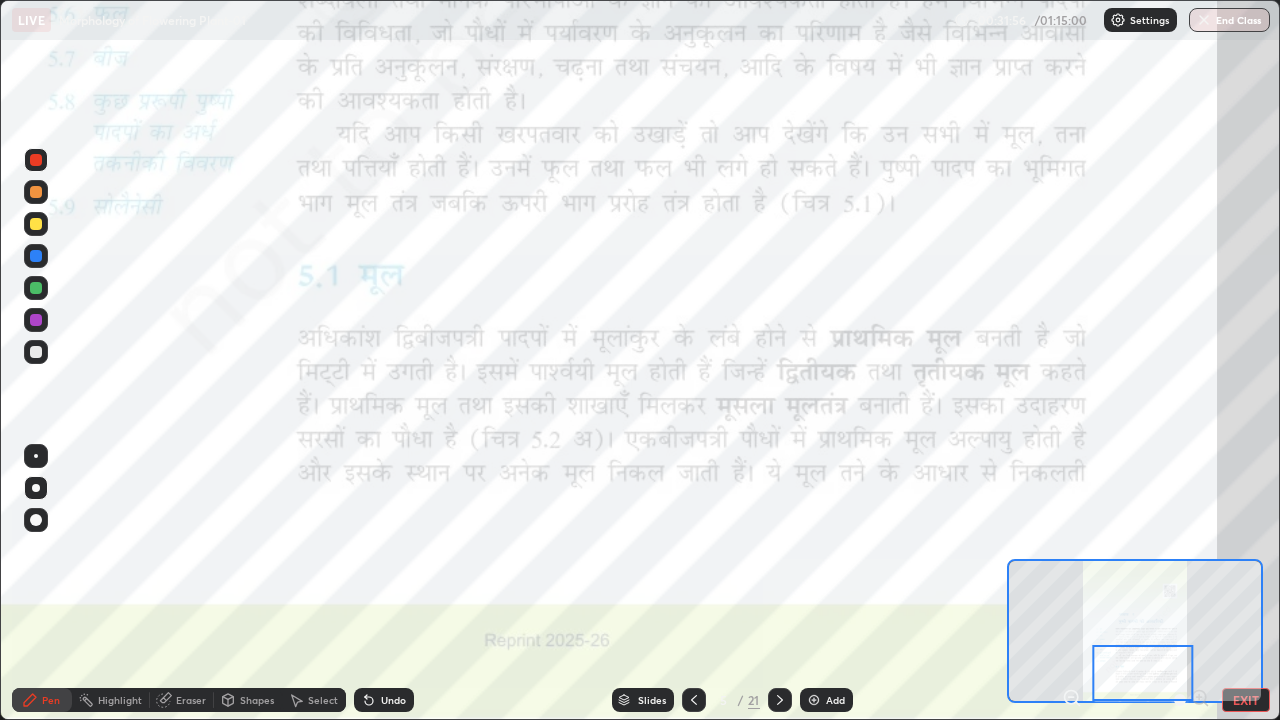 click 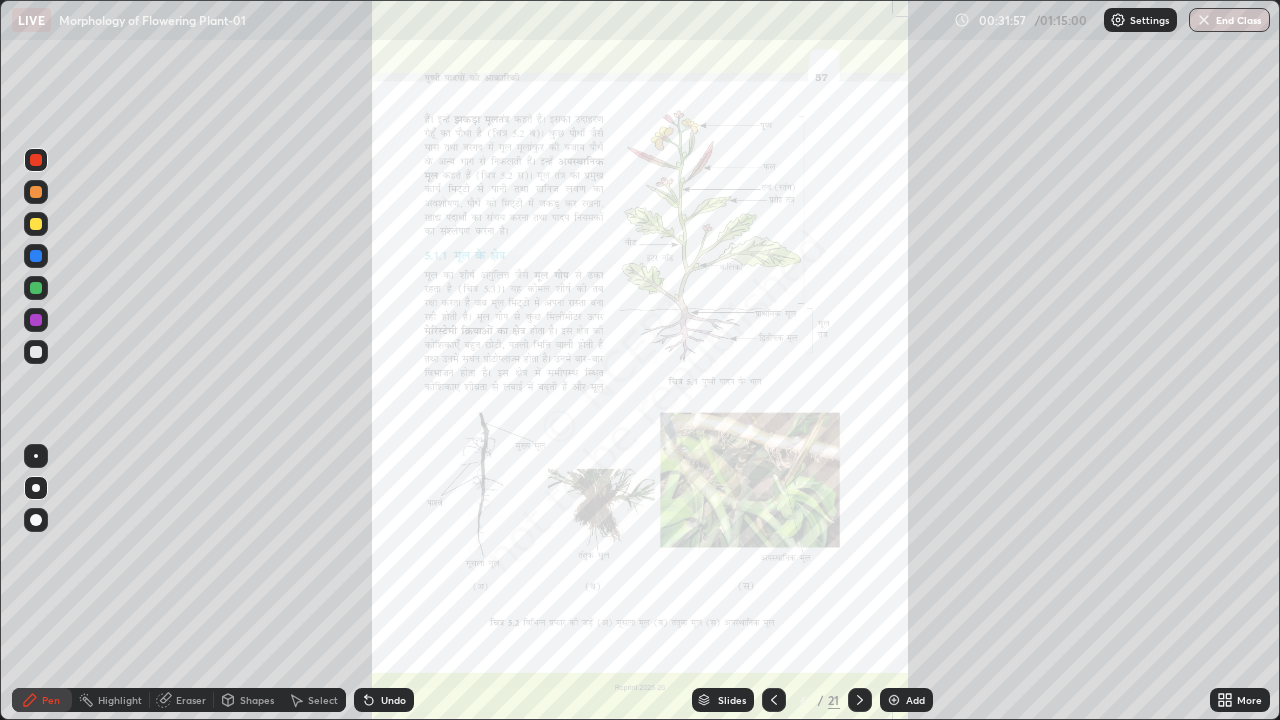 click 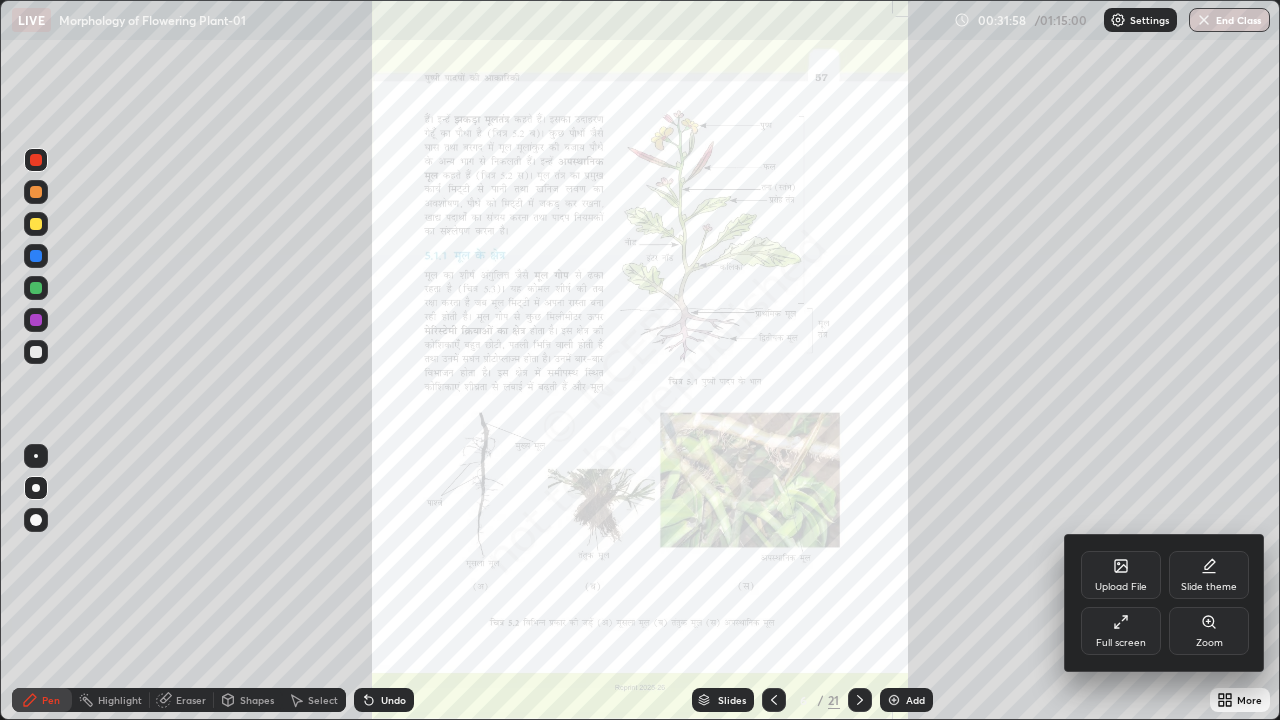 click on "Zoom" at bounding box center (1209, 631) 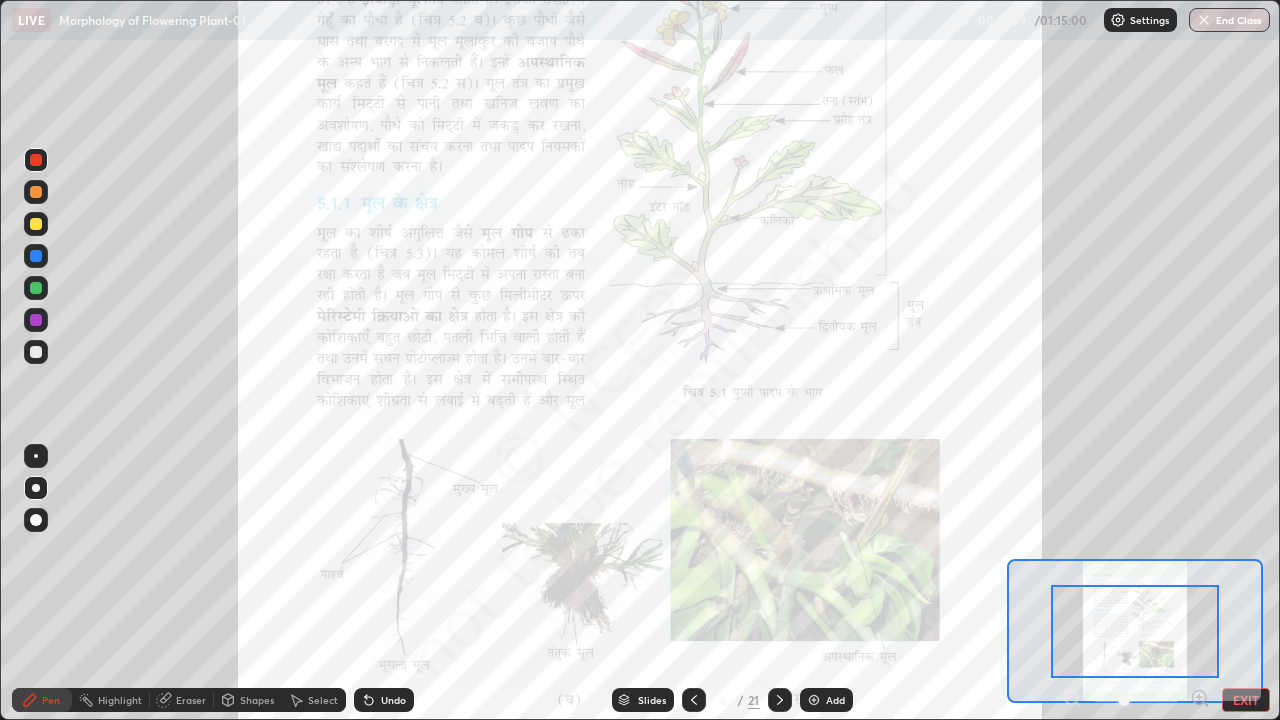 click 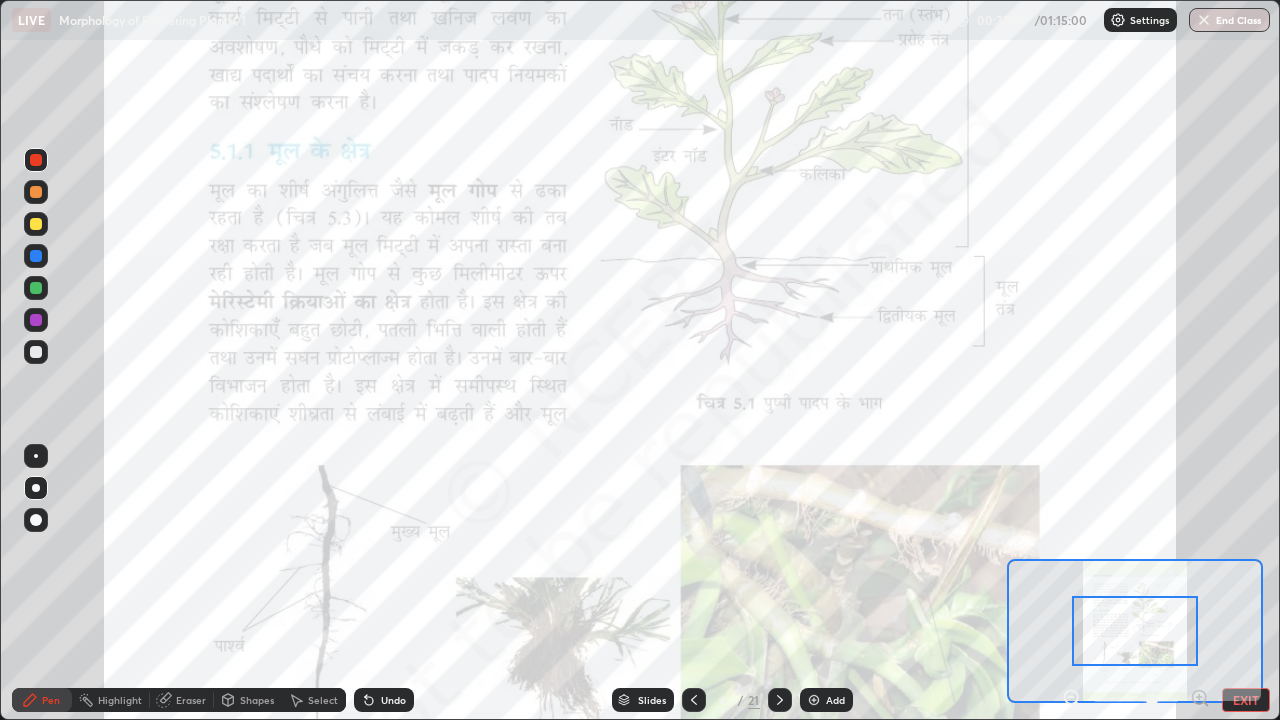 click 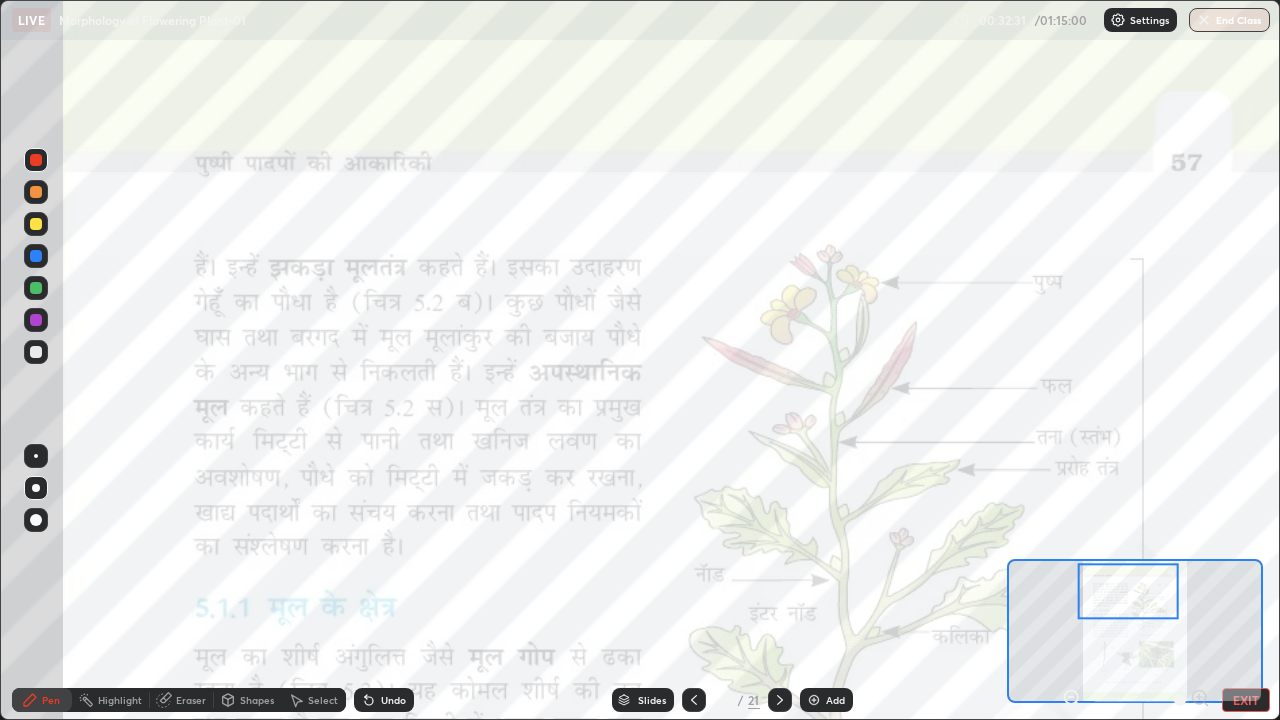 click at bounding box center (36, 288) 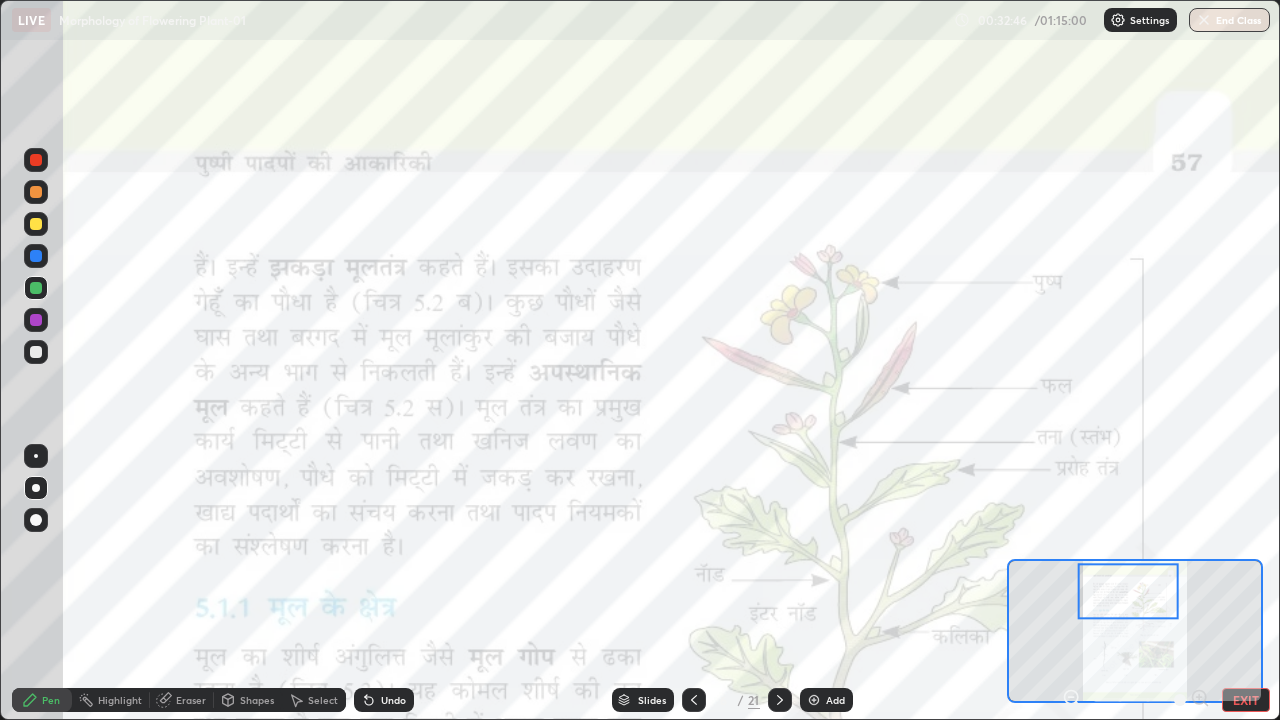 click at bounding box center (36, 192) 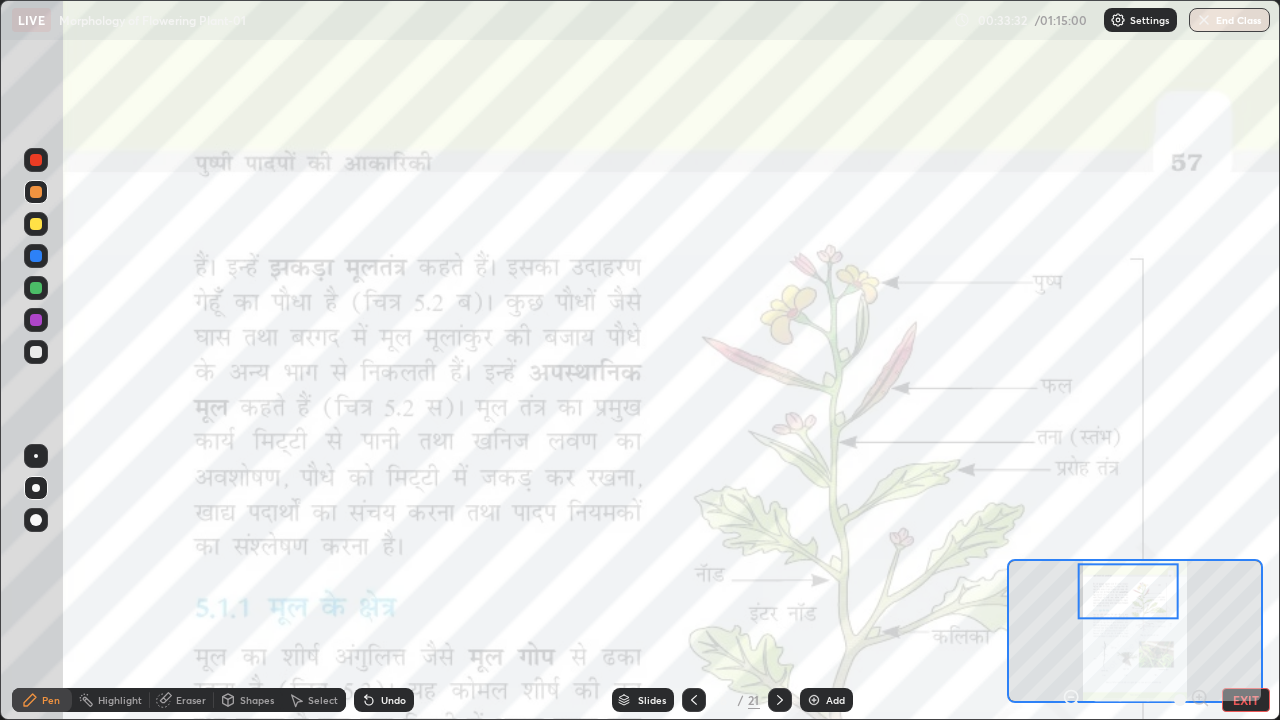 click on "Highlight" at bounding box center [120, 700] 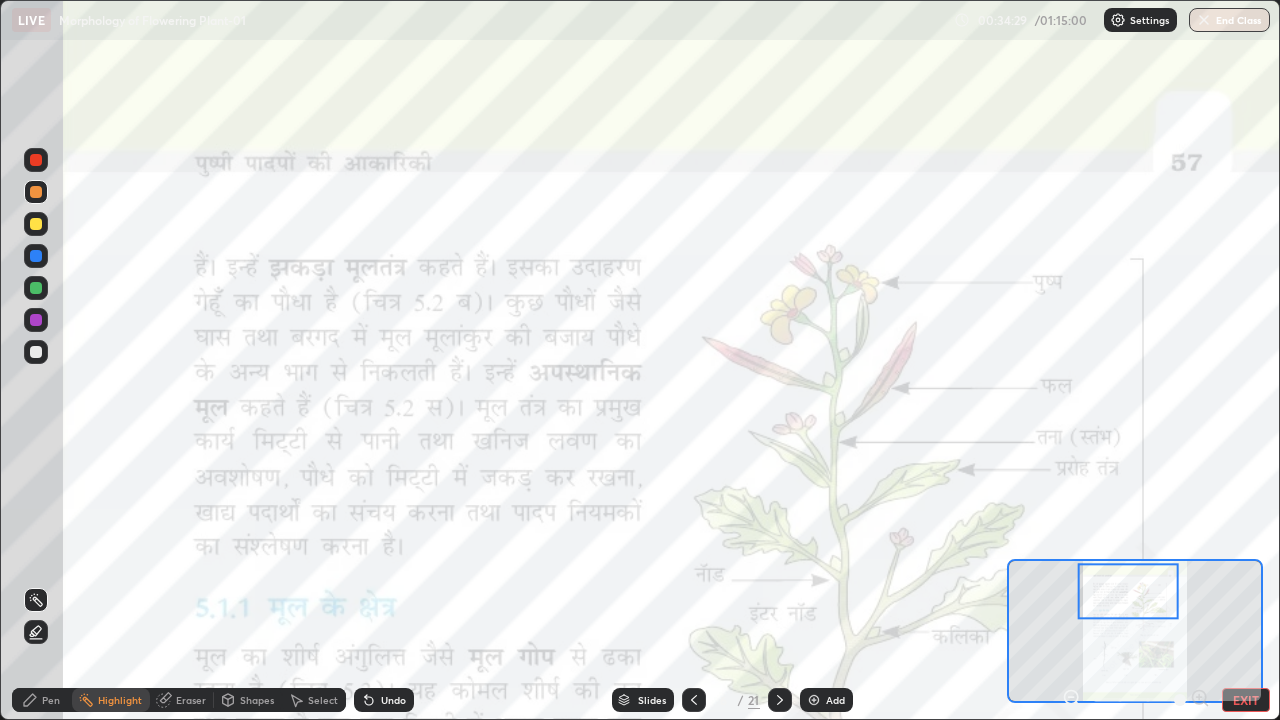 click on "EXIT" at bounding box center [1246, 700] 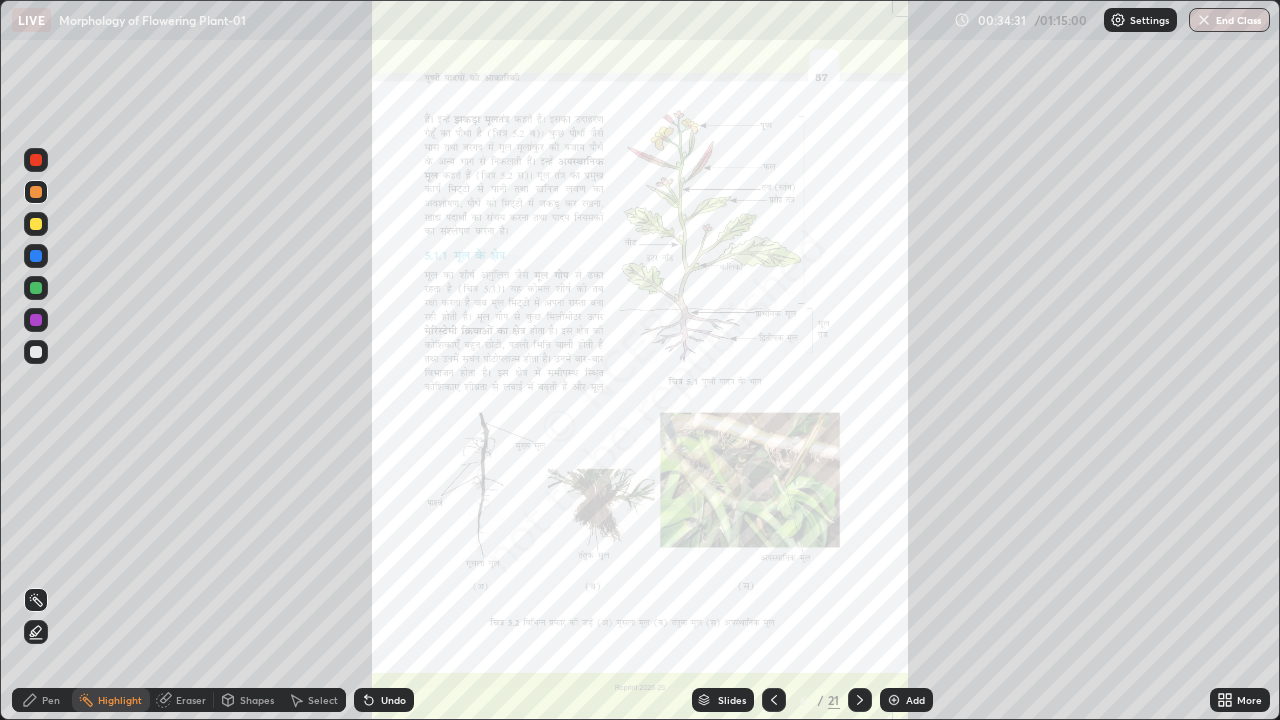 click 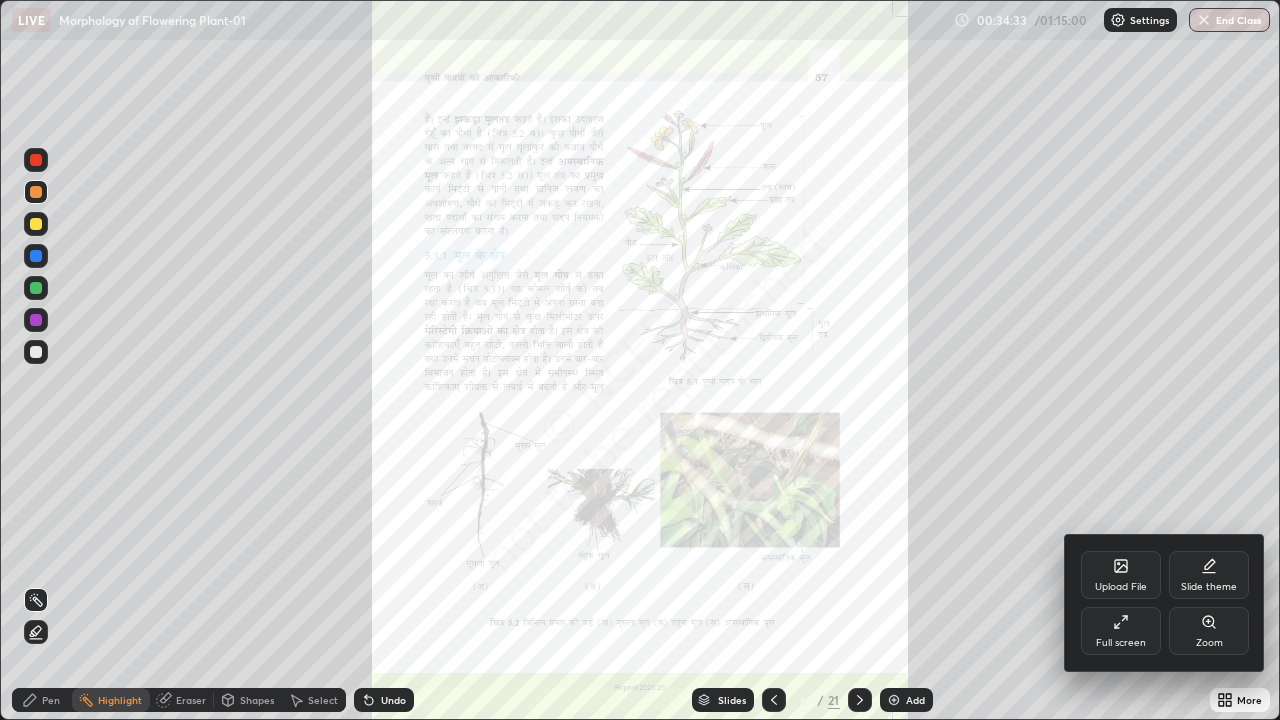 click on "Full screen" at bounding box center (1121, 631) 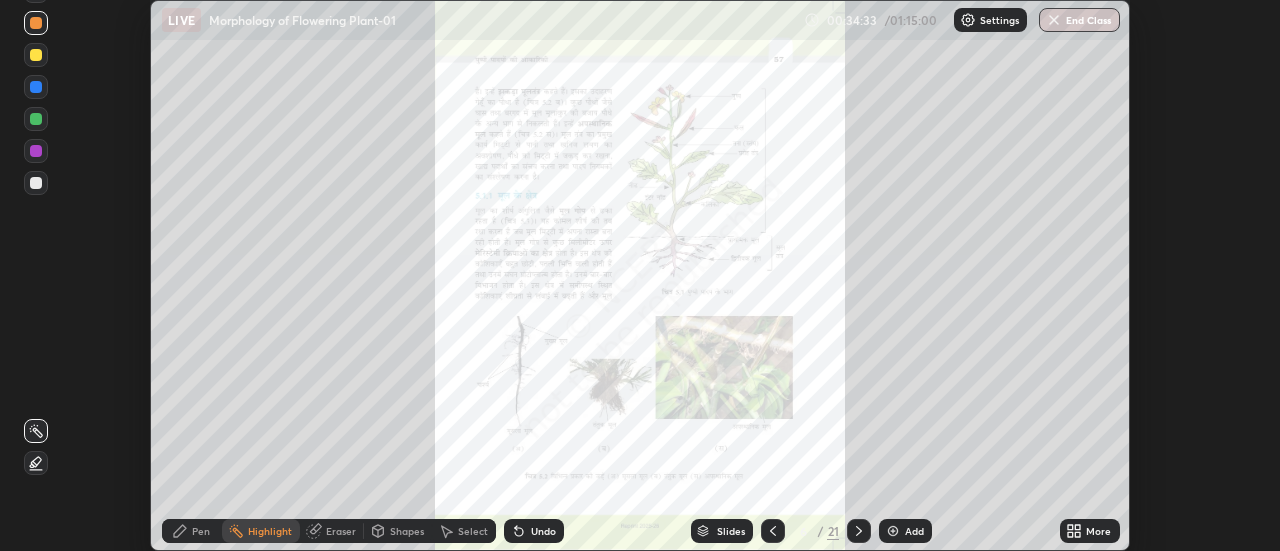 scroll, scrollTop: 551, scrollLeft: 1280, axis: both 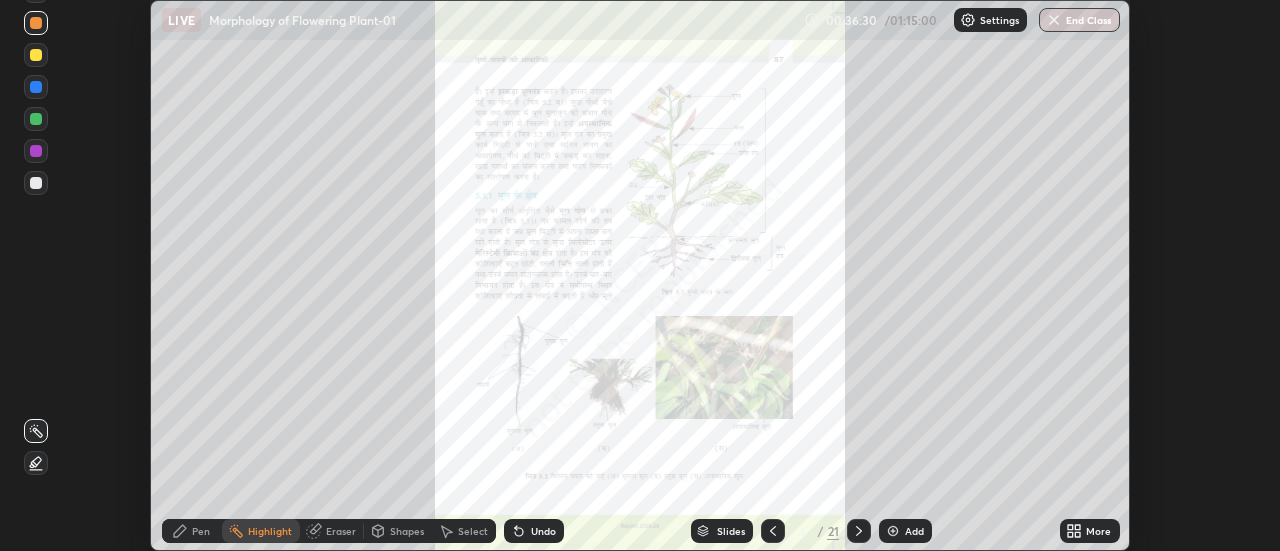 click at bounding box center [36, 151] 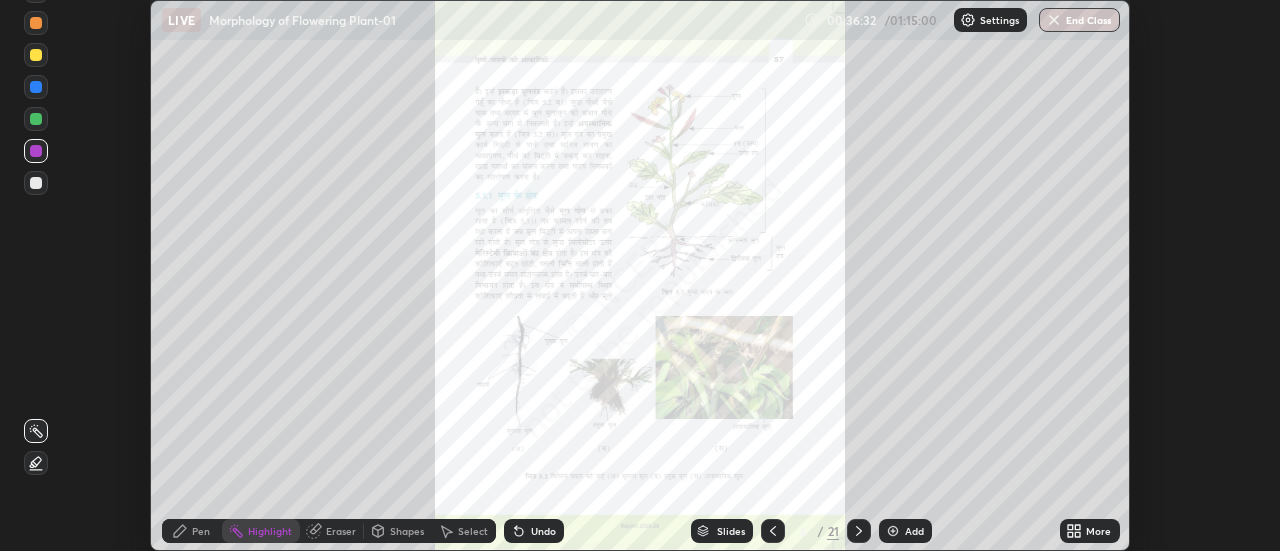 click 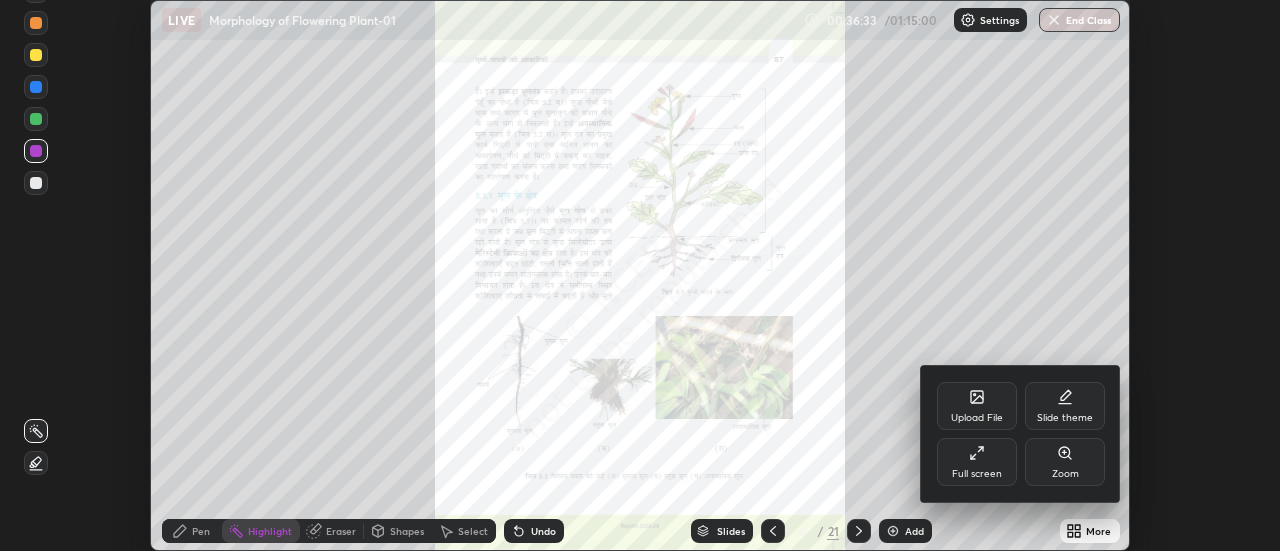 click on "Full screen" at bounding box center [977, 474] 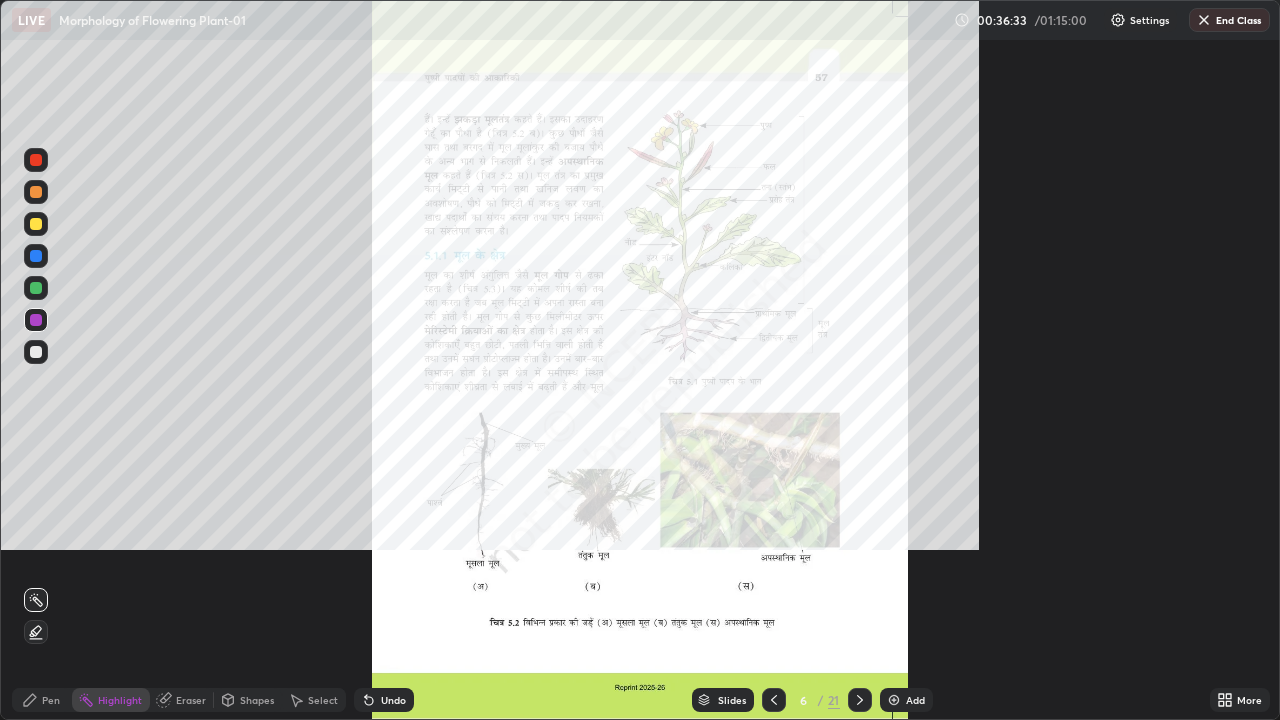 scroll, scrollTop: 99280, scrollLeft: 98720, axis: both 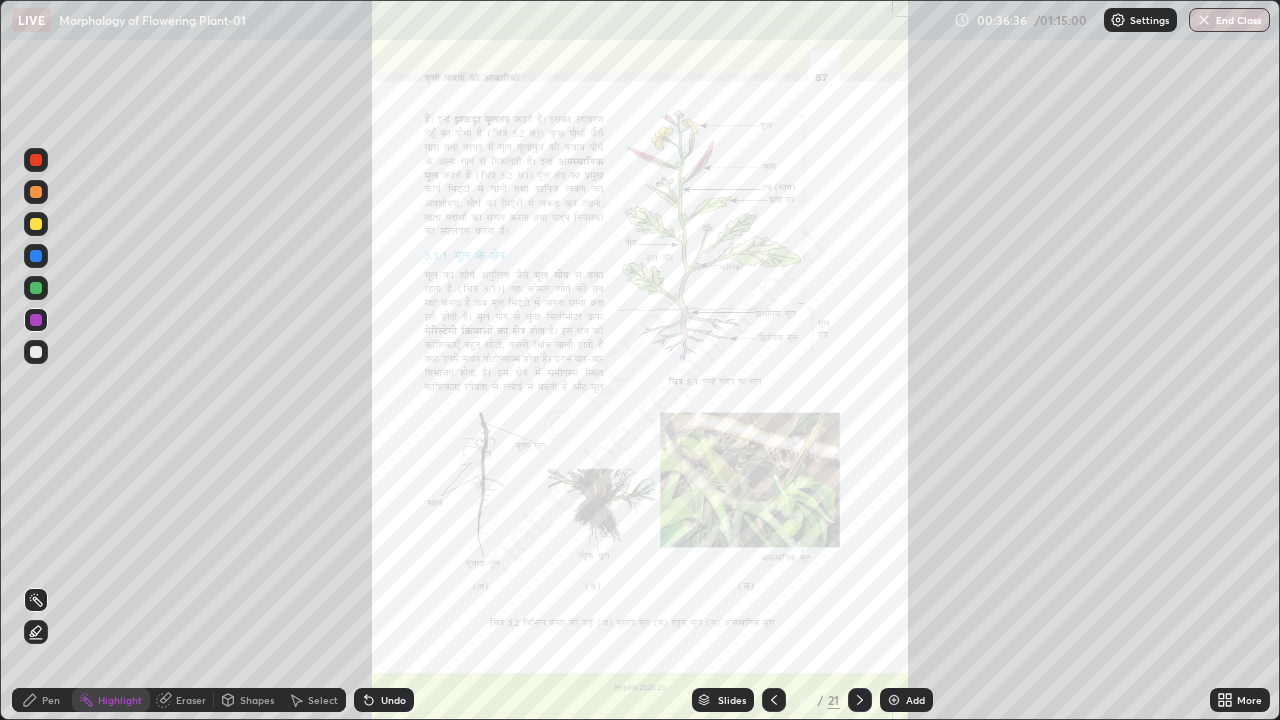 click on "Pen" at bounding box center [42, 700] 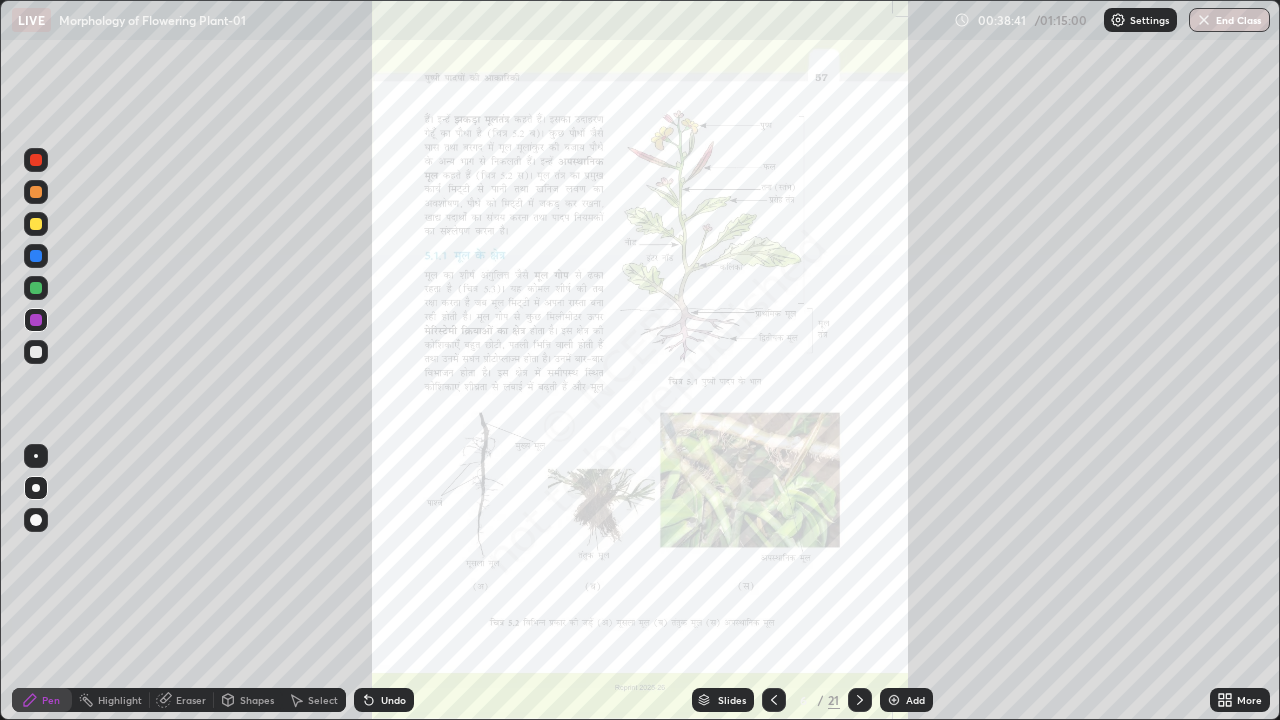 click 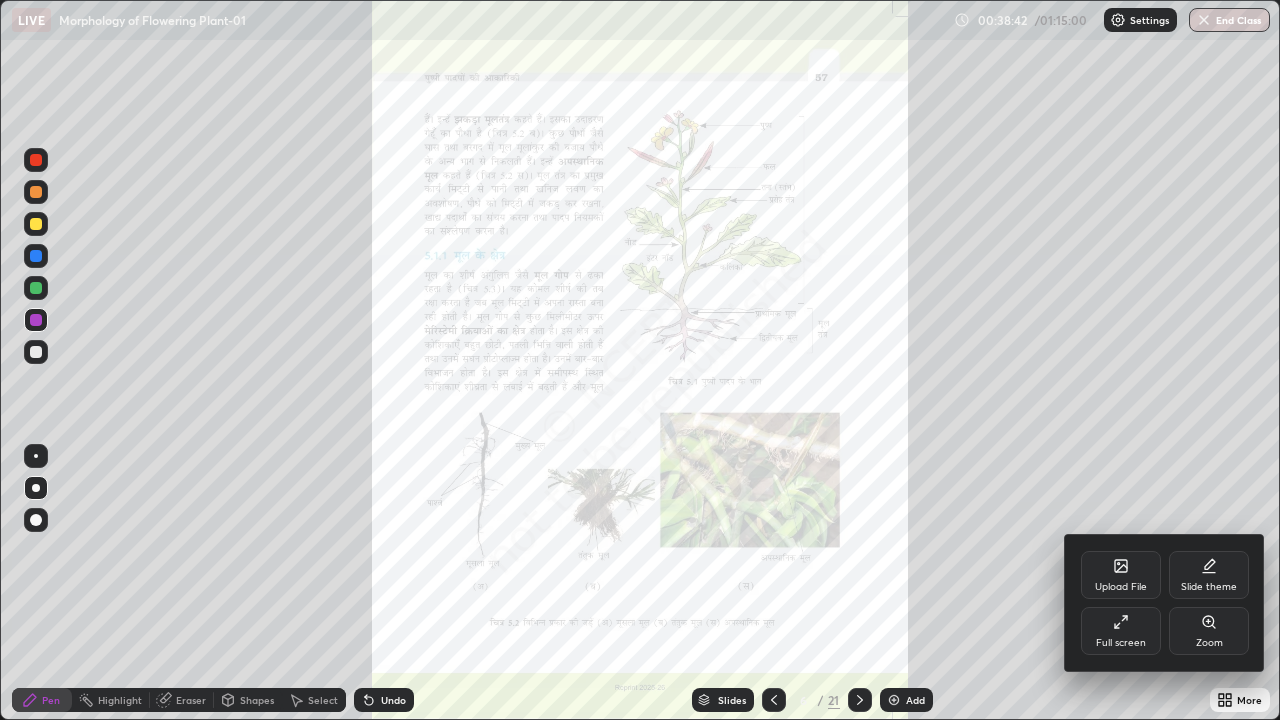 click on "Full screen" at bounding box center (1121, 631) 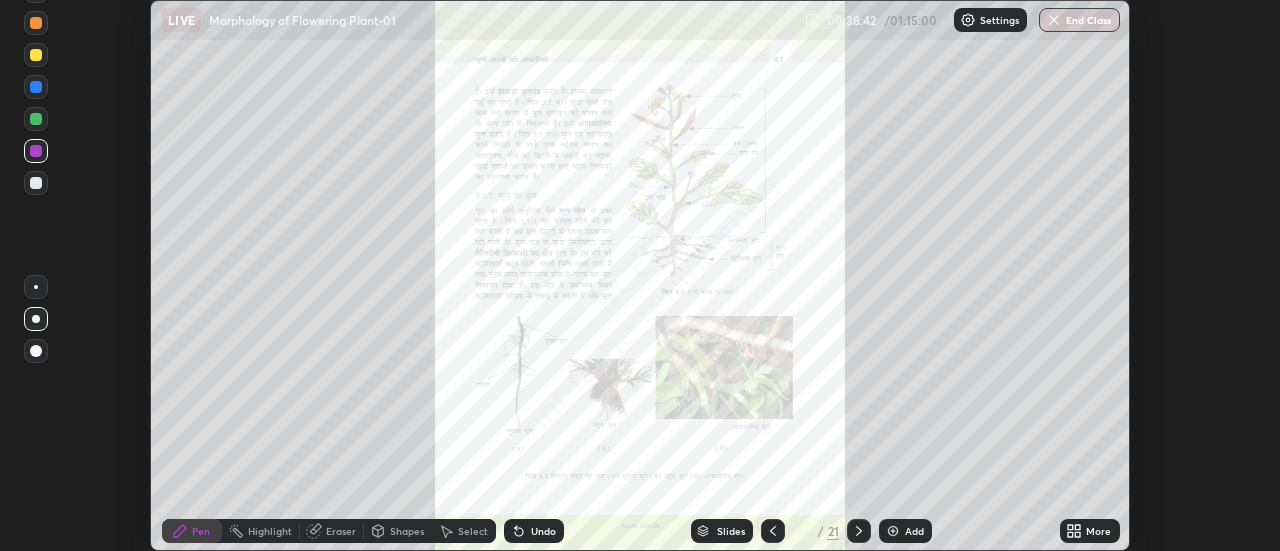 scroll, scrollTop: 551, scrollLeft: 1280, axis: both 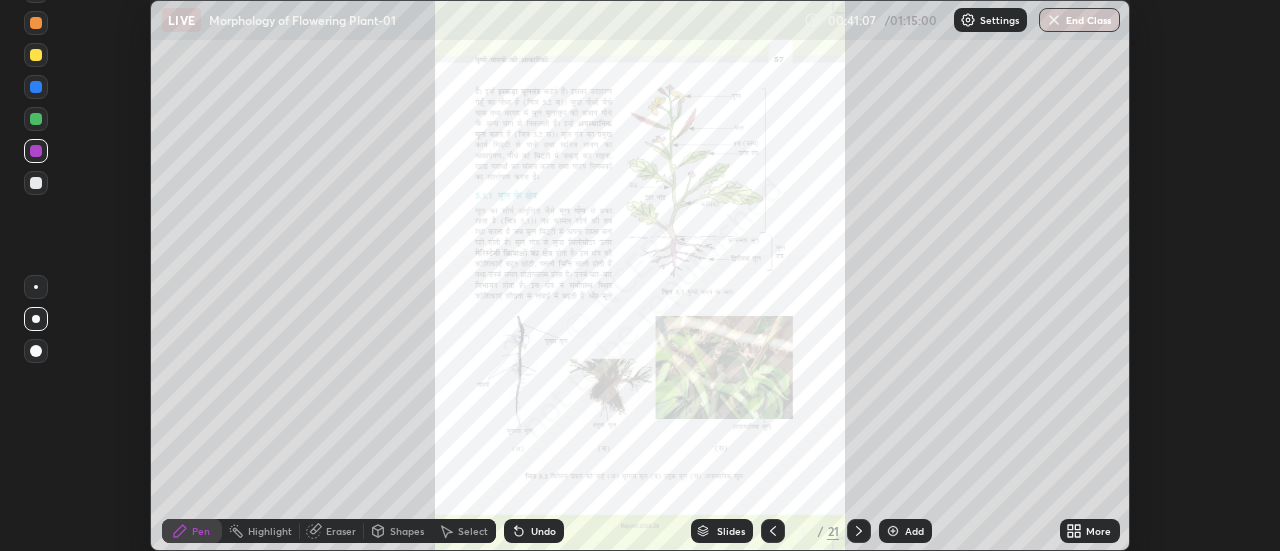click on "Setting up your live class" at bounding box center [640, 275] 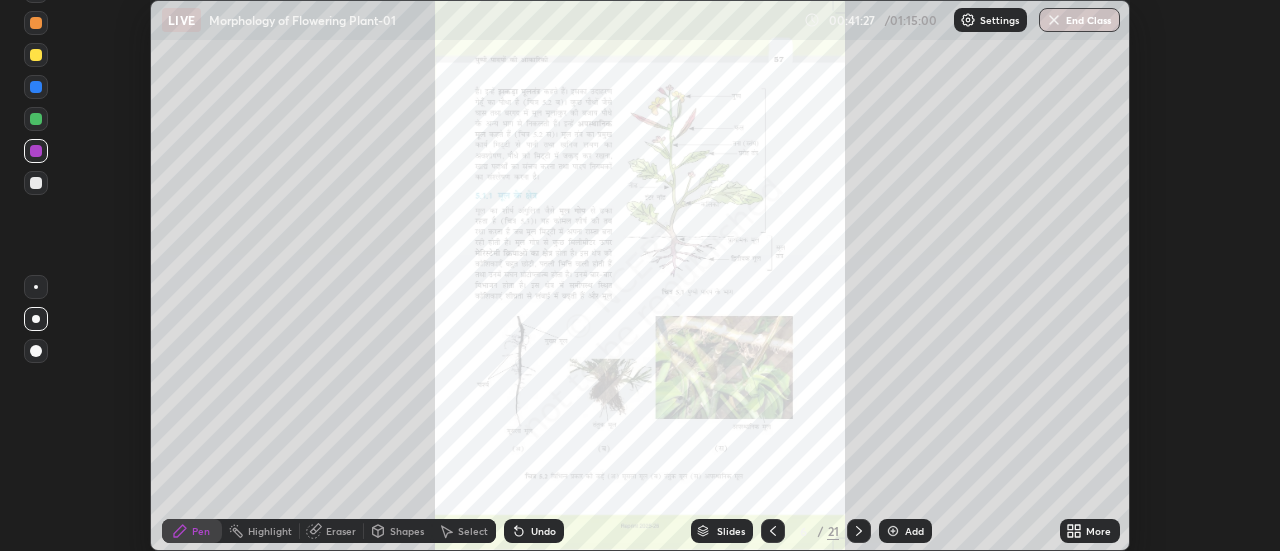 click 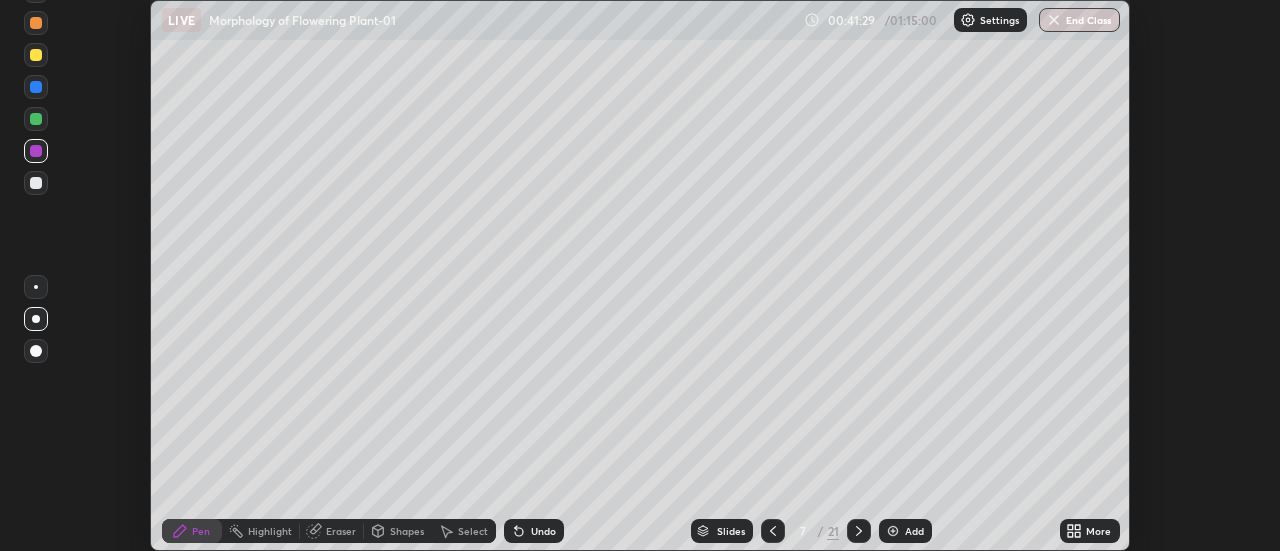 click 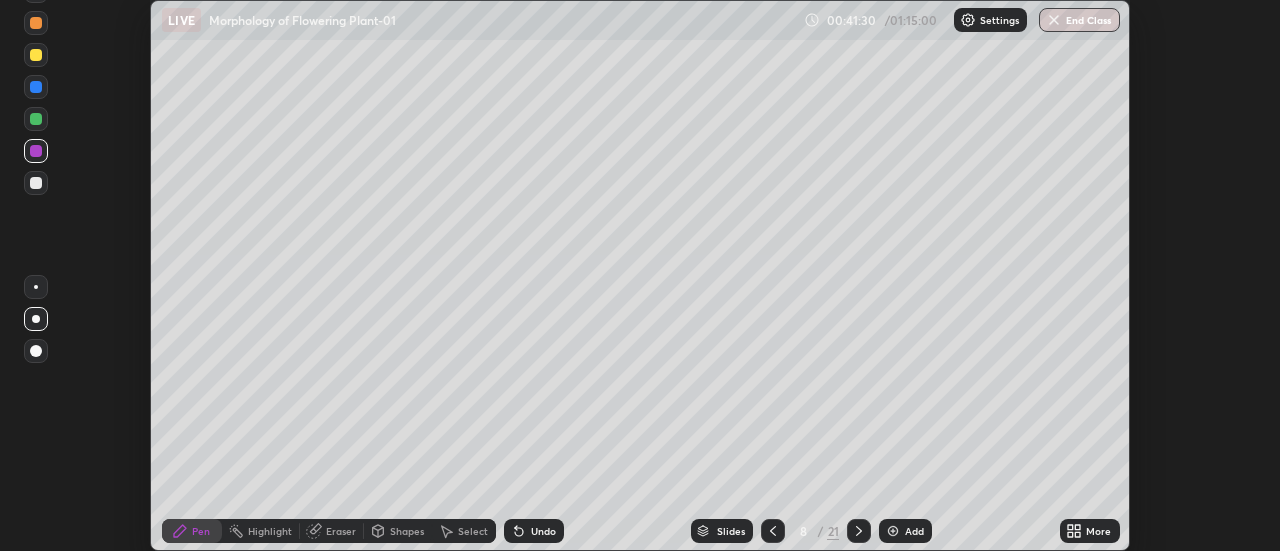 click 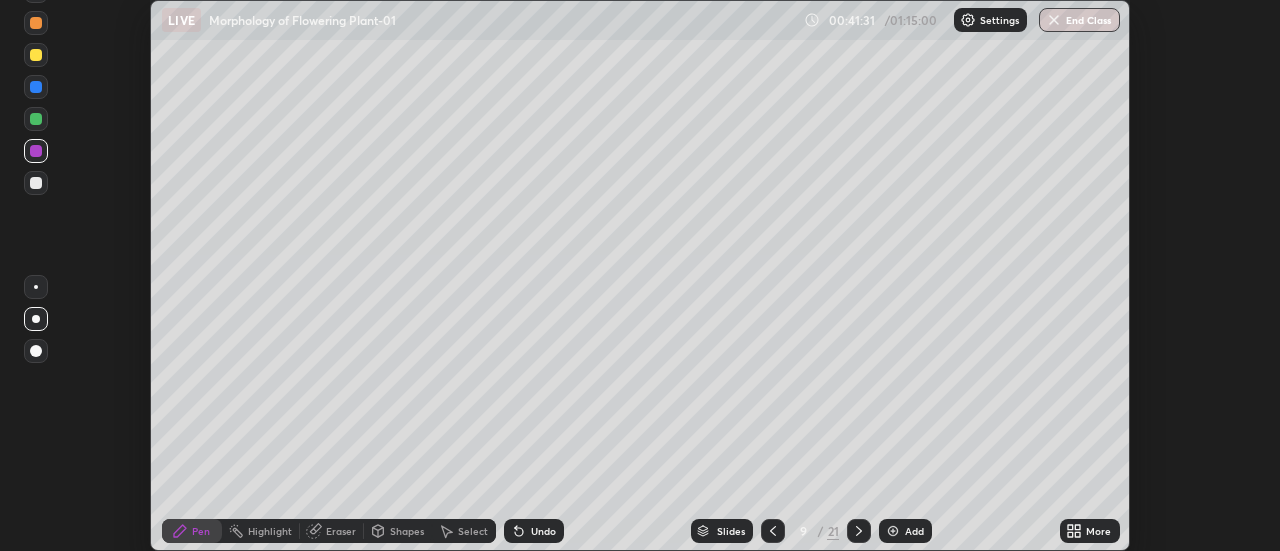 click 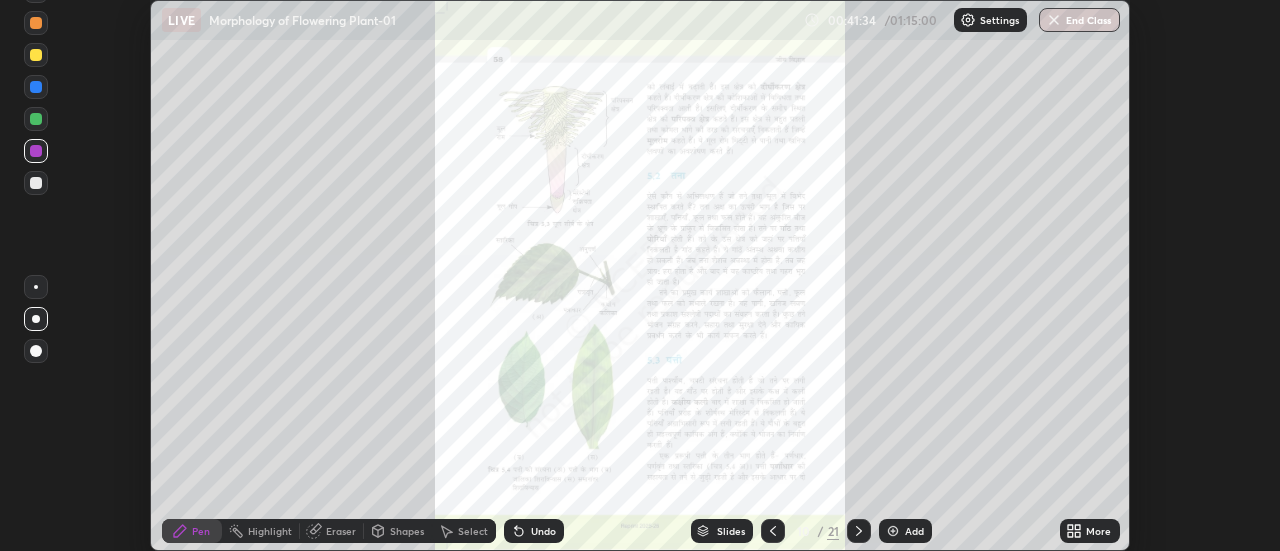 click 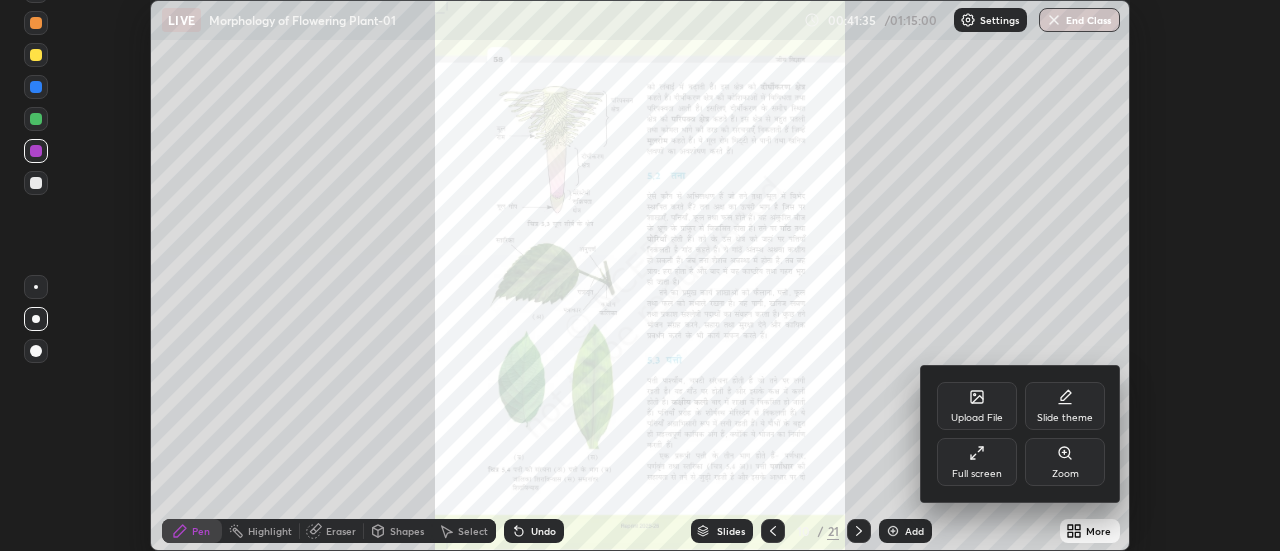 click 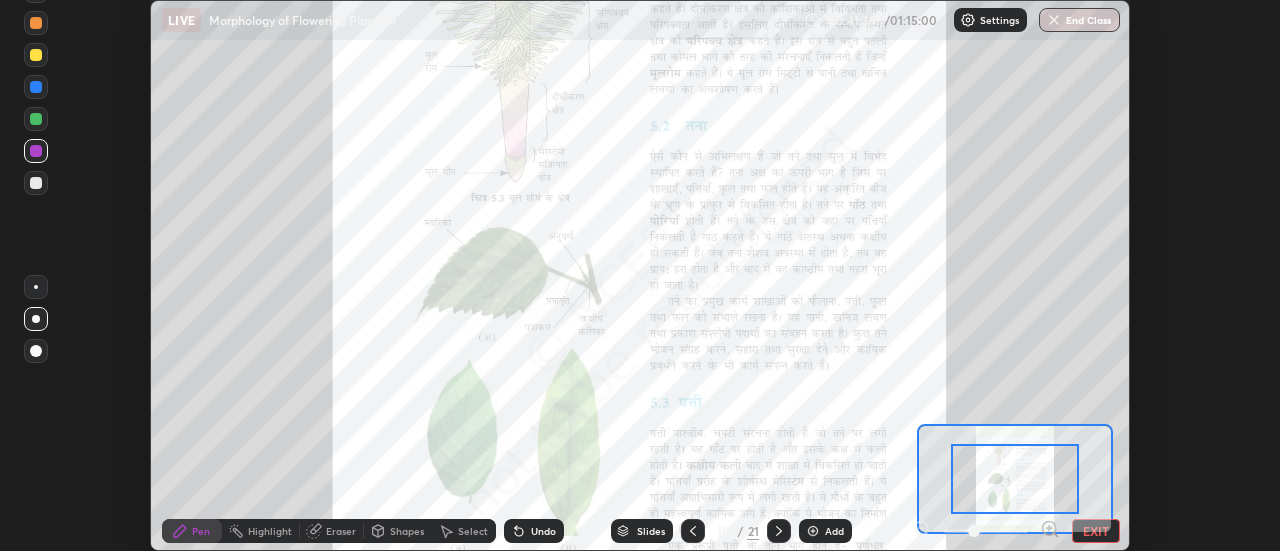click 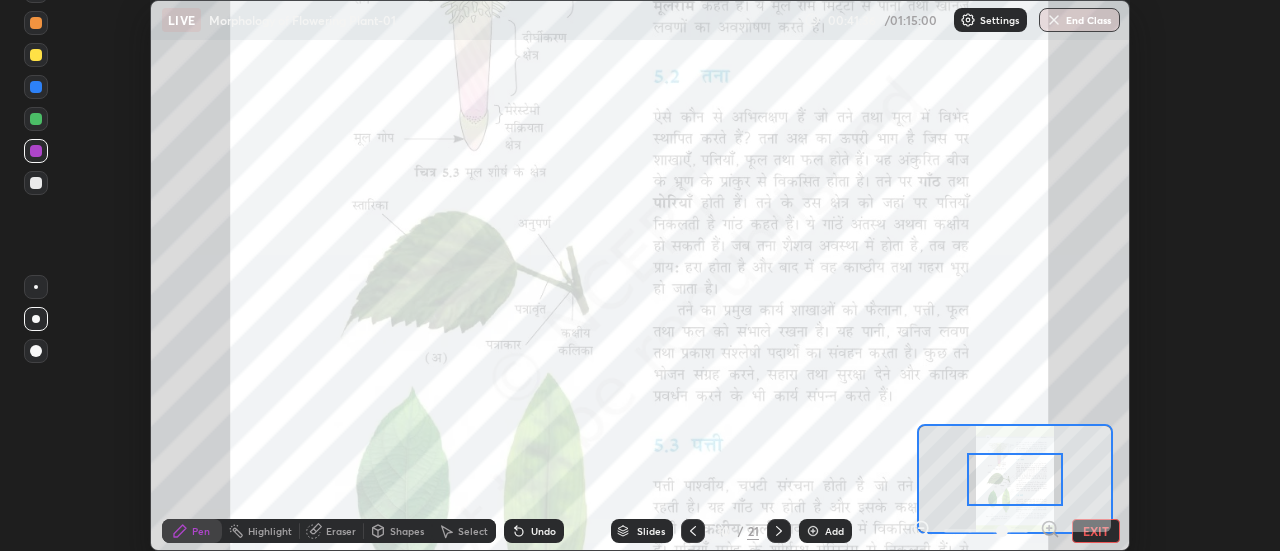 click 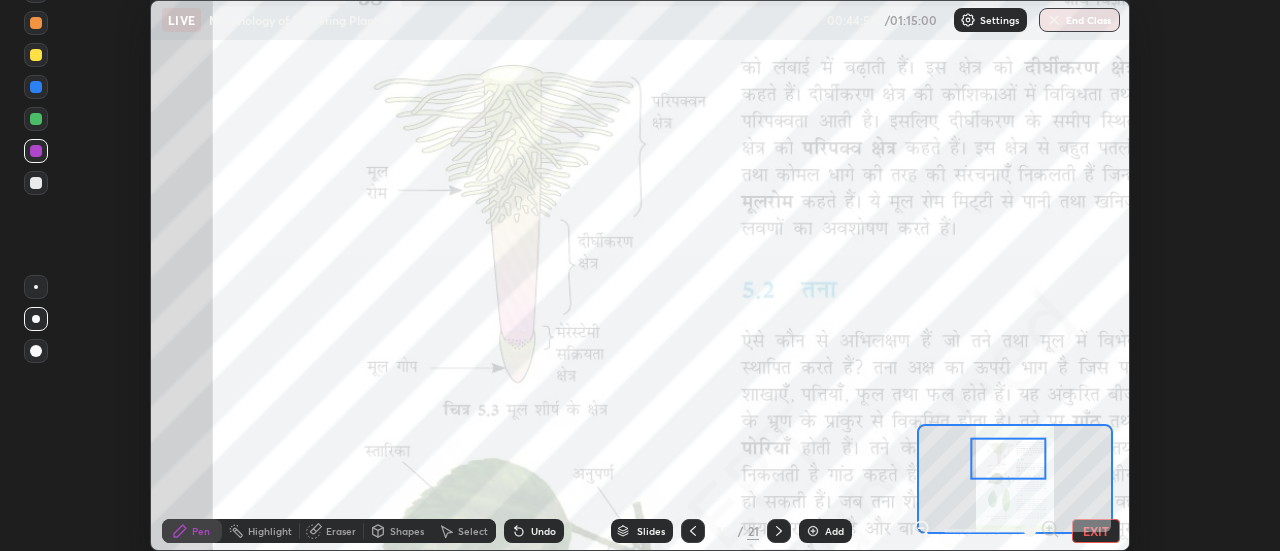 click 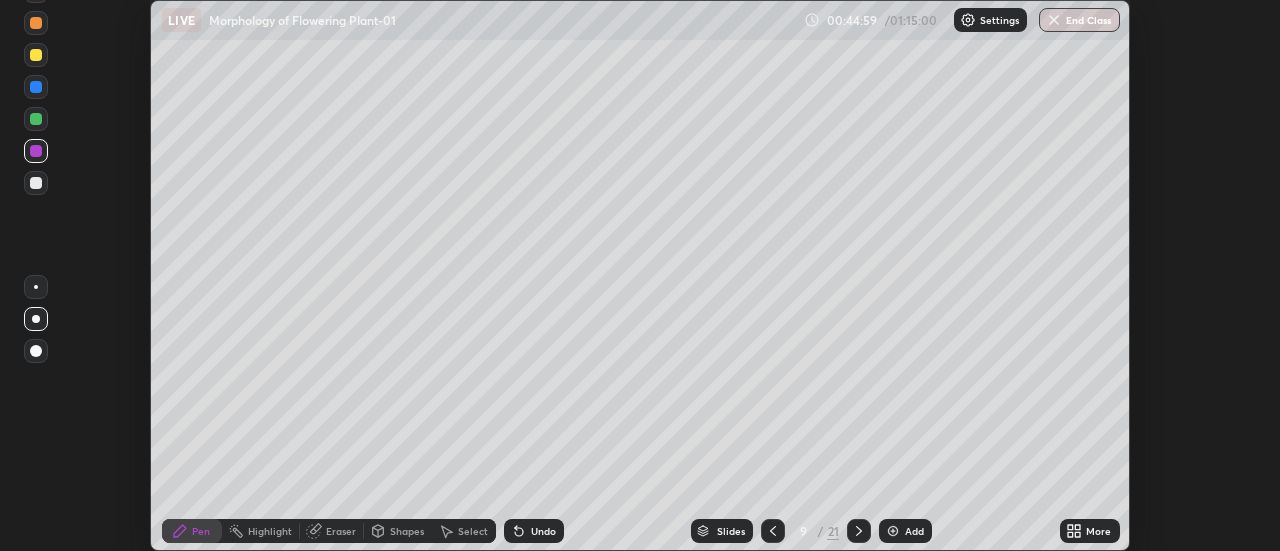 click 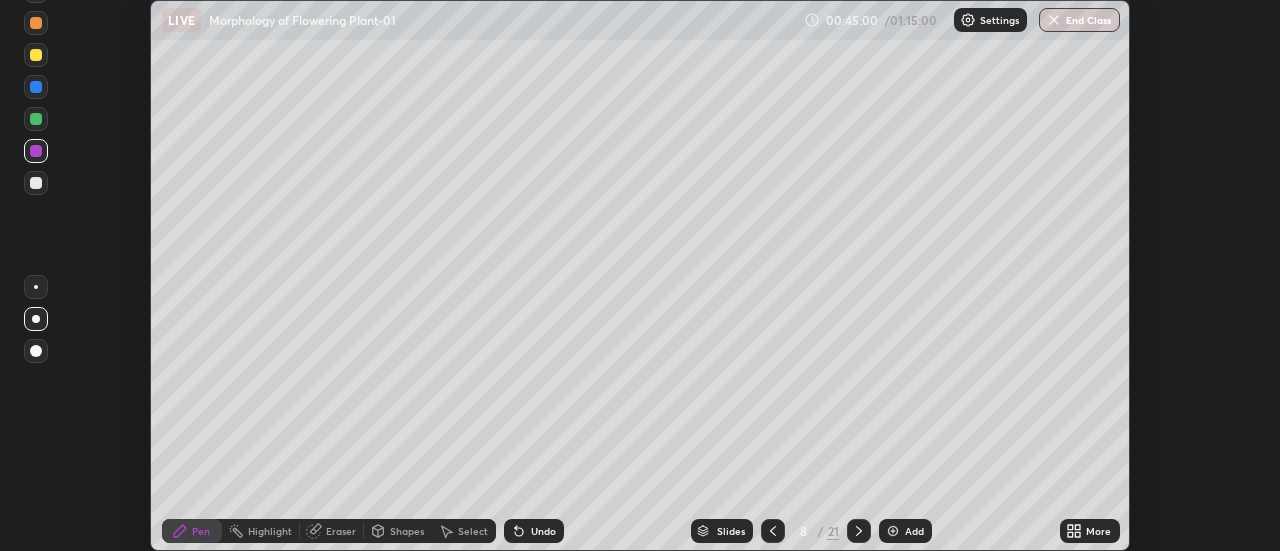 click 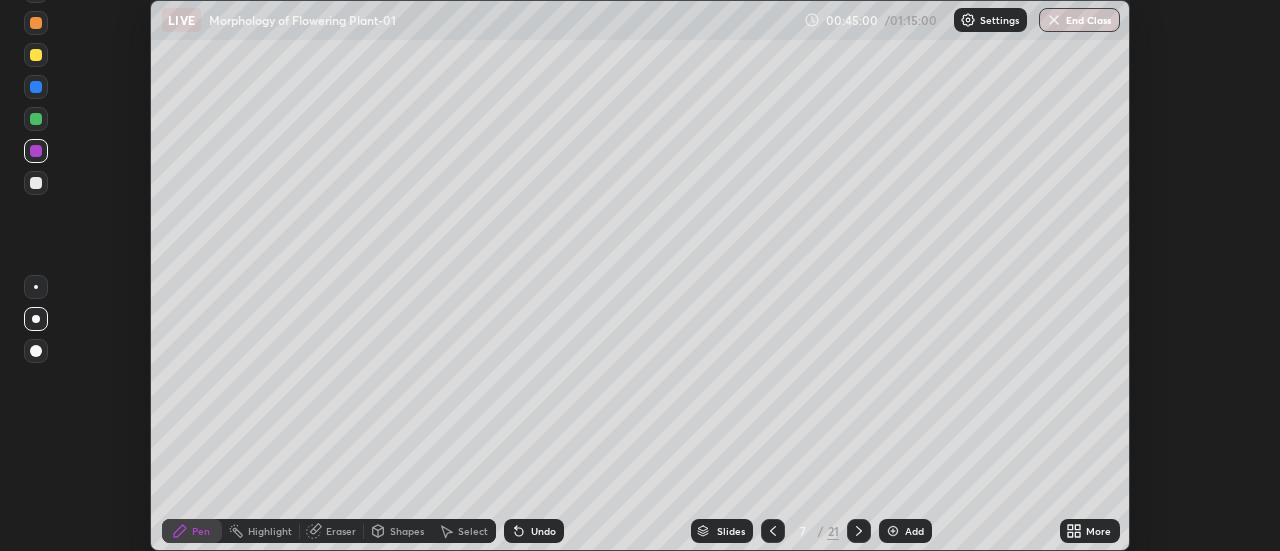 click 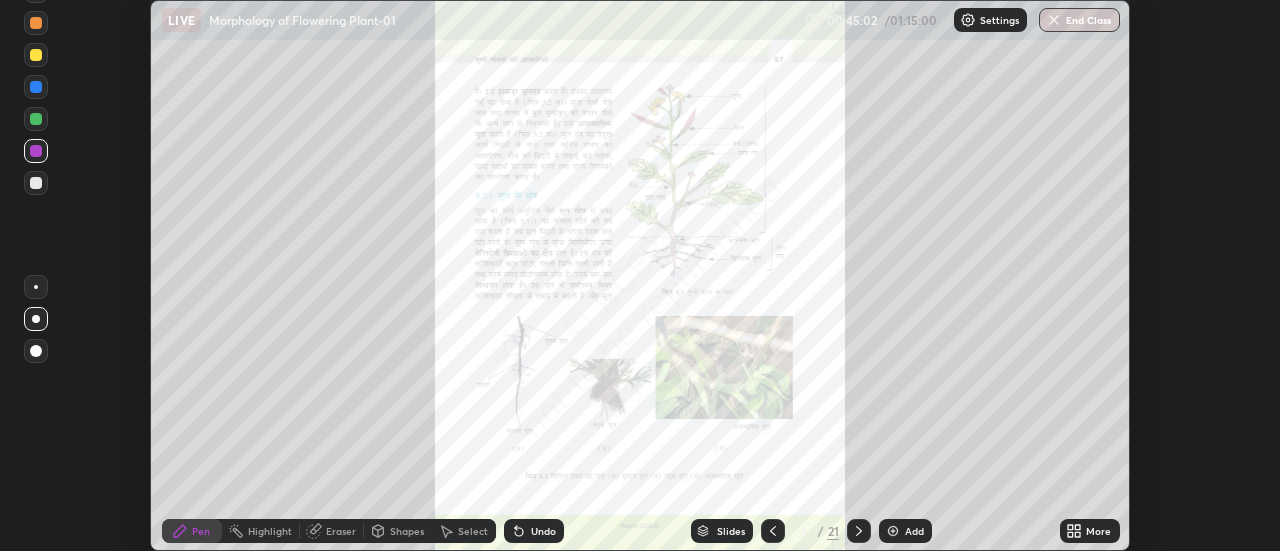 click 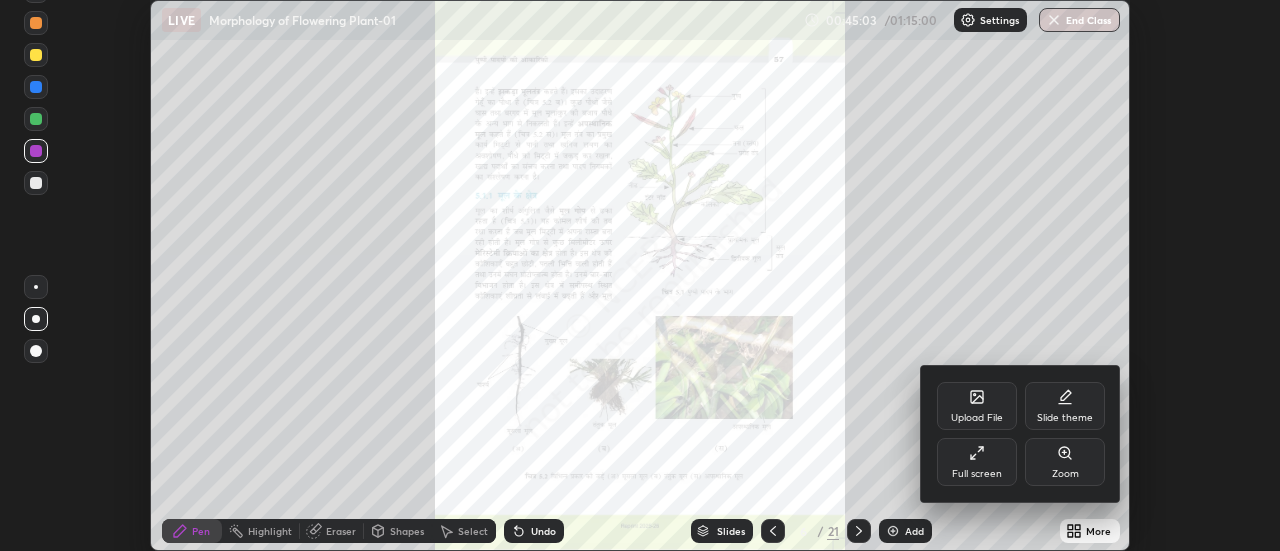 click on "Zoom" at bounding box center (1065, 462) 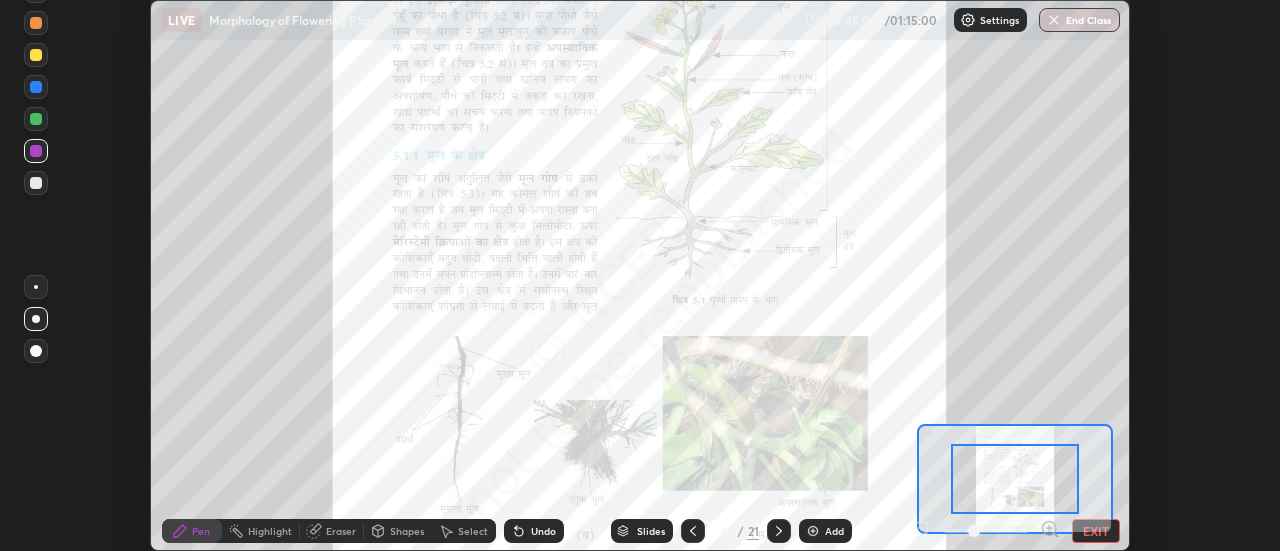click 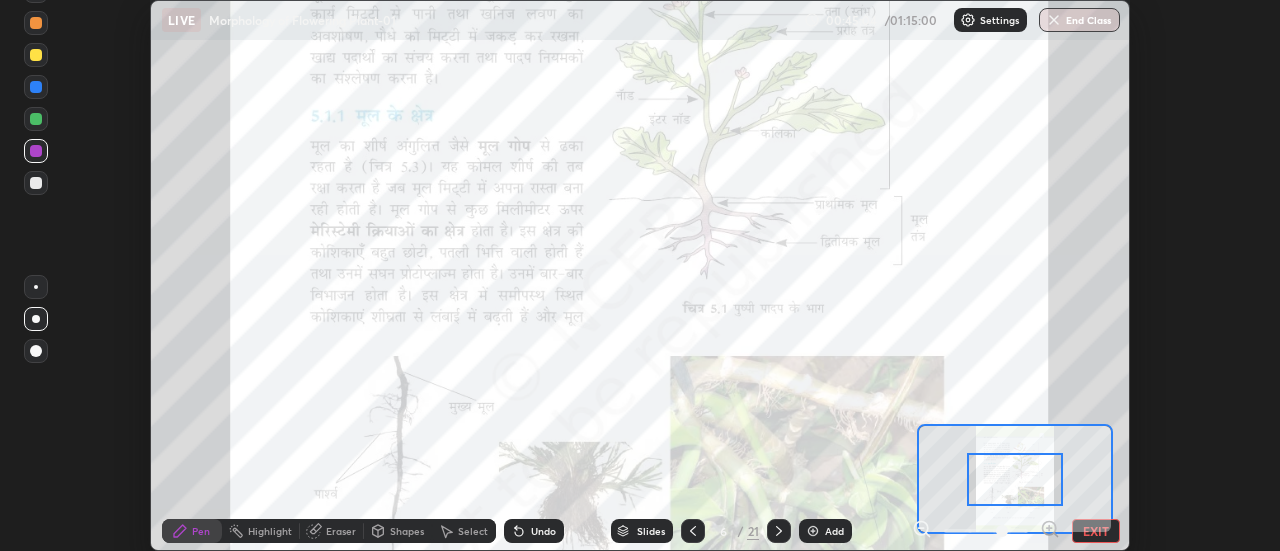click 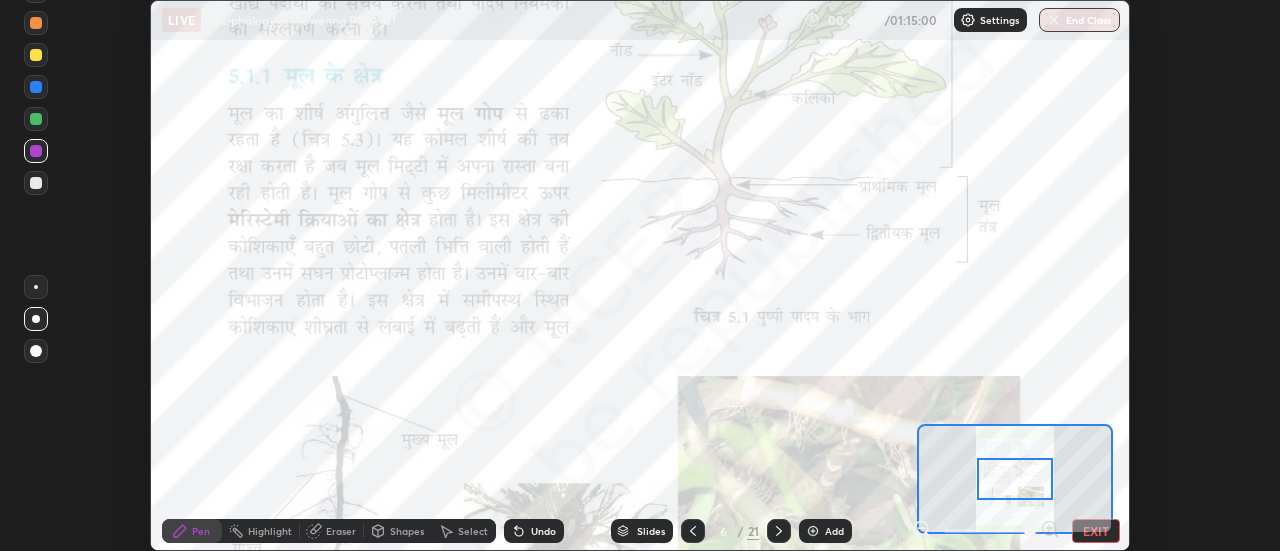 click at bounding box center (36, 55) 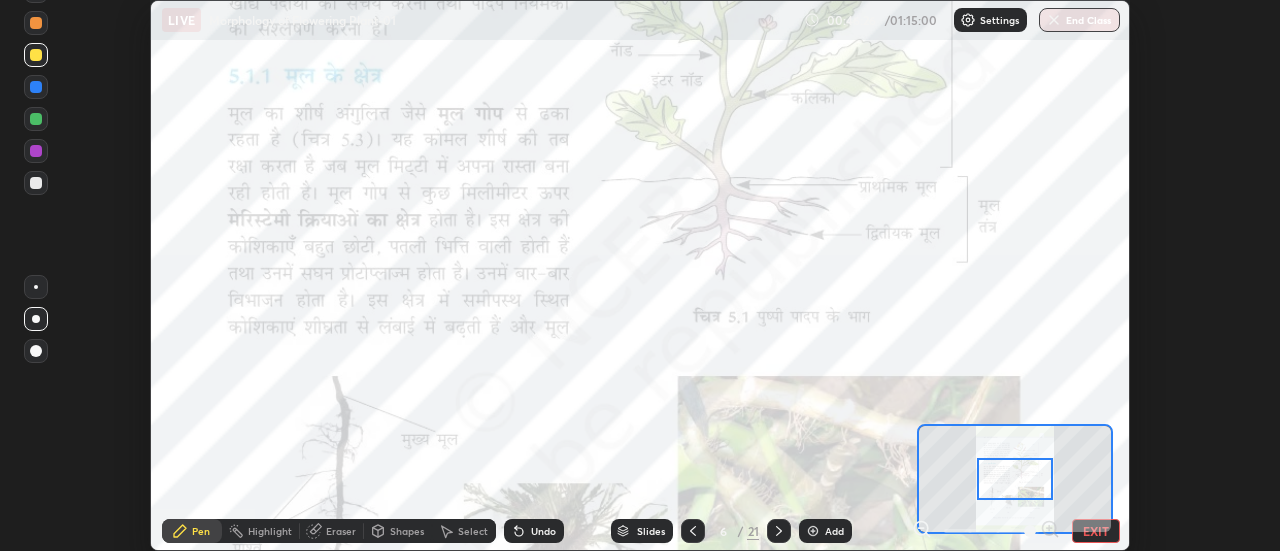 click at bounding box center [36, 23] 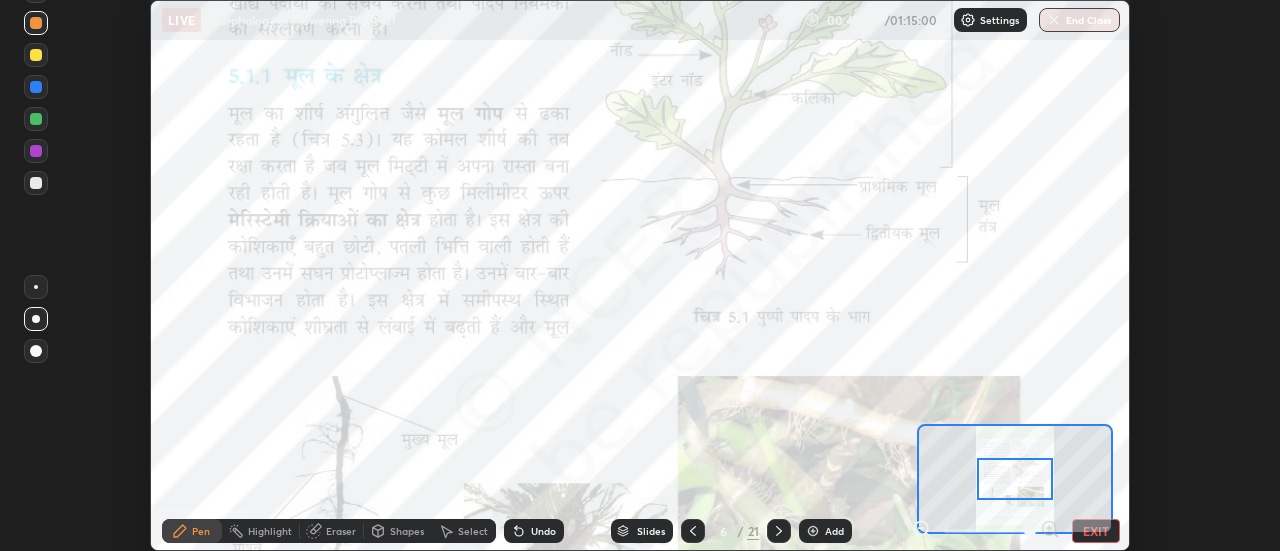 click 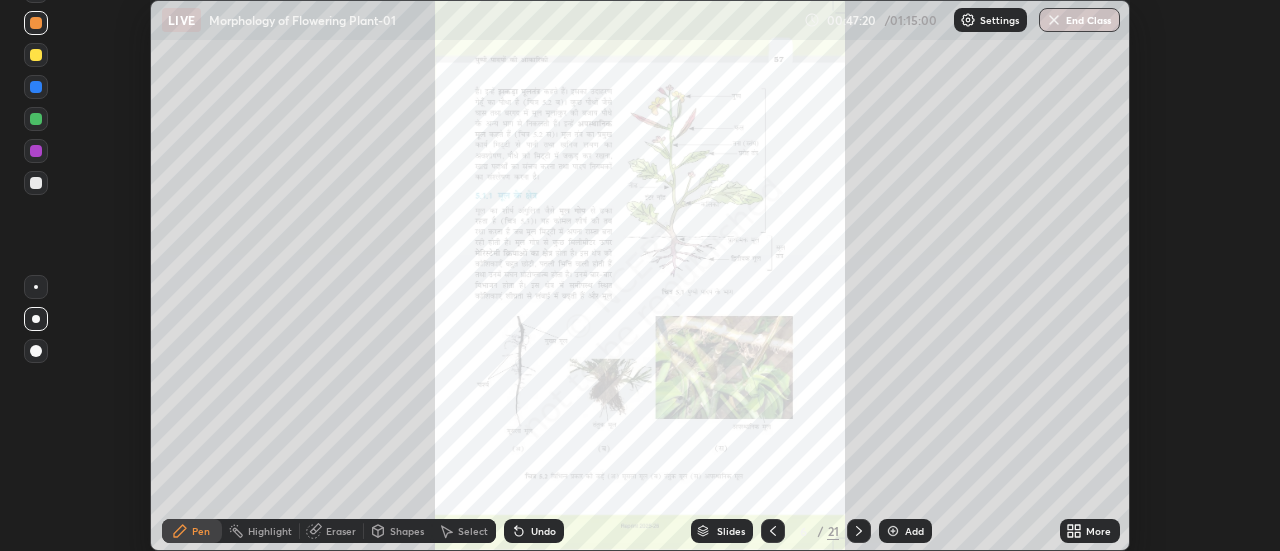 click at bounding box center (773, 531) 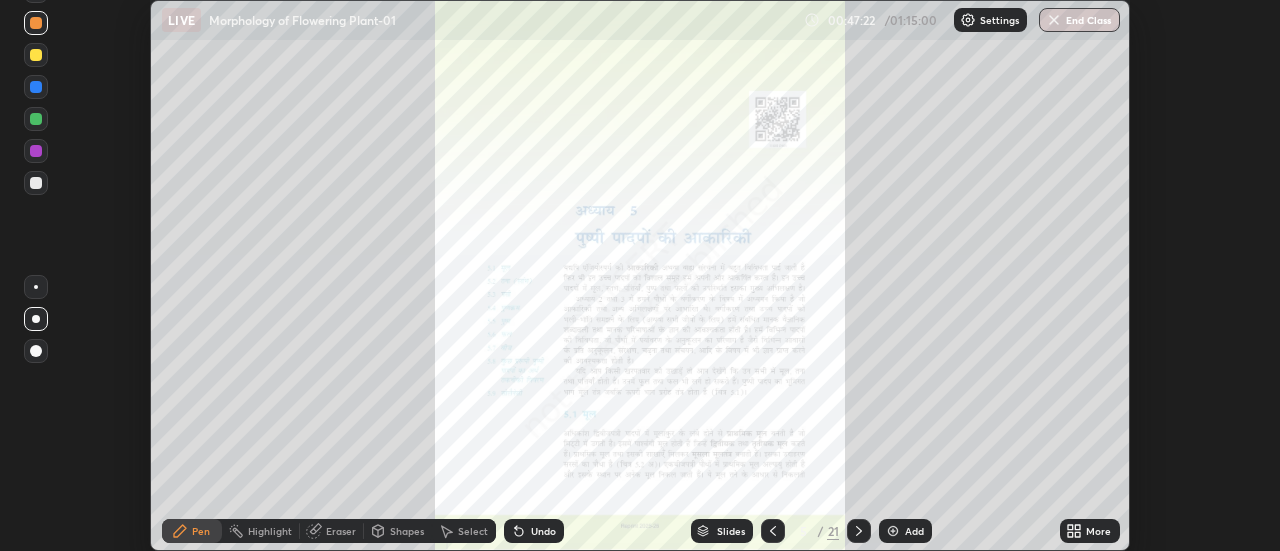 click 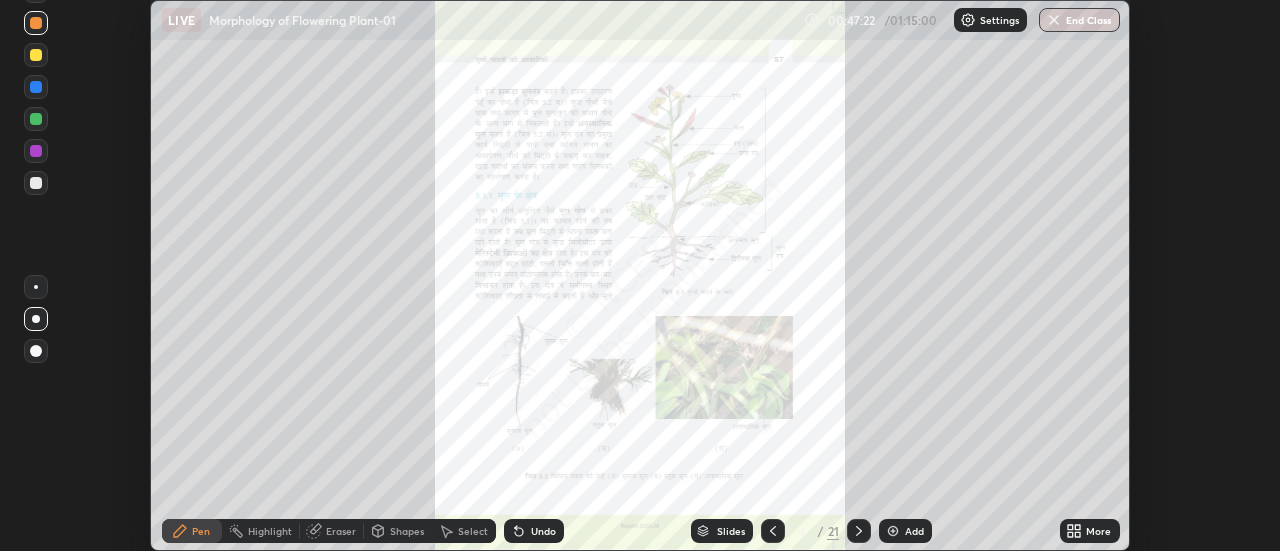 click 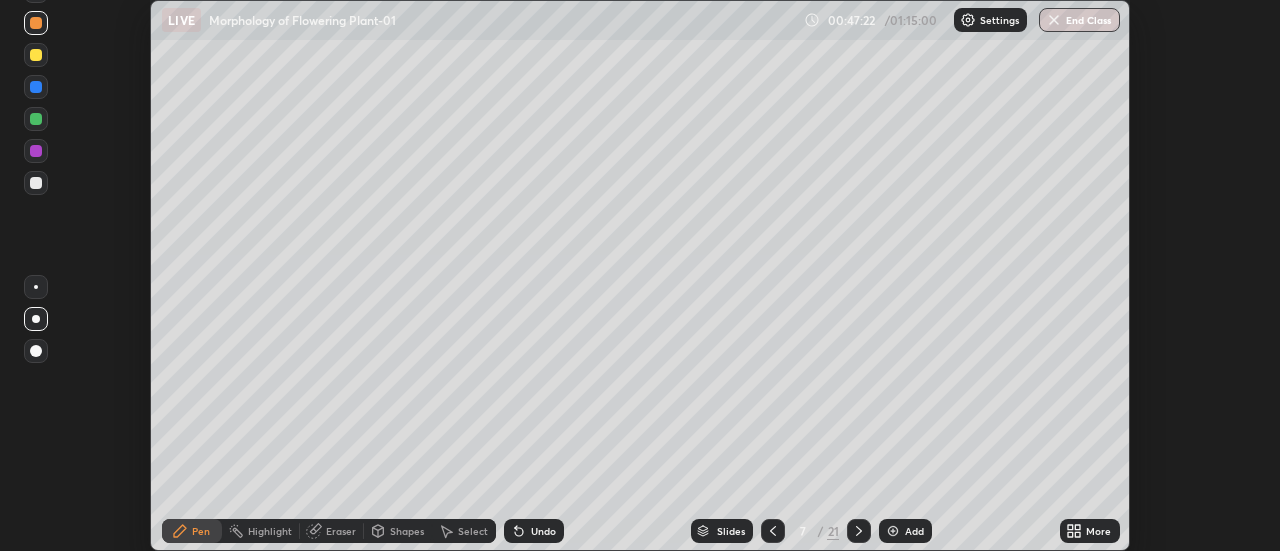 click 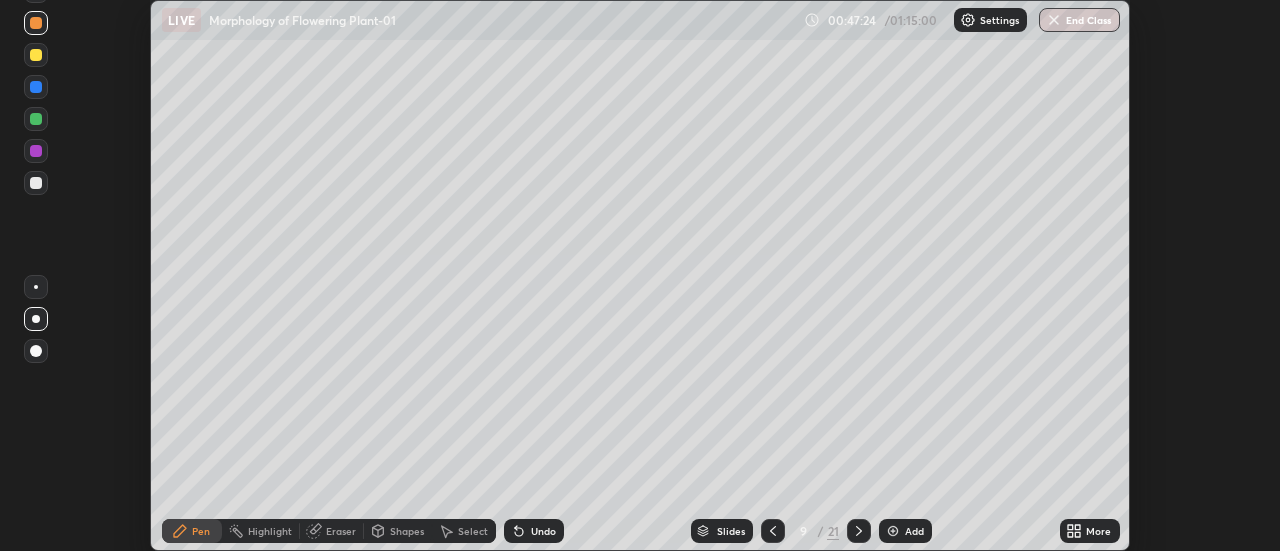 click 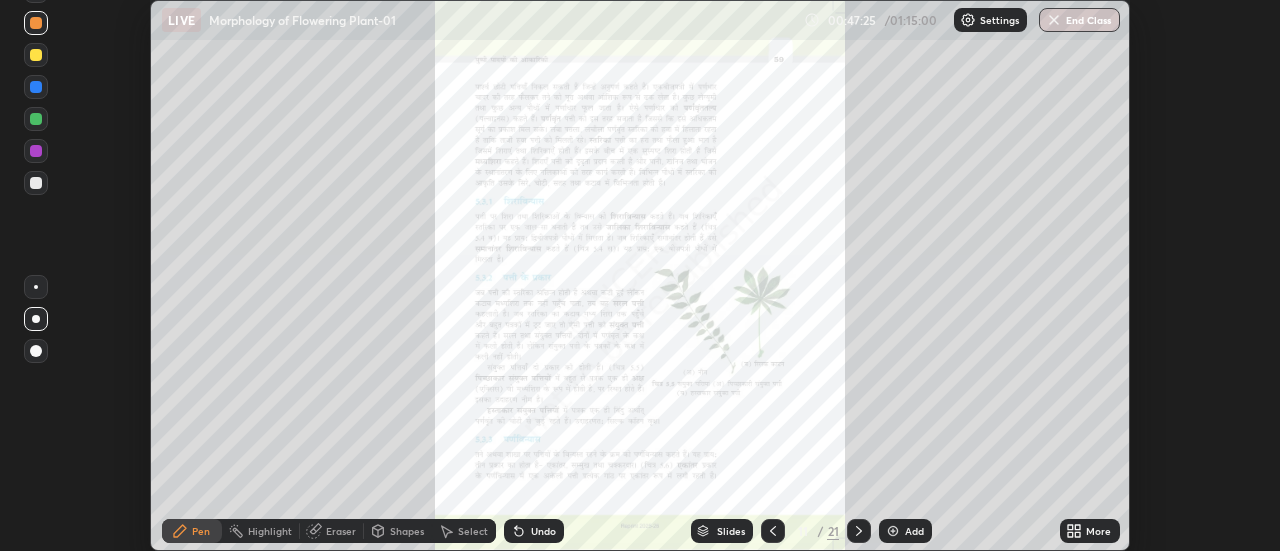 click 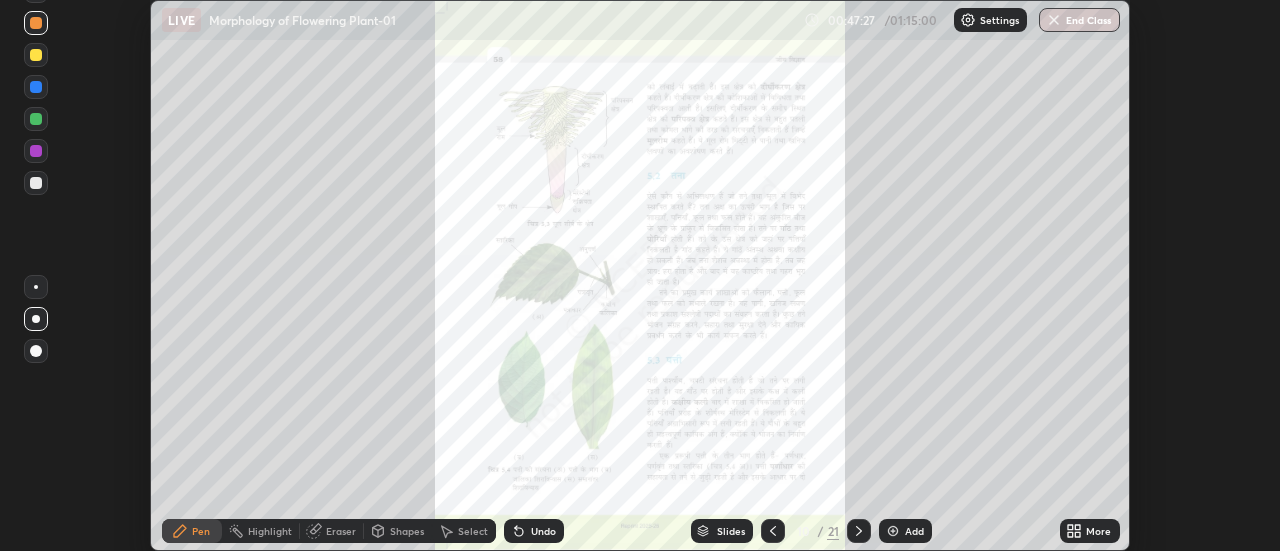 click 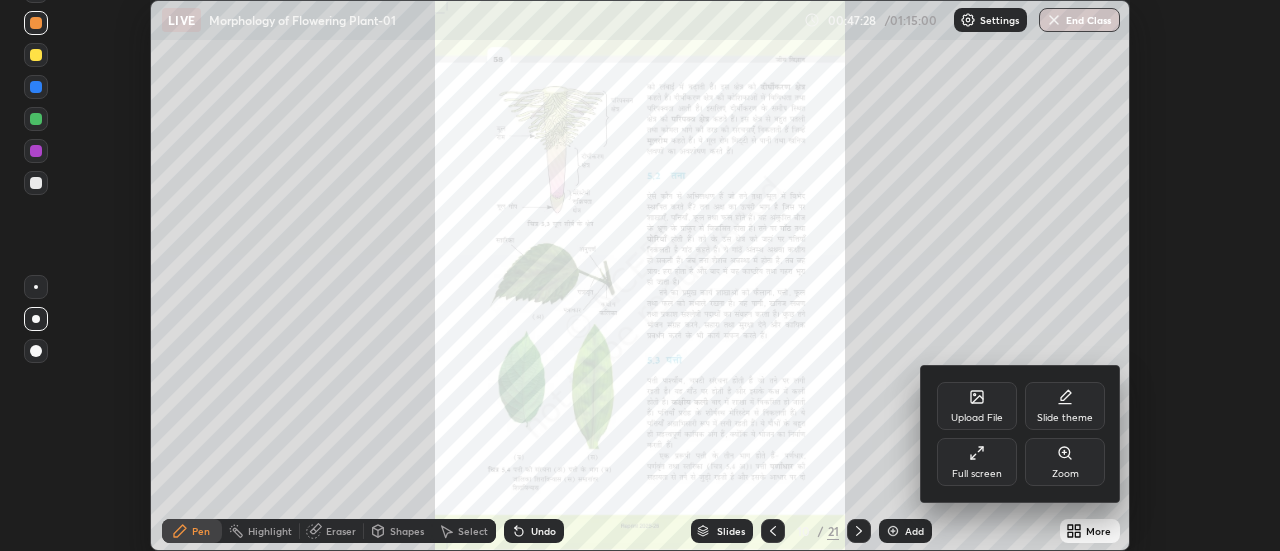 click on "Zoom" at bounding box center (1065, 462) 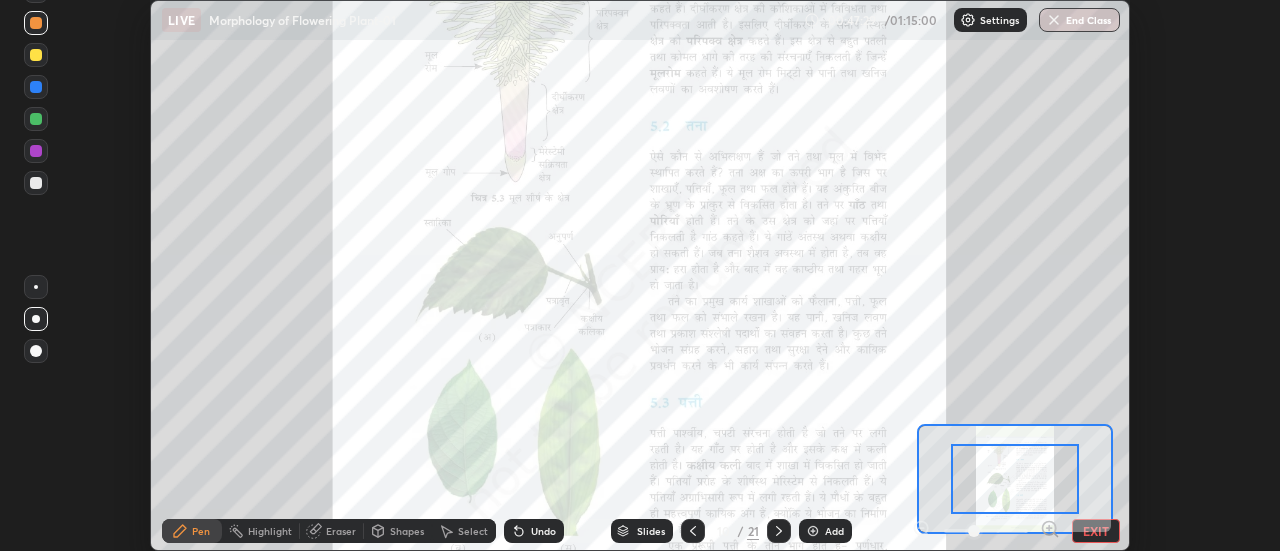click on "EXIT" at bounding box center [1096, 531] 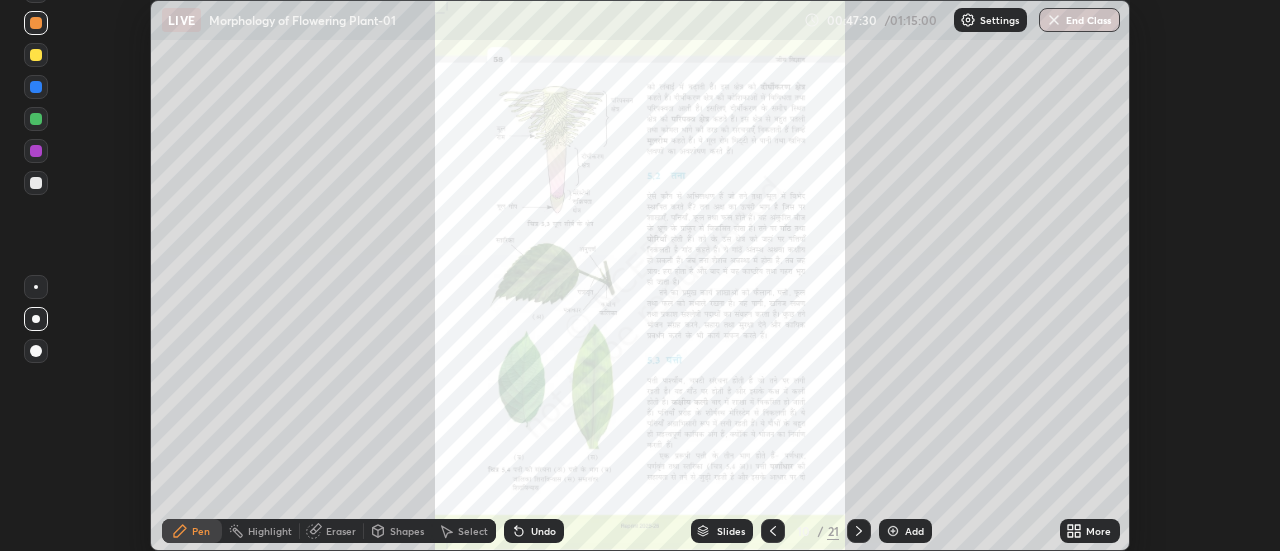 click 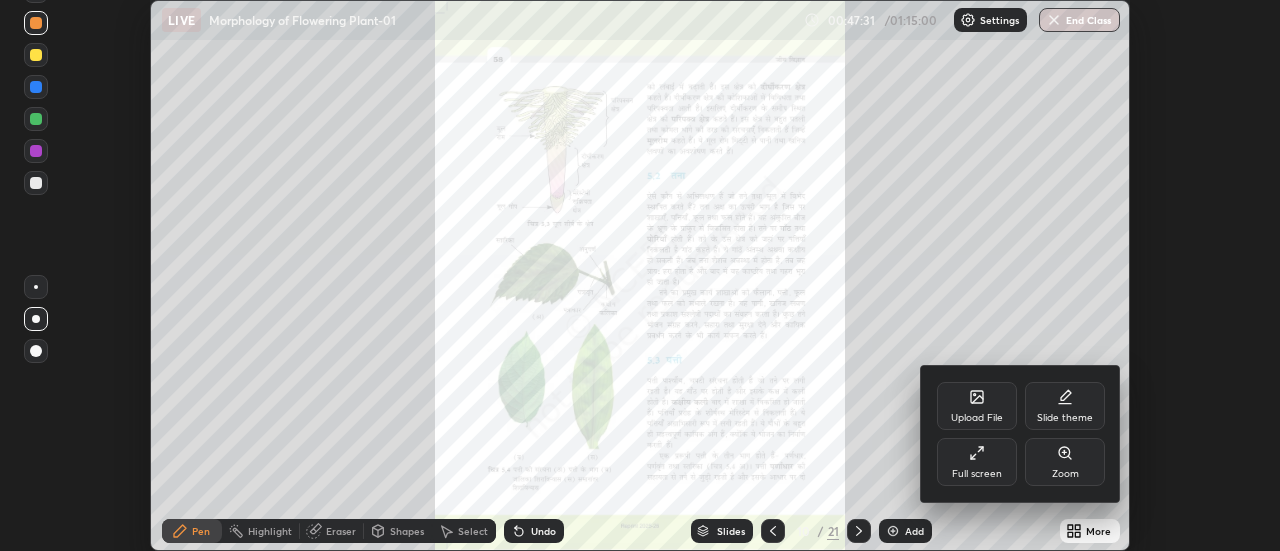 click on "Zoom" at bounding box center (1065, 462) 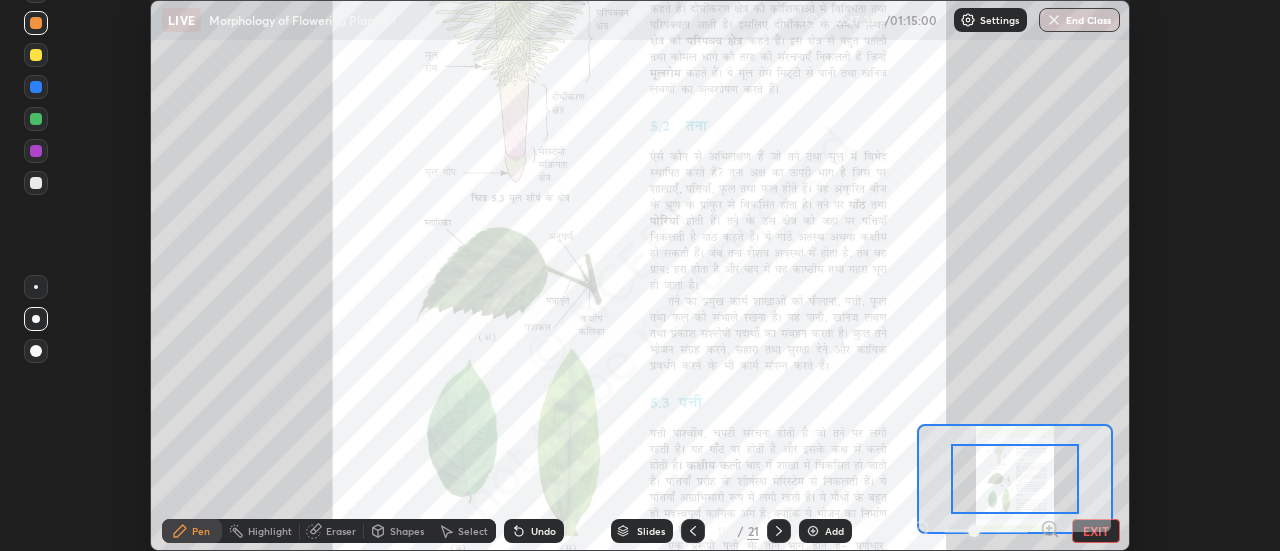 click 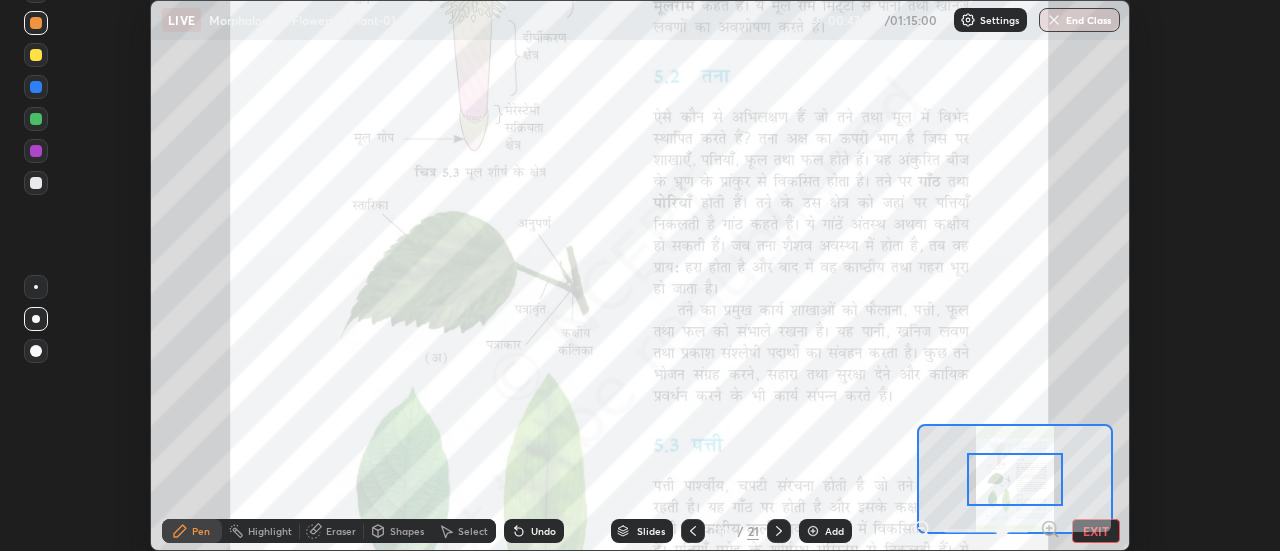click 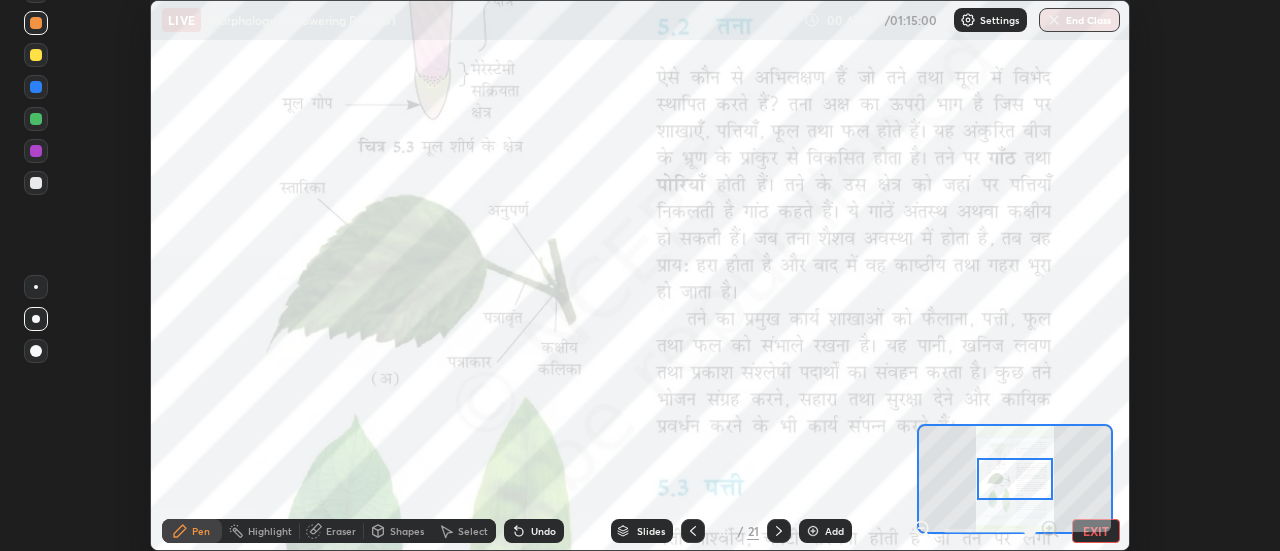 click on "EXIT" at bounding box center [1096, 531] 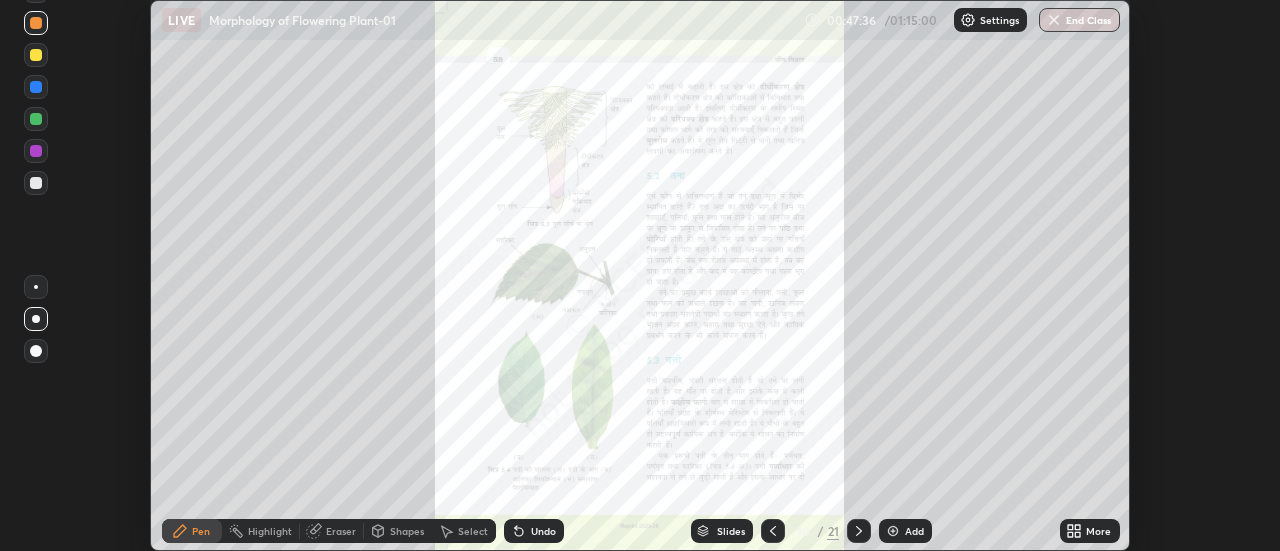 click 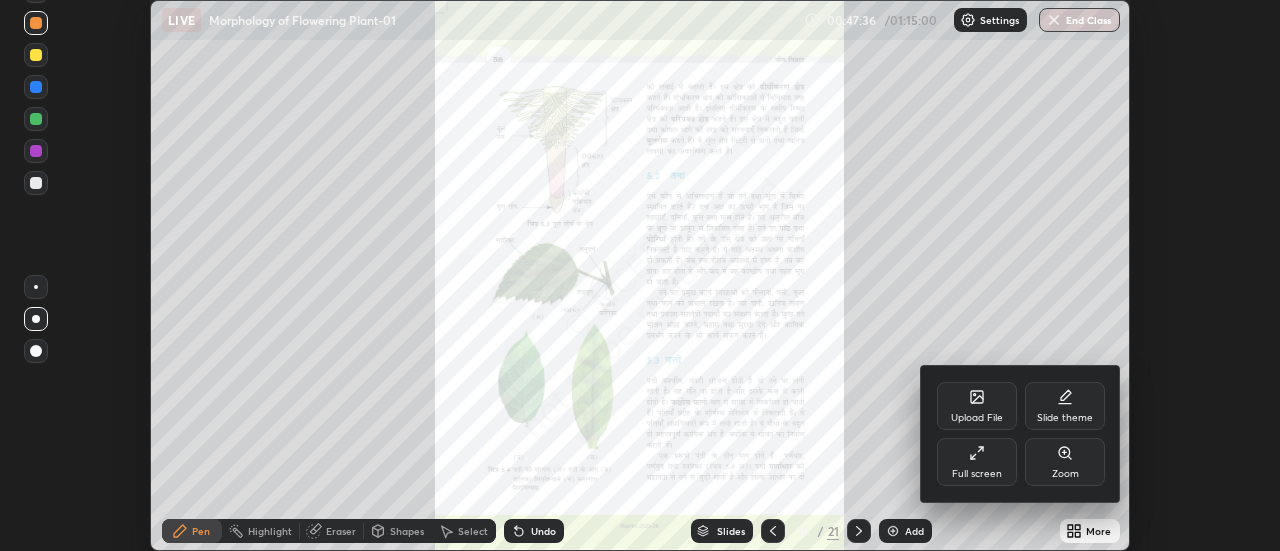 click on "Full screen" at bounding box center (977, 474) 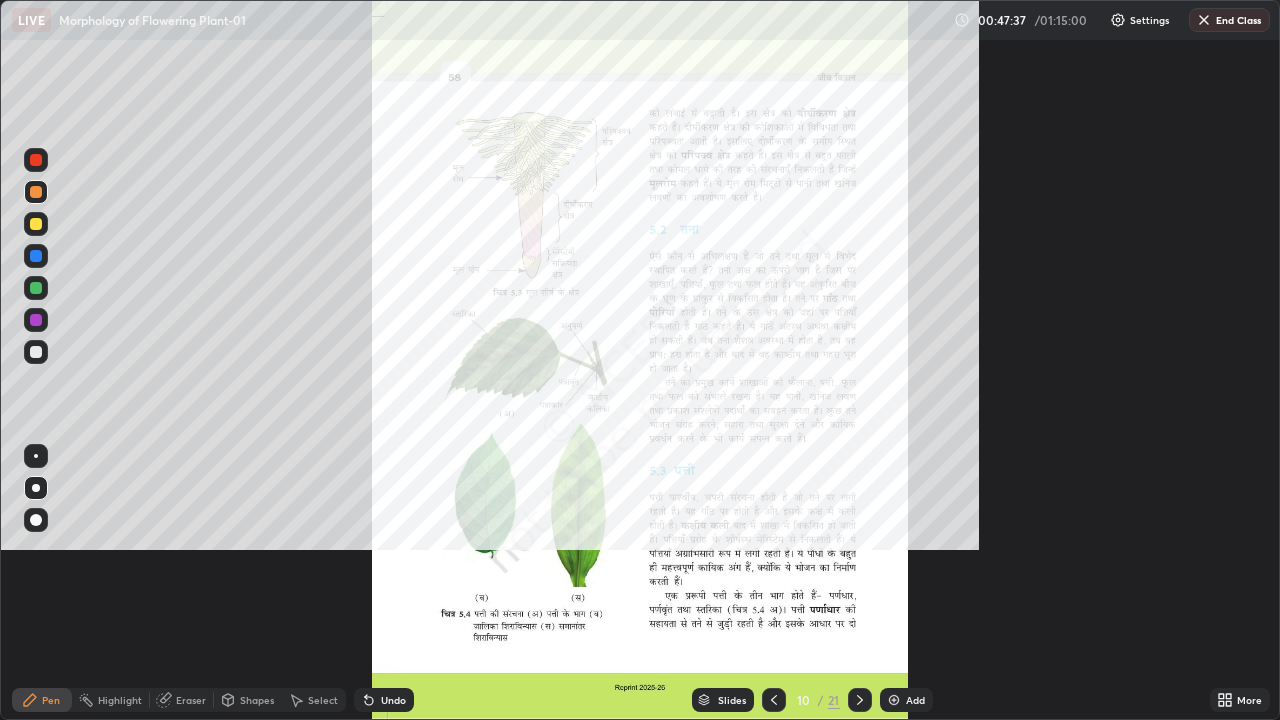scroll, scrollTop: 99280, scrollLeft: 98720, axis: both 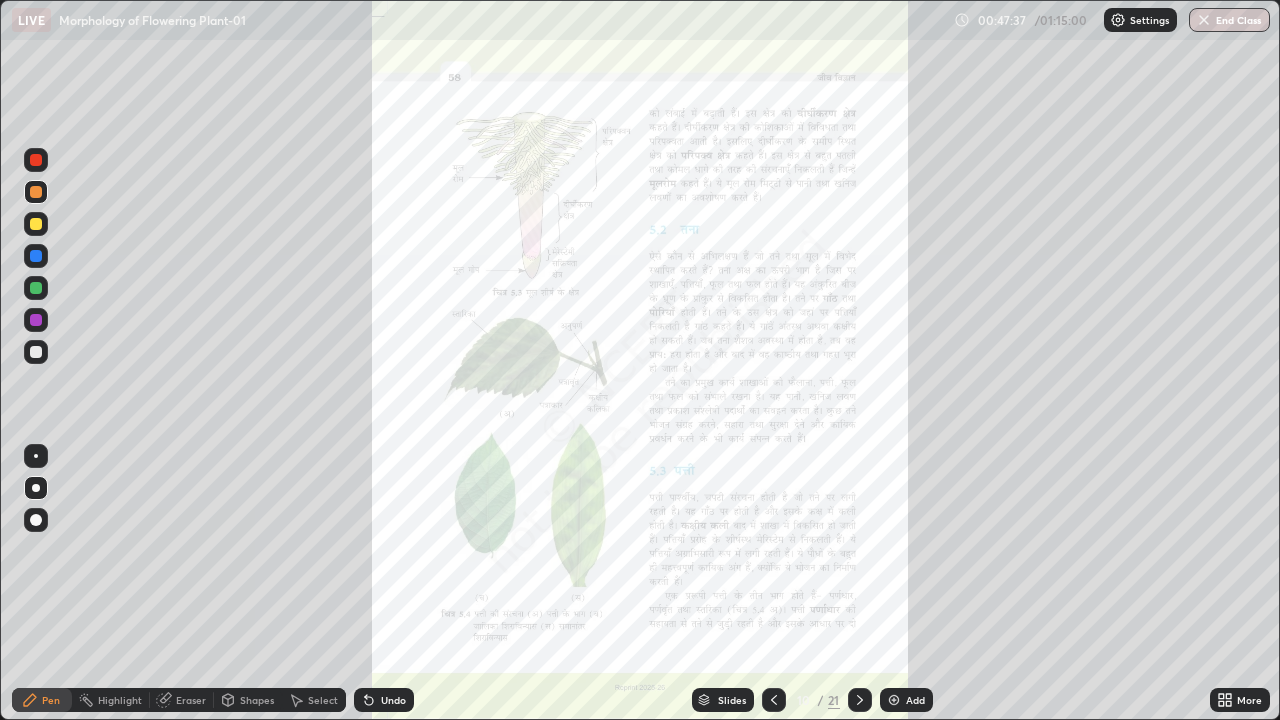 click 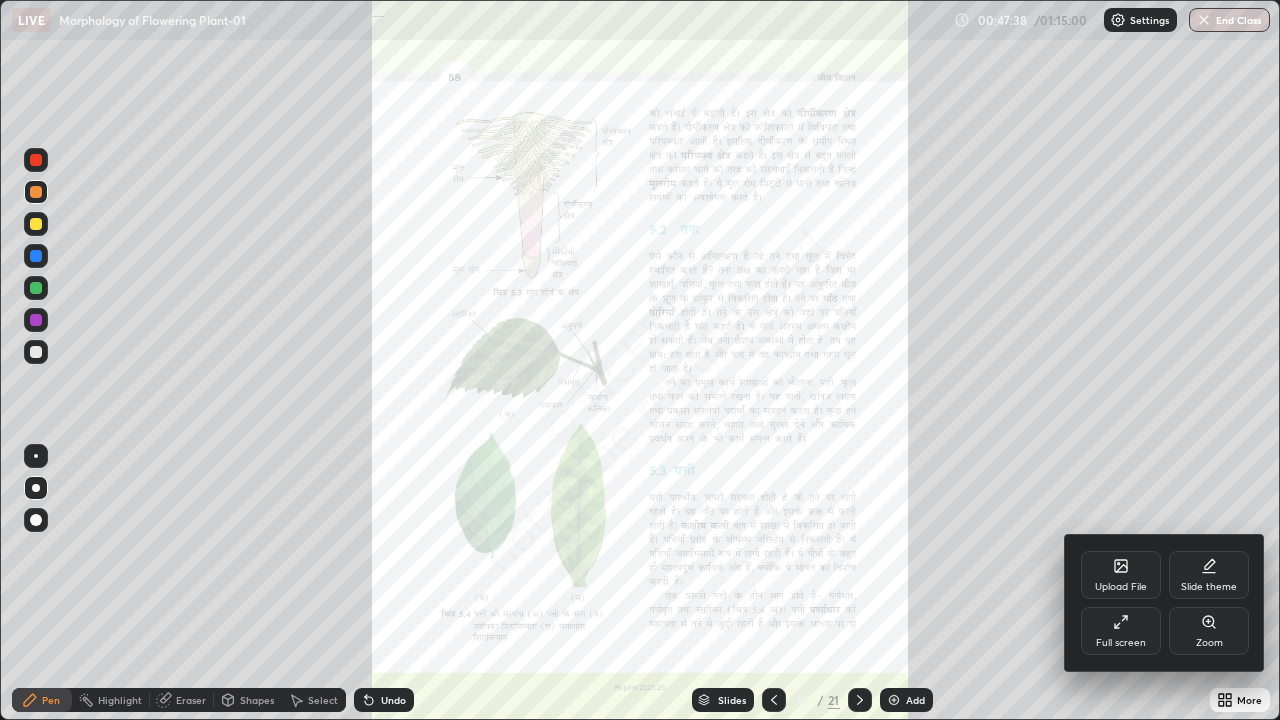 click on "Zoom" at bounding box center (1209, 631) 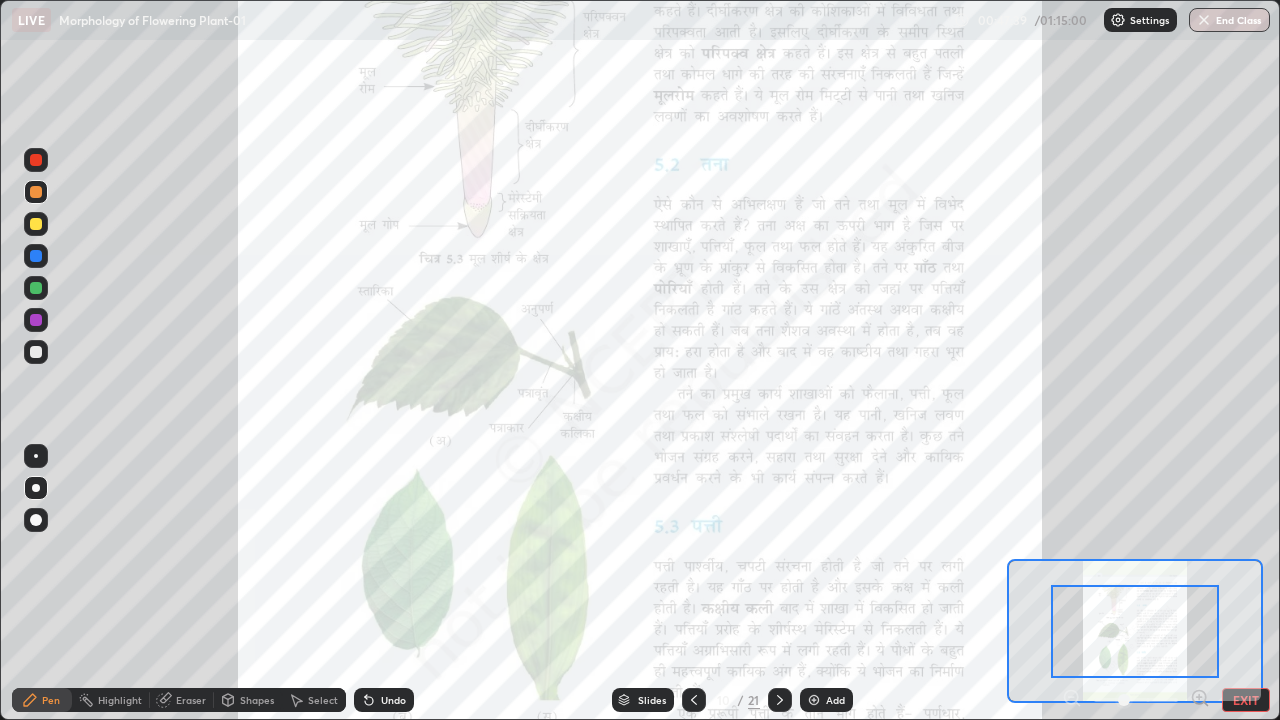 click 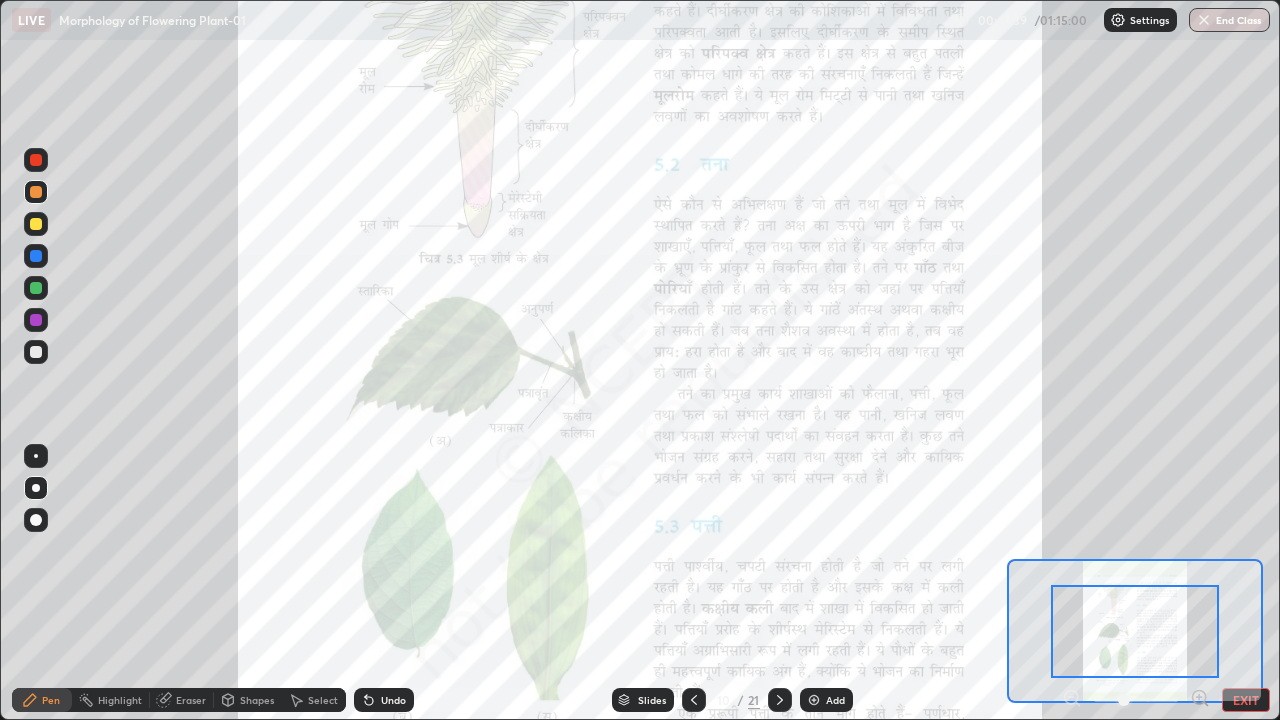 click 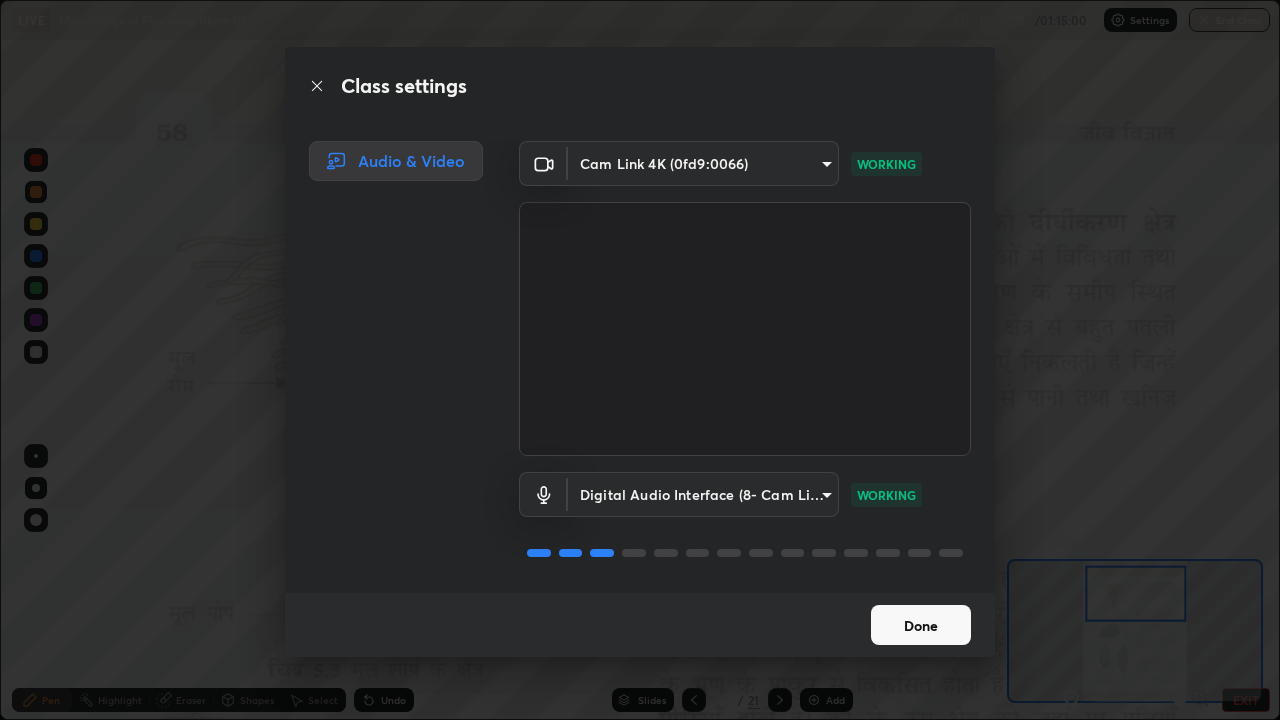 click on "Done" at bounding box center (921, 625) 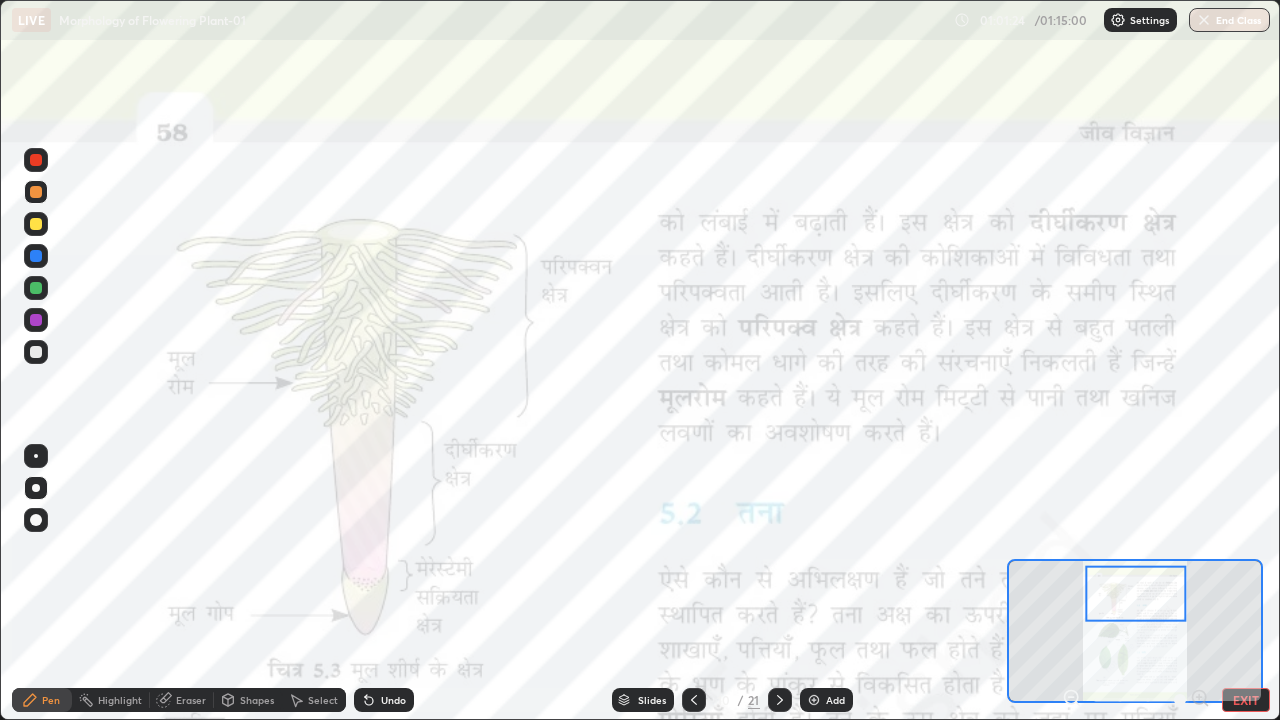 click on "EXIT" at bounding box center (1246, 700) 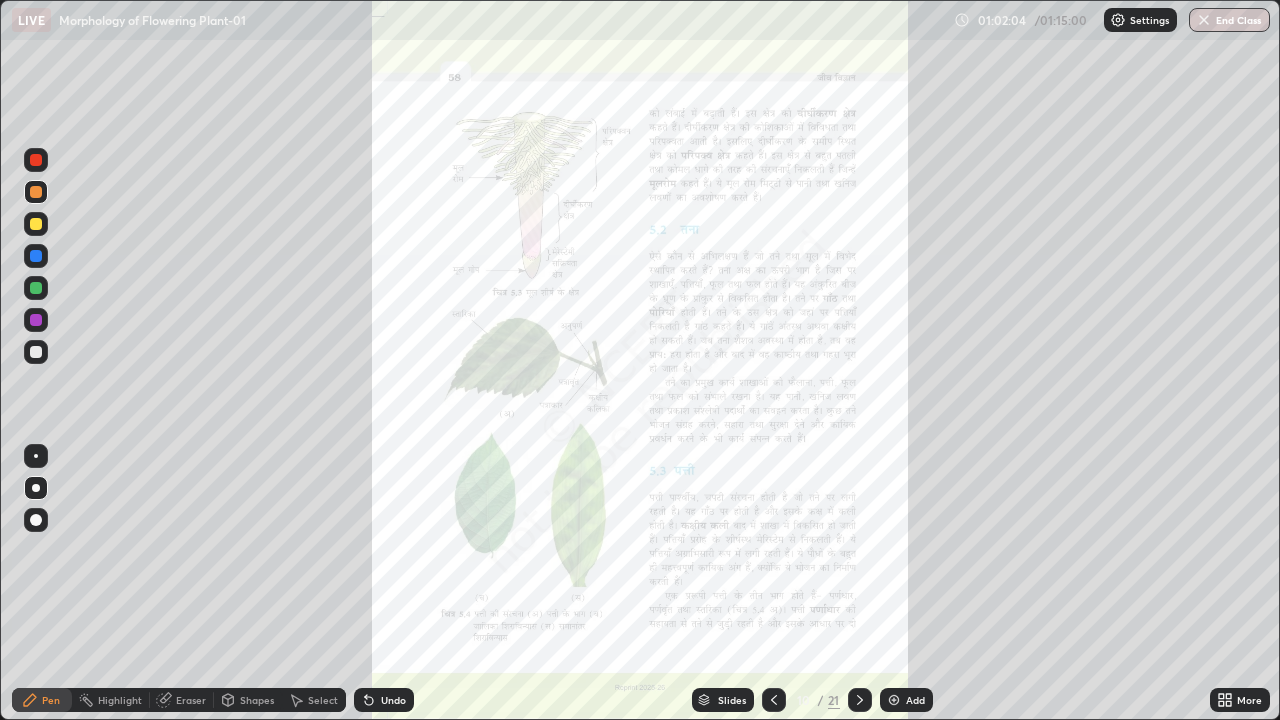 click 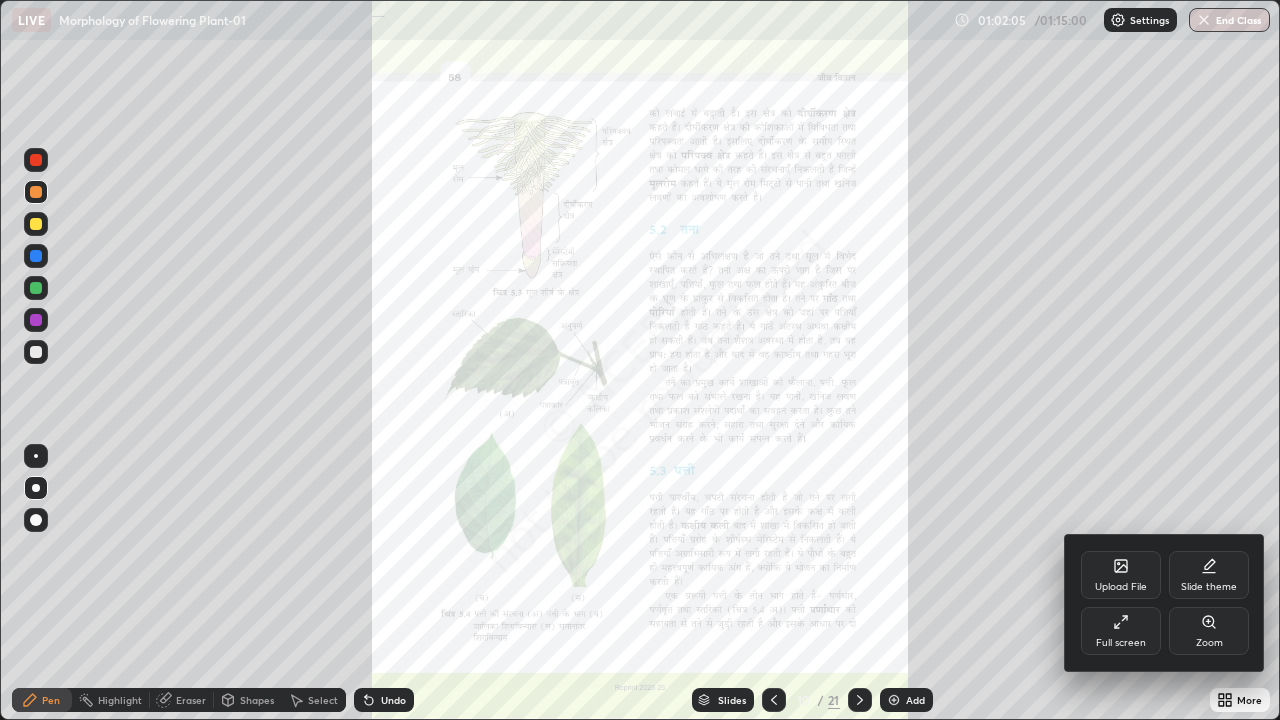 click on "Full screen" at bounding box center [1121, 631] 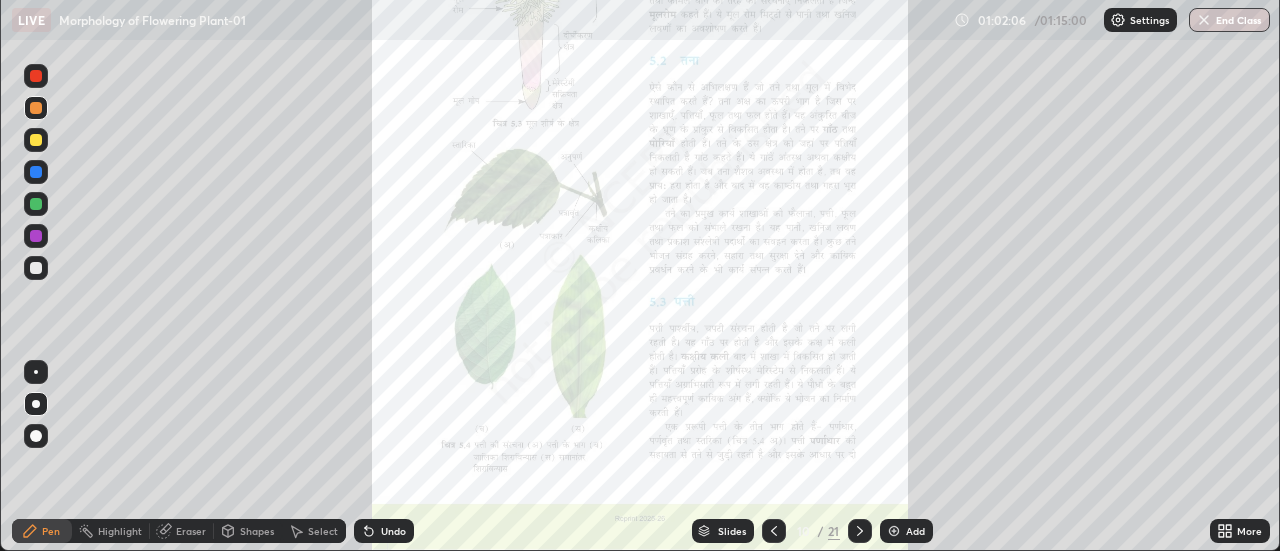 scroll, scrollTop: 551, scrollLeft: 1280, axis: both 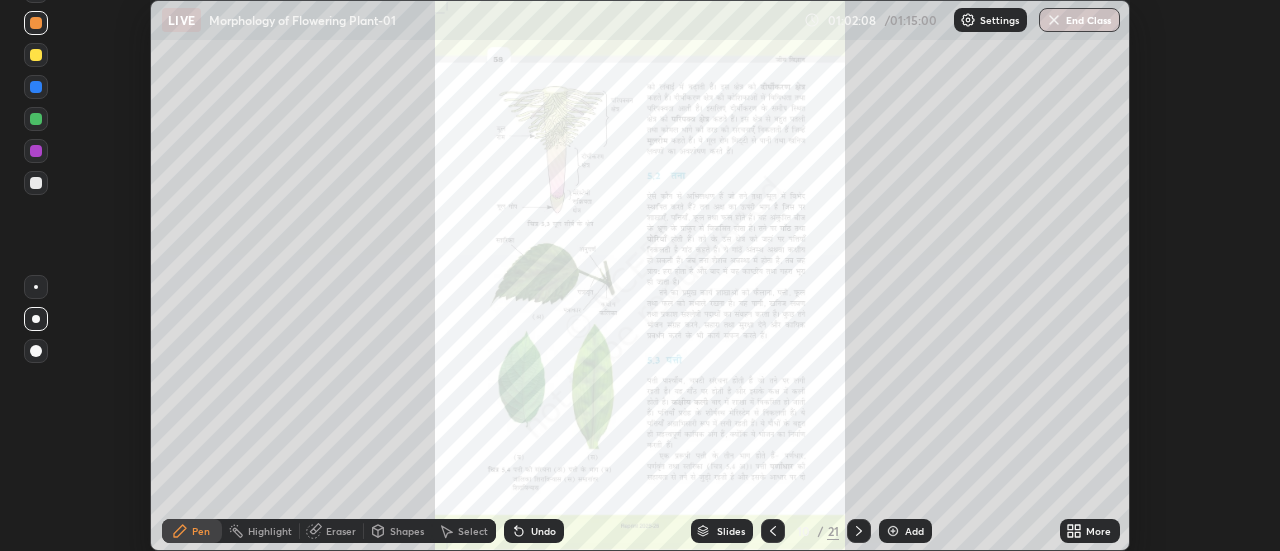 click 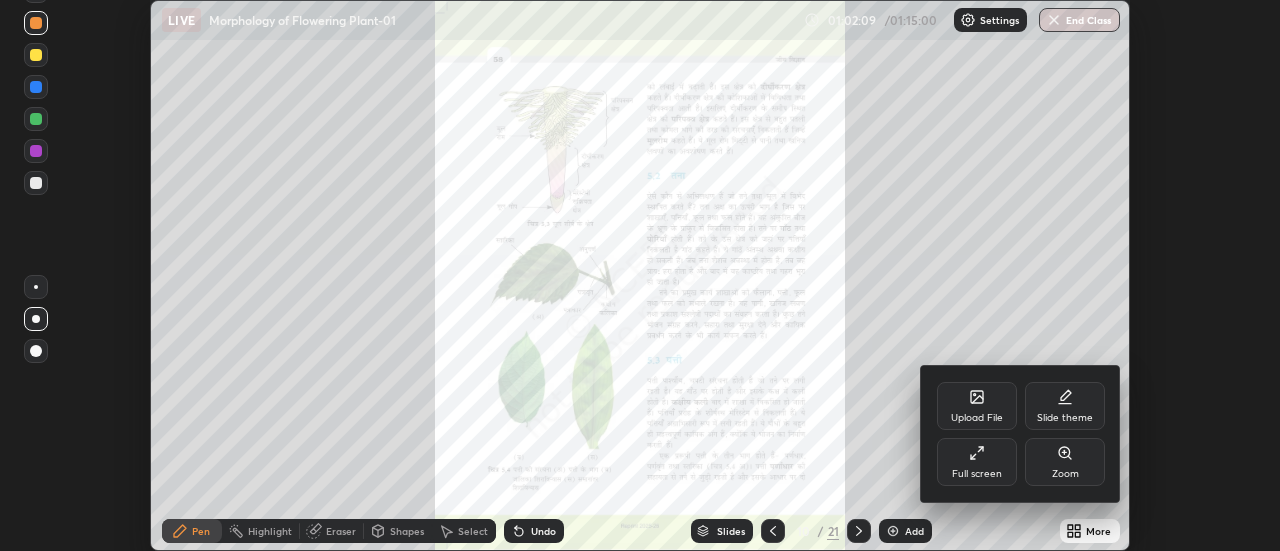 click on "Zoom" at bounding box center (1065, 474) 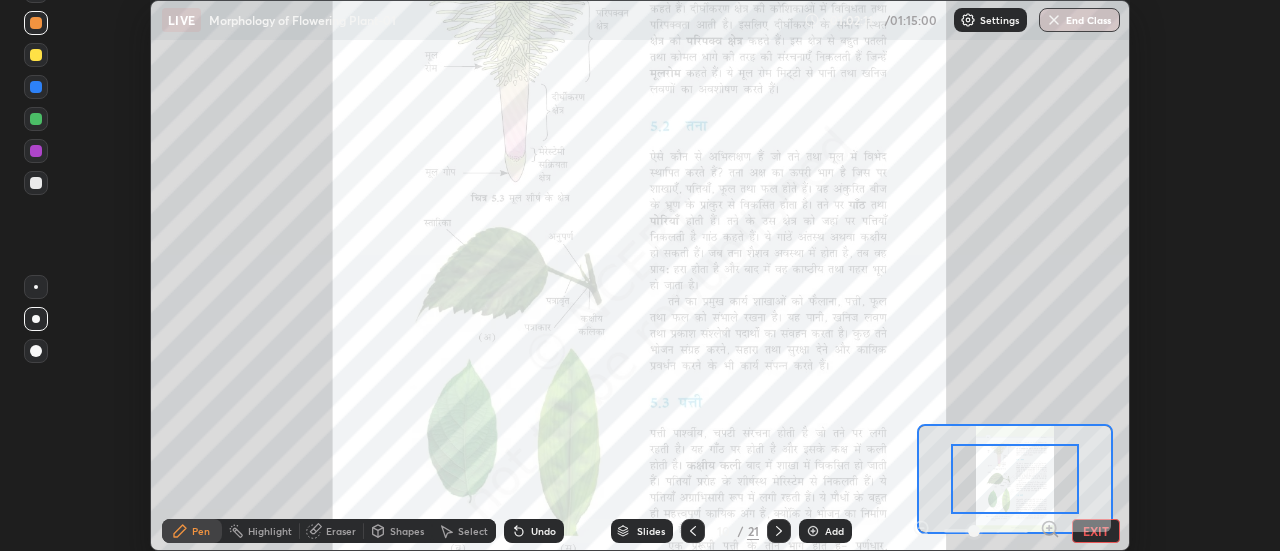 click 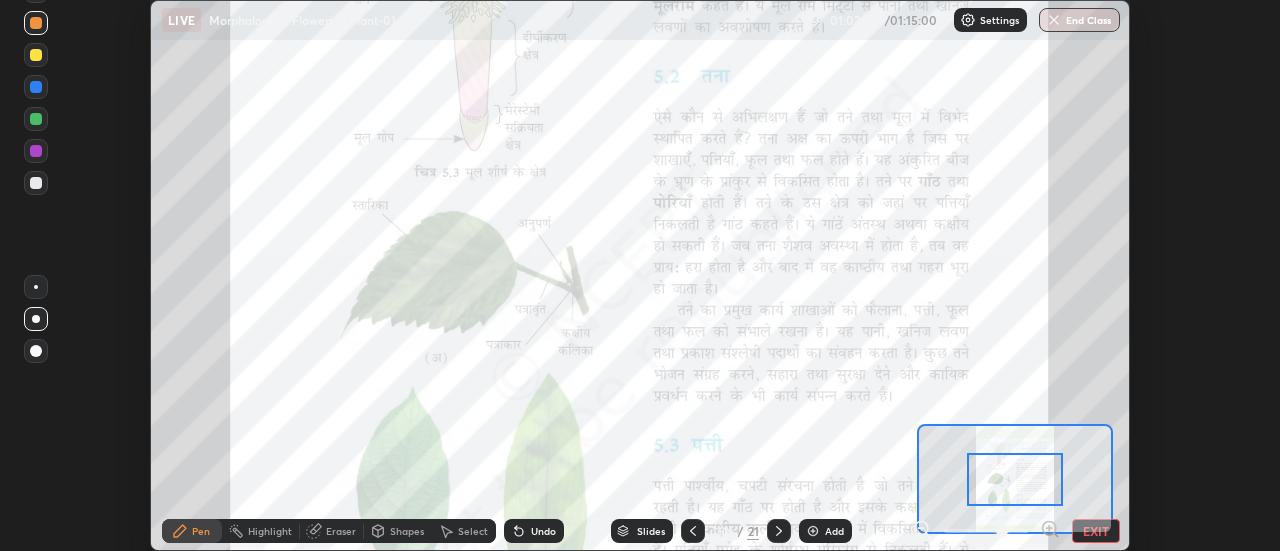 click 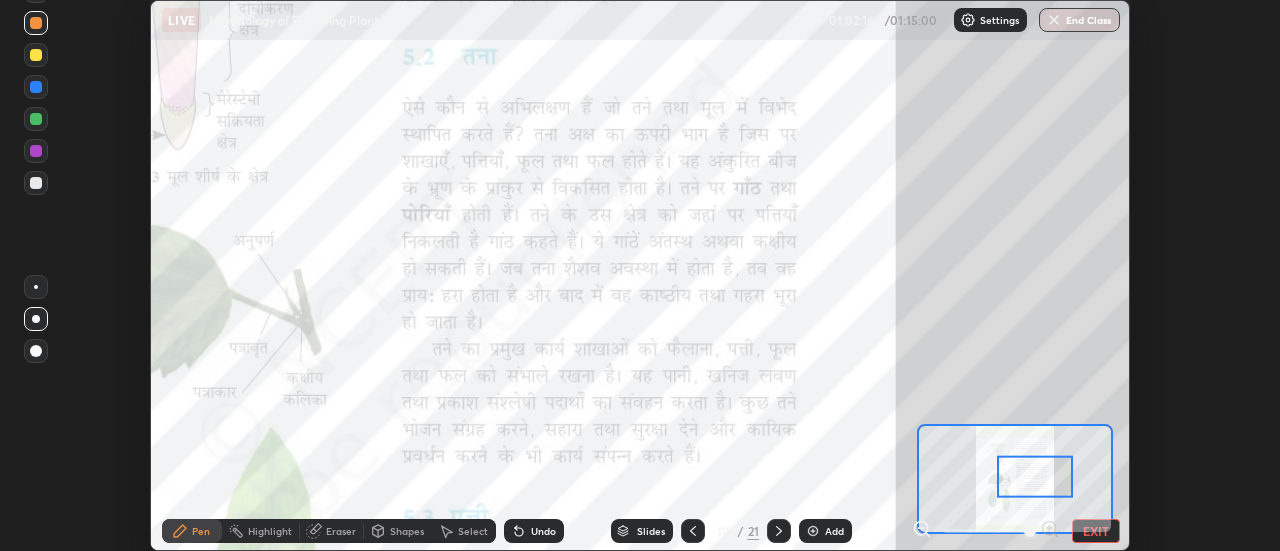 click at bounding box center [986, 531] 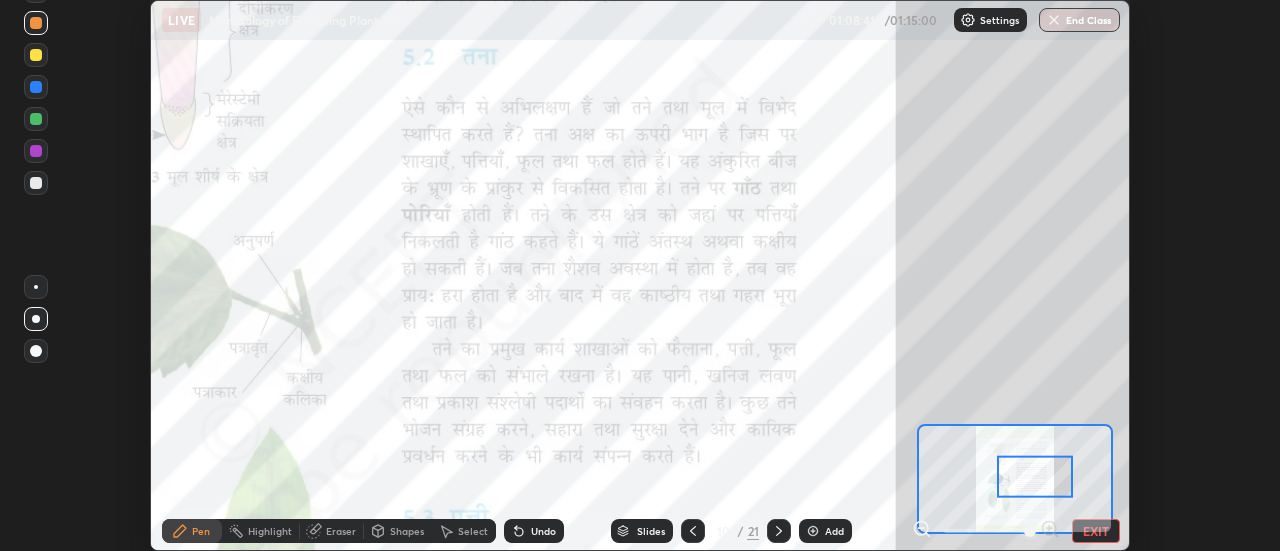 click on "EXIT" at bounding box center [1096, 531] 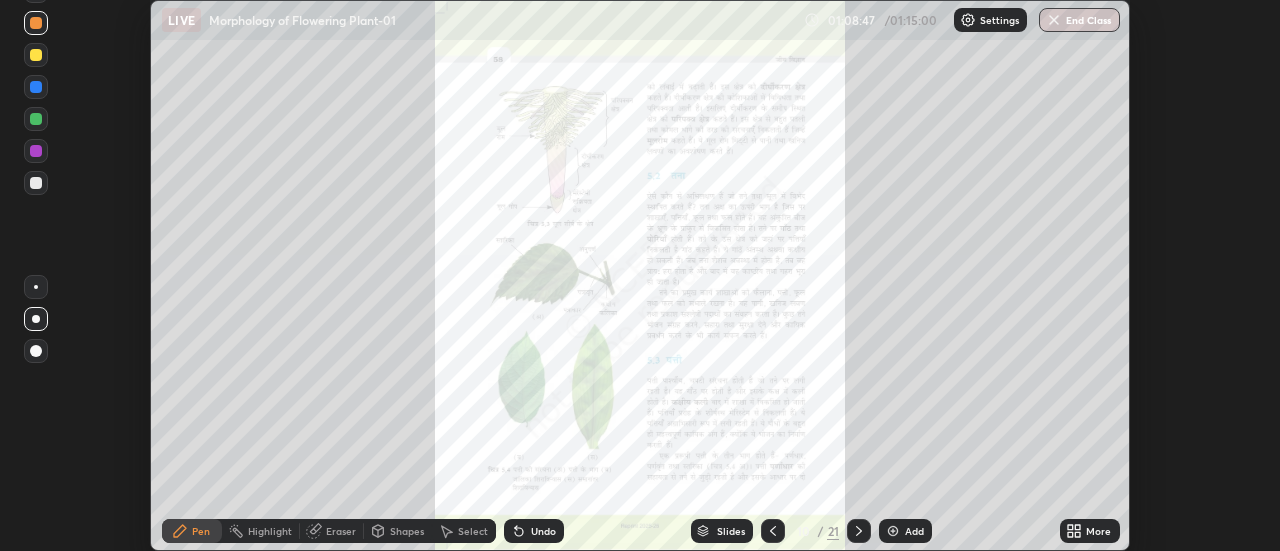 click 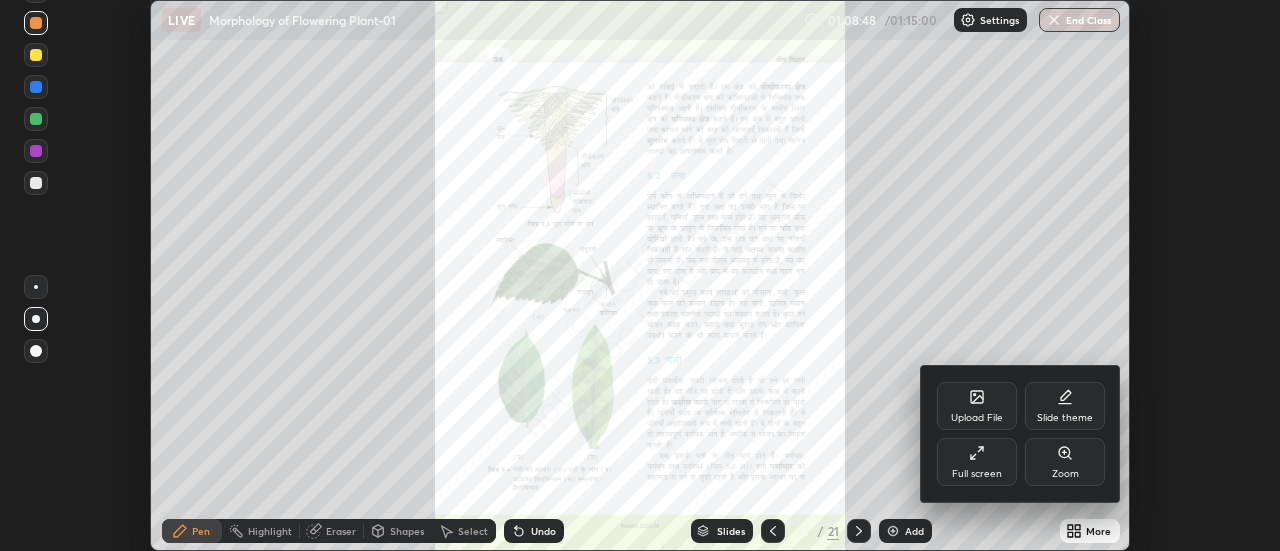 click on "Full screen" at bounding box center [977, 462] 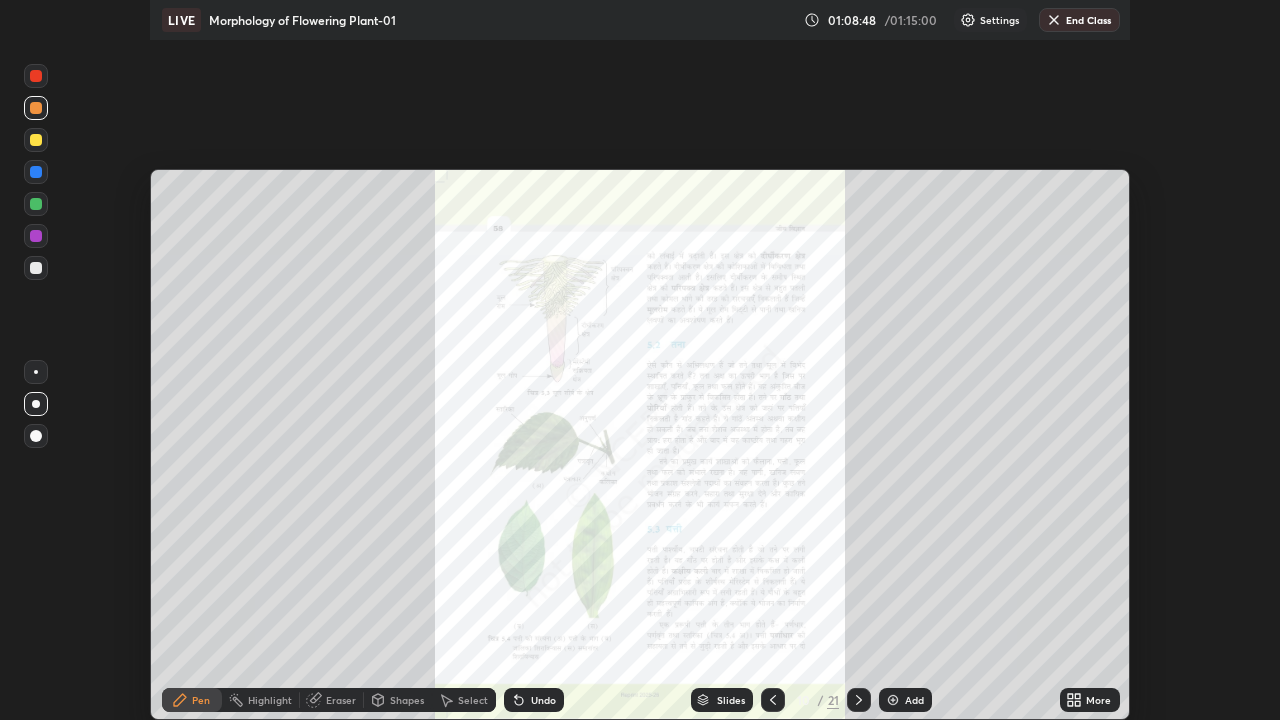 scroll, scrollTop: 99280, scrollLeft: 98720, axis: both 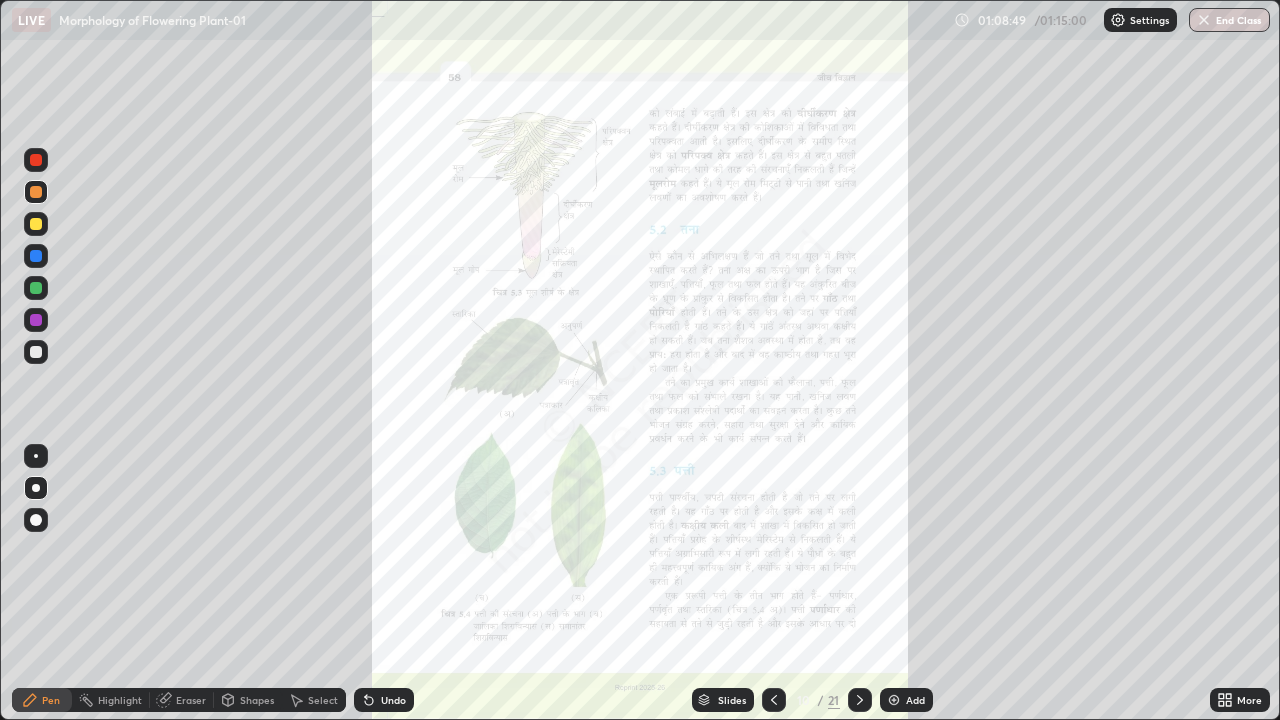 click 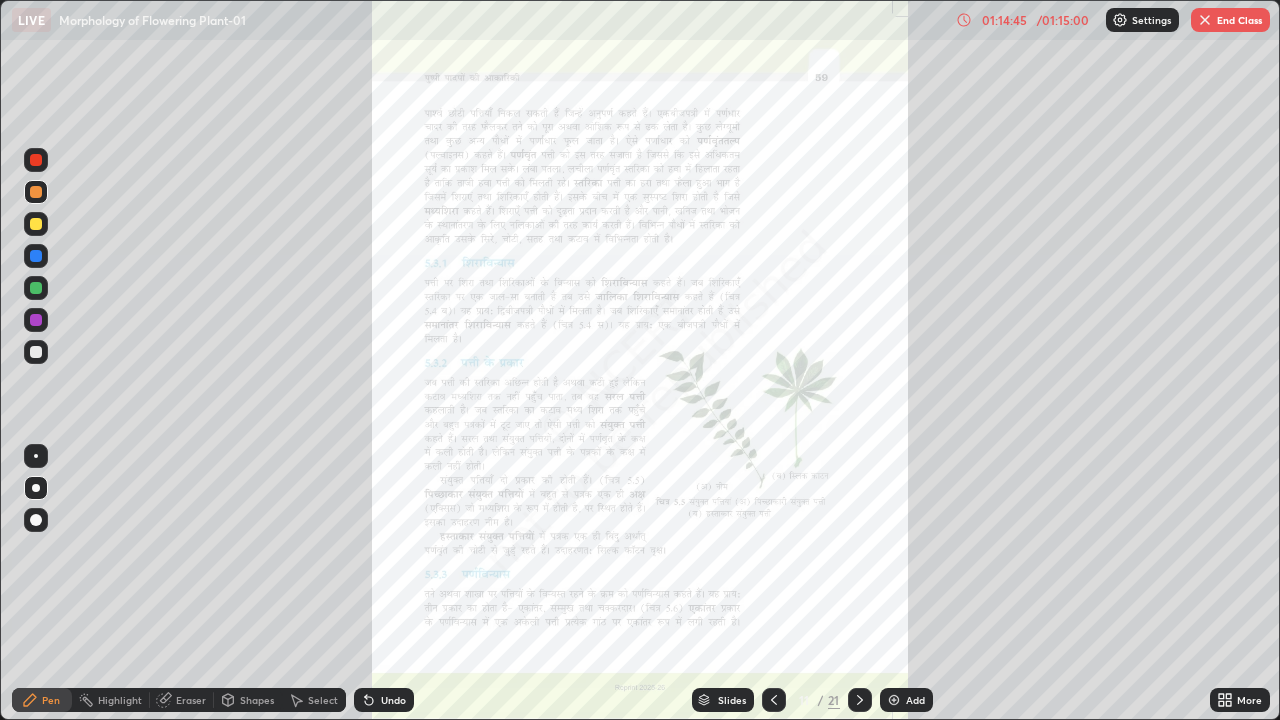 click on "End Class" at bounding box center [1230, 20] 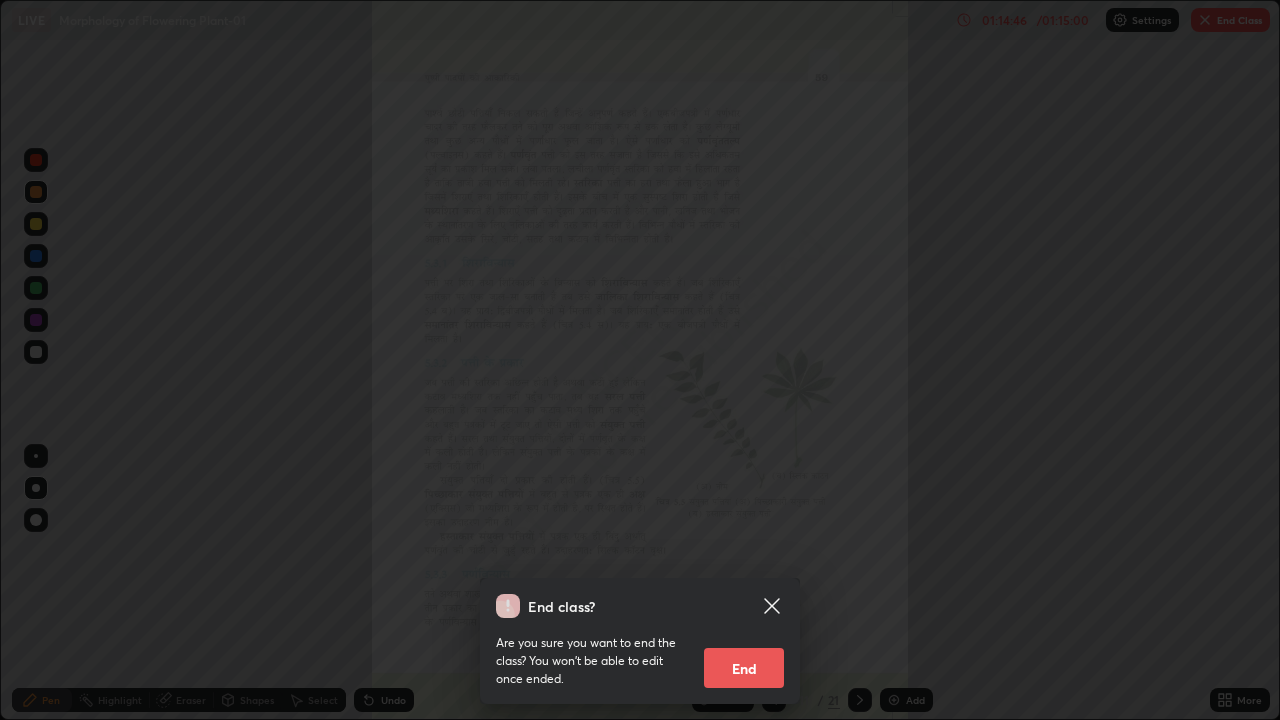 click on "End" at bounding box center [744, 668] 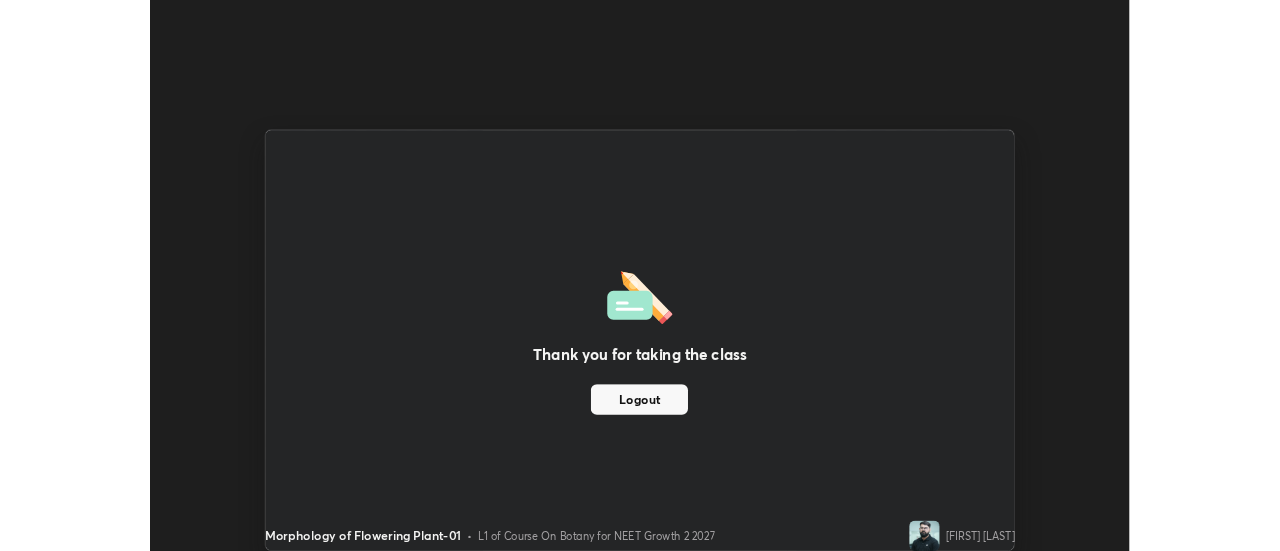 scroll, scrollTop: 551, scrollLeft: 1280, axis: both 